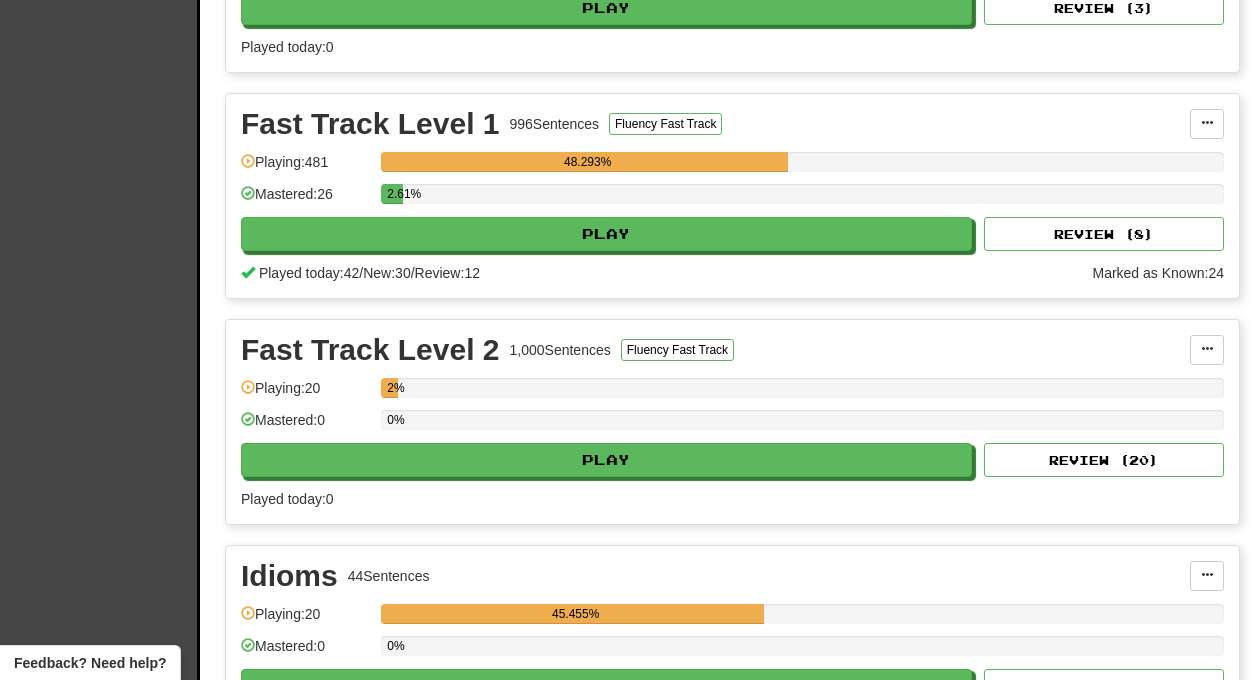 scroll, scrollTop: 604, scrollLeft: 0, axis: vertical 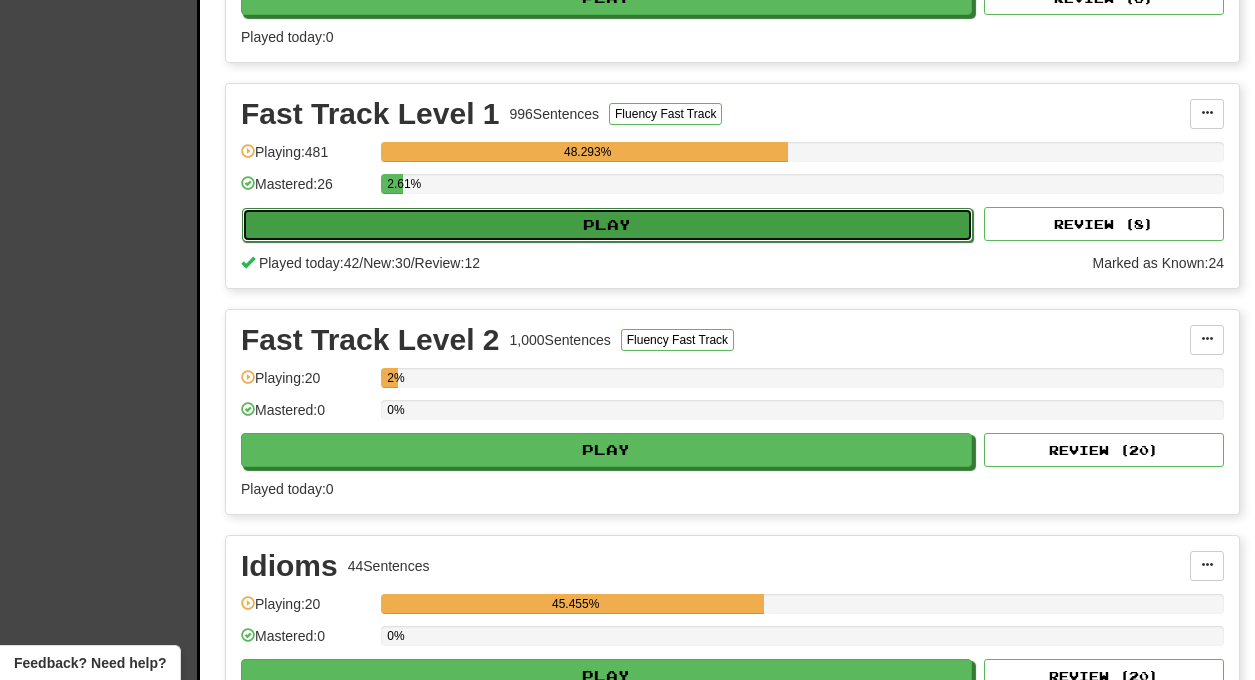click on "Play" at bounding box center (607, 225) 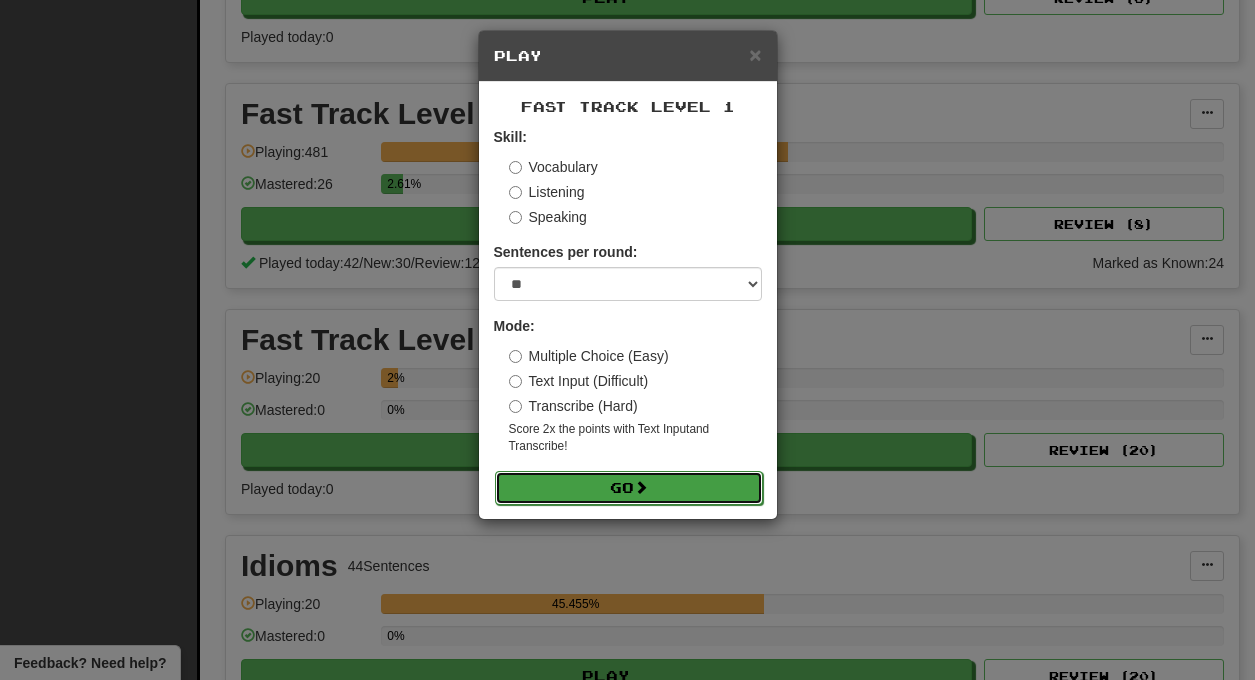 click on "Go" at bounding box center (629, 488) 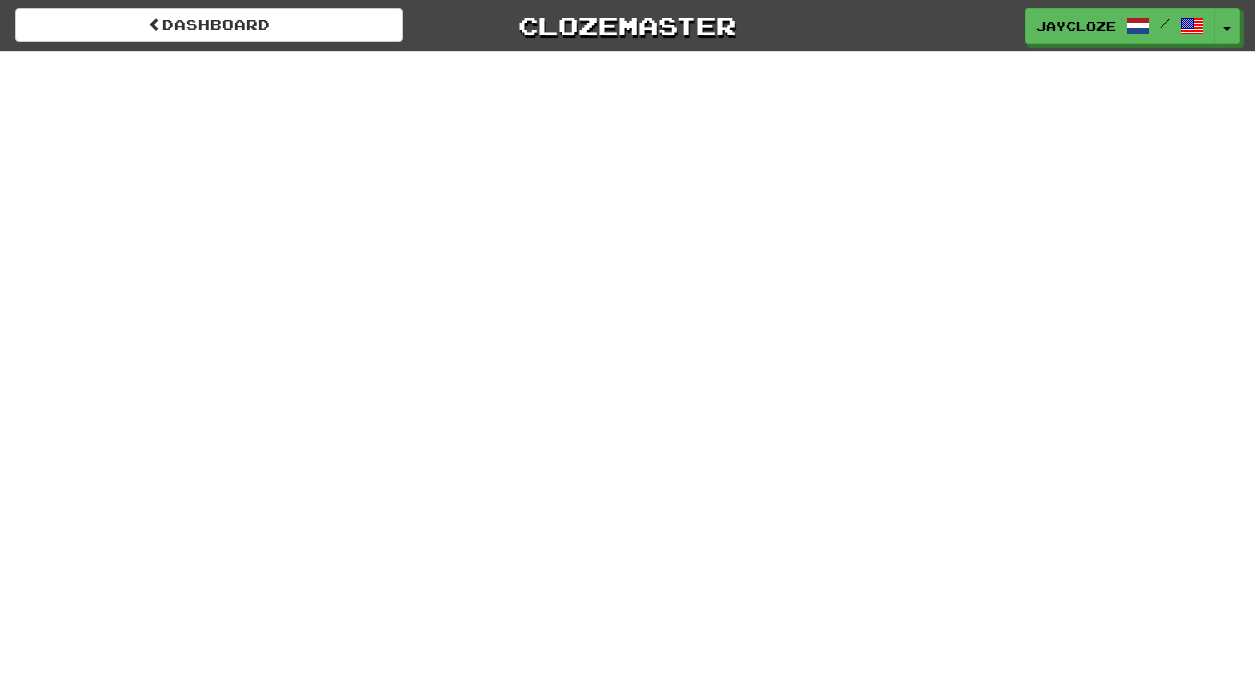 scroll, scrollTop: 0, scrollLeft: 0, axis: both 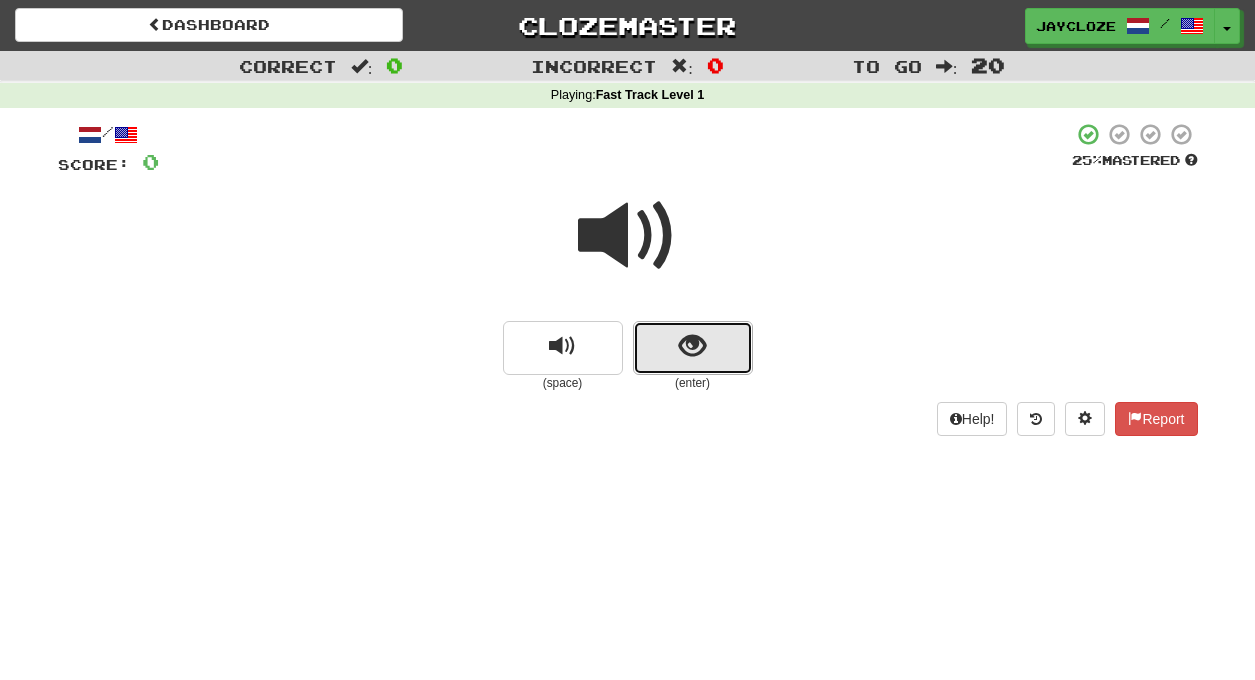 click at bounding box center [693, 348] 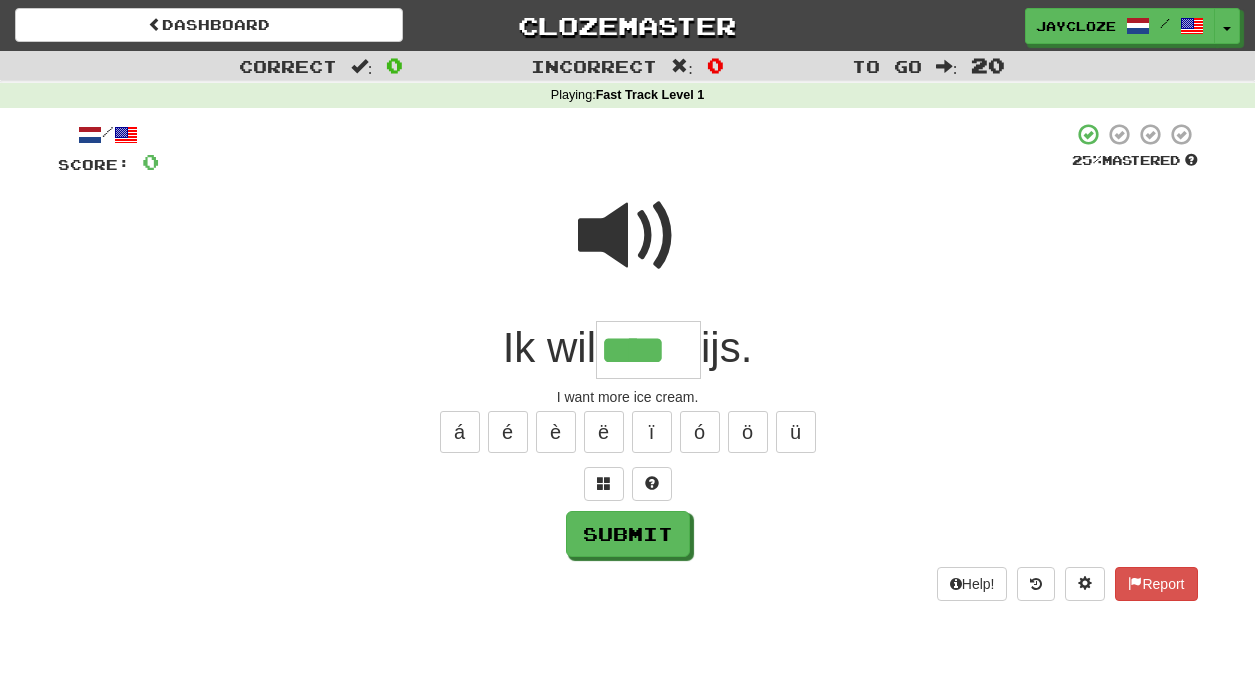 type on "****" 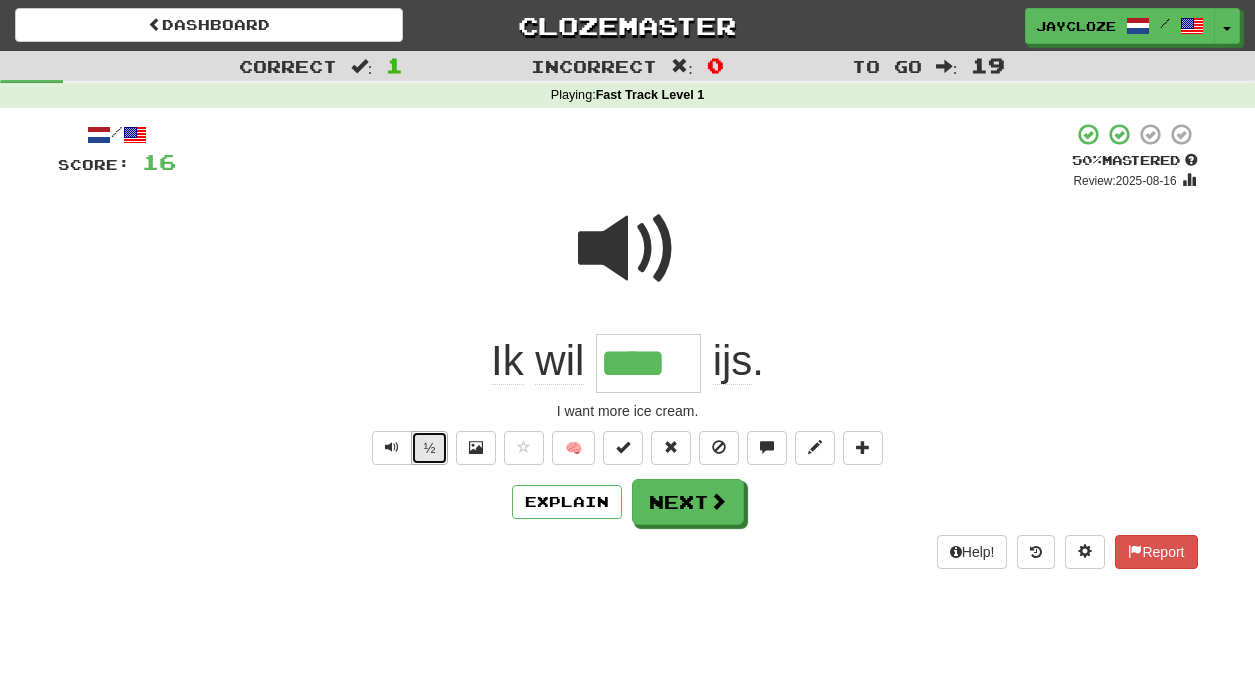 click on "½" at bounding box center (430, 448) 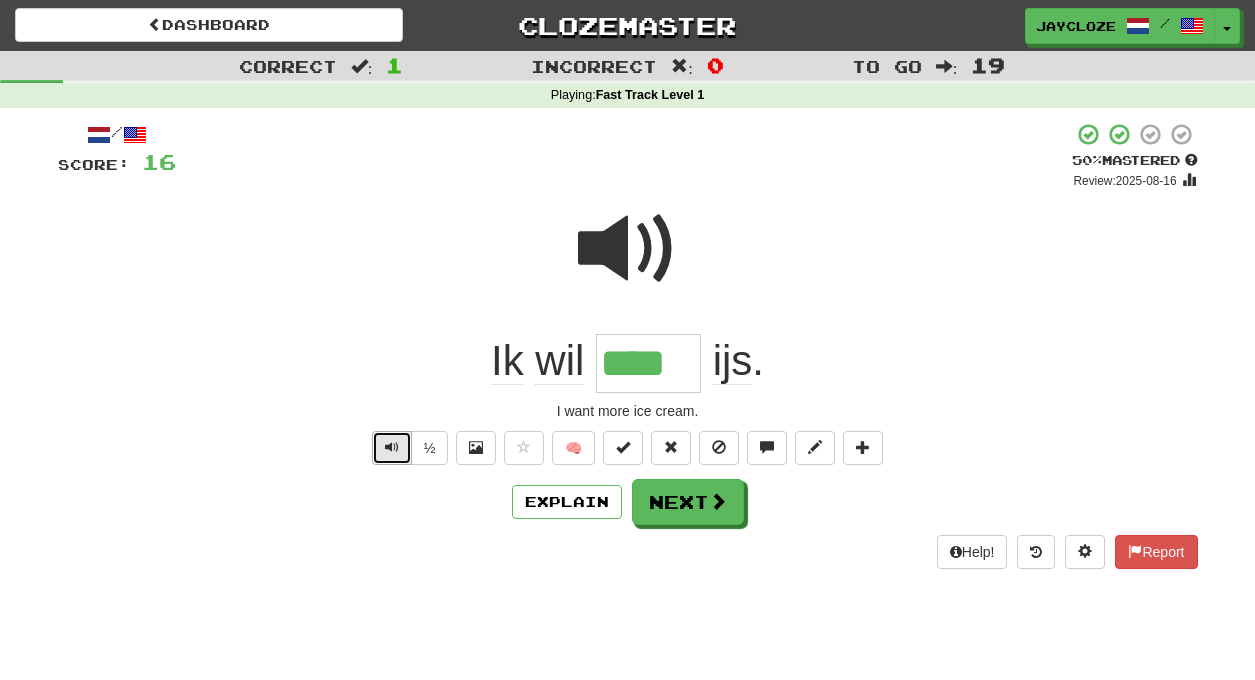 click at bounding box center [392, 448] 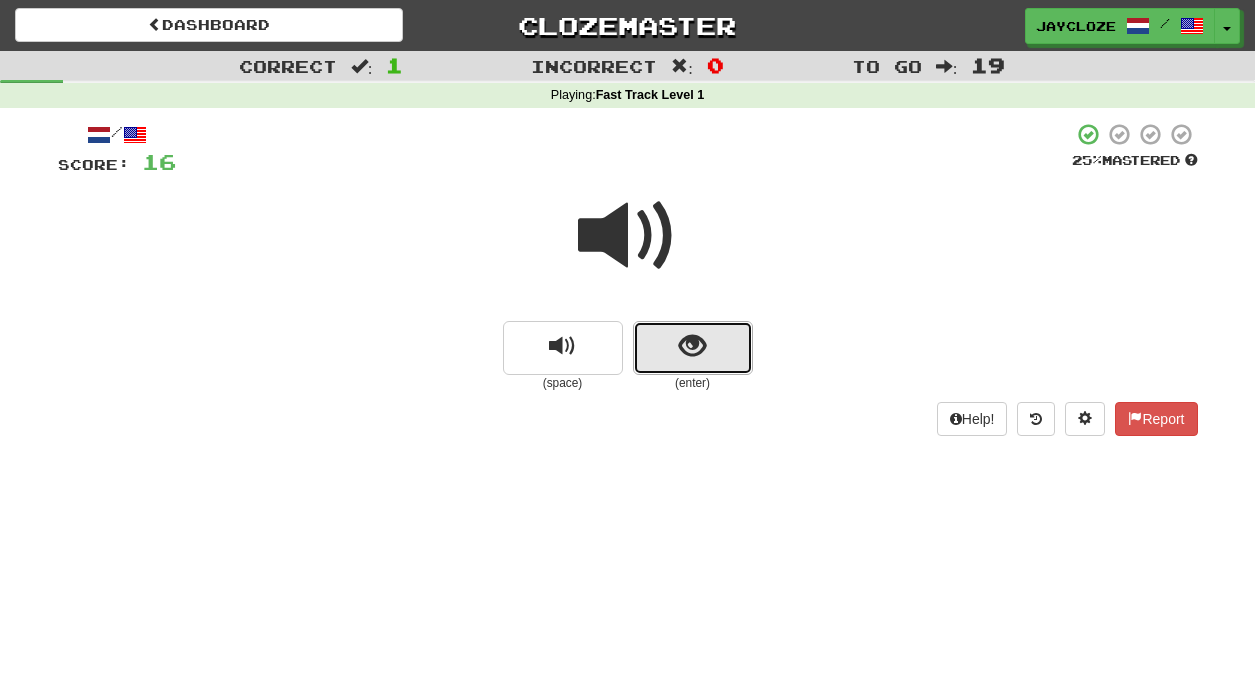 click at bounding box center (693, 348) 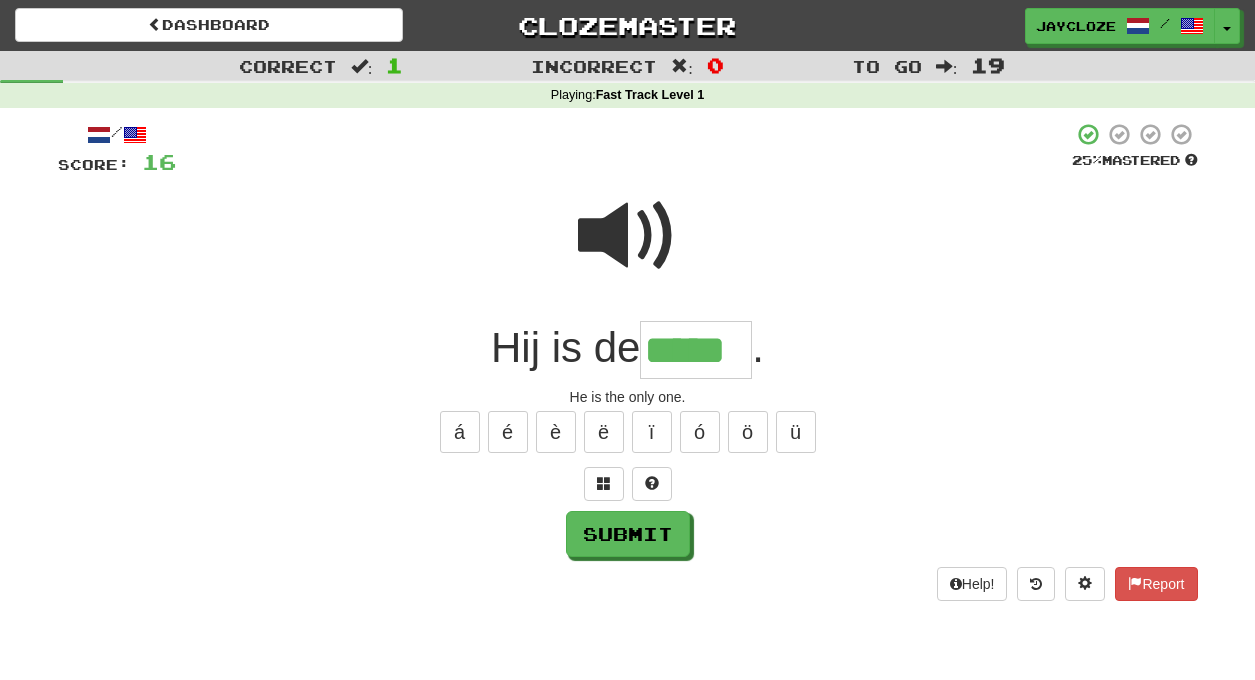 type on "*****" 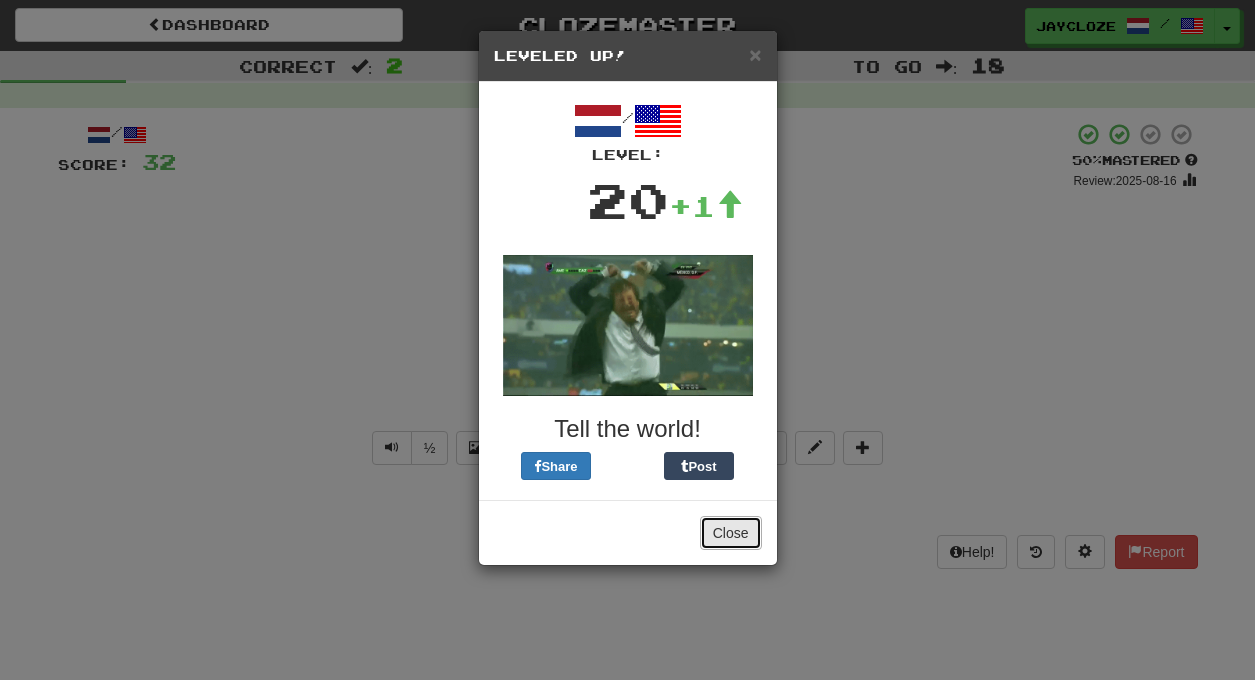 click on "Close" at bounding box center (731, 533) 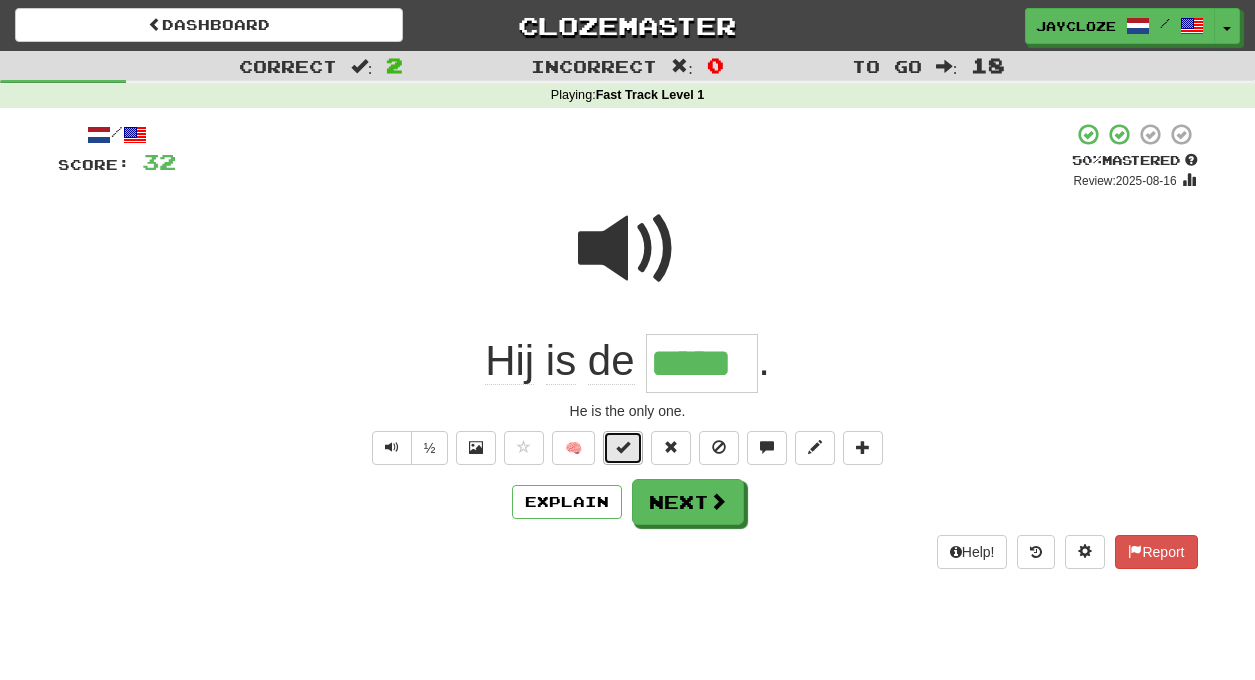 click at bounding box center (623, 447) 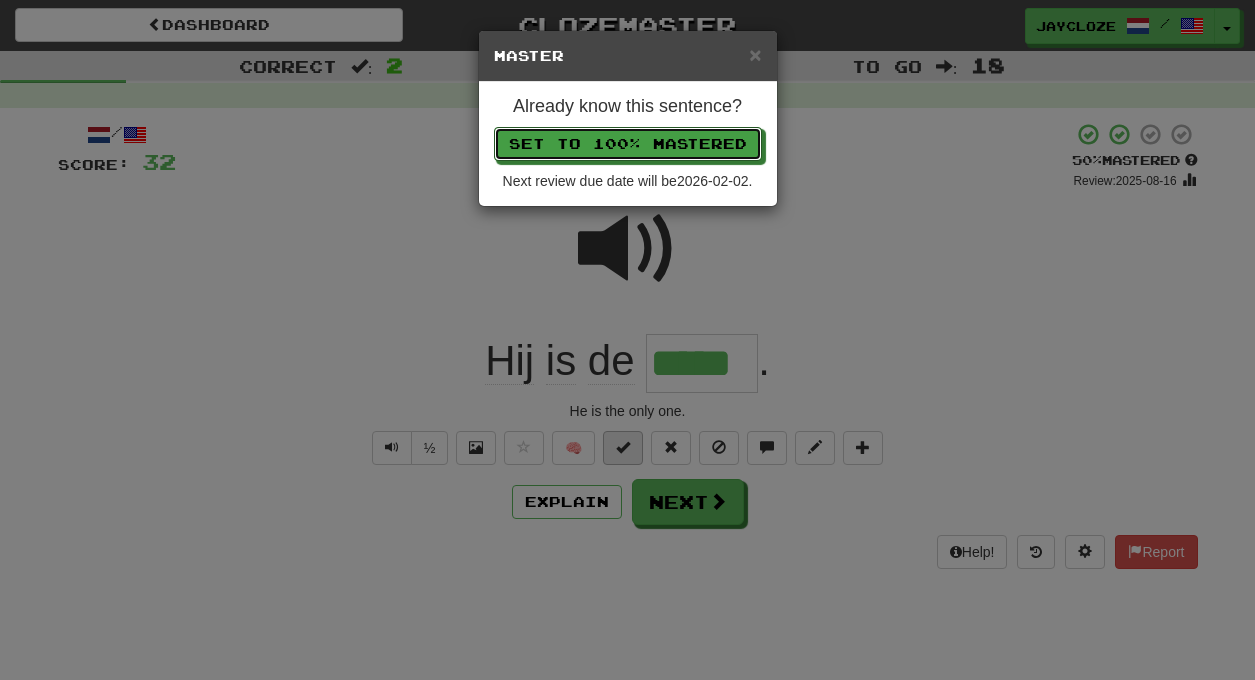 type 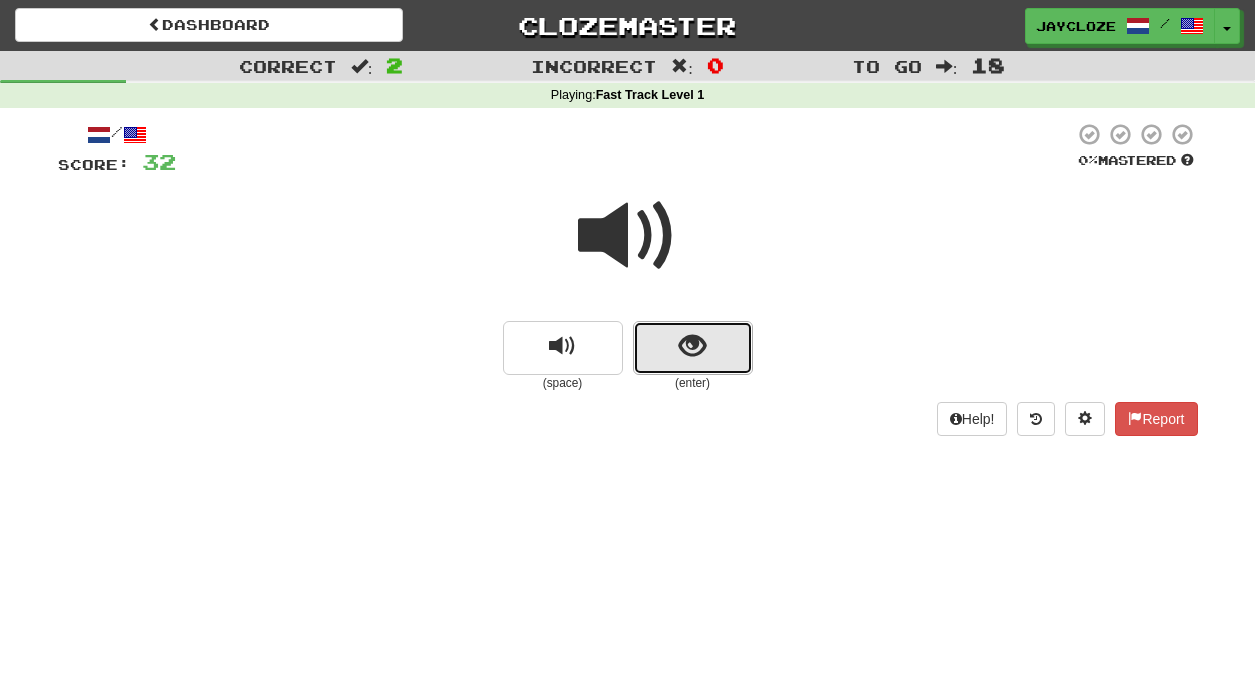 click at bounding box center [692, 346] 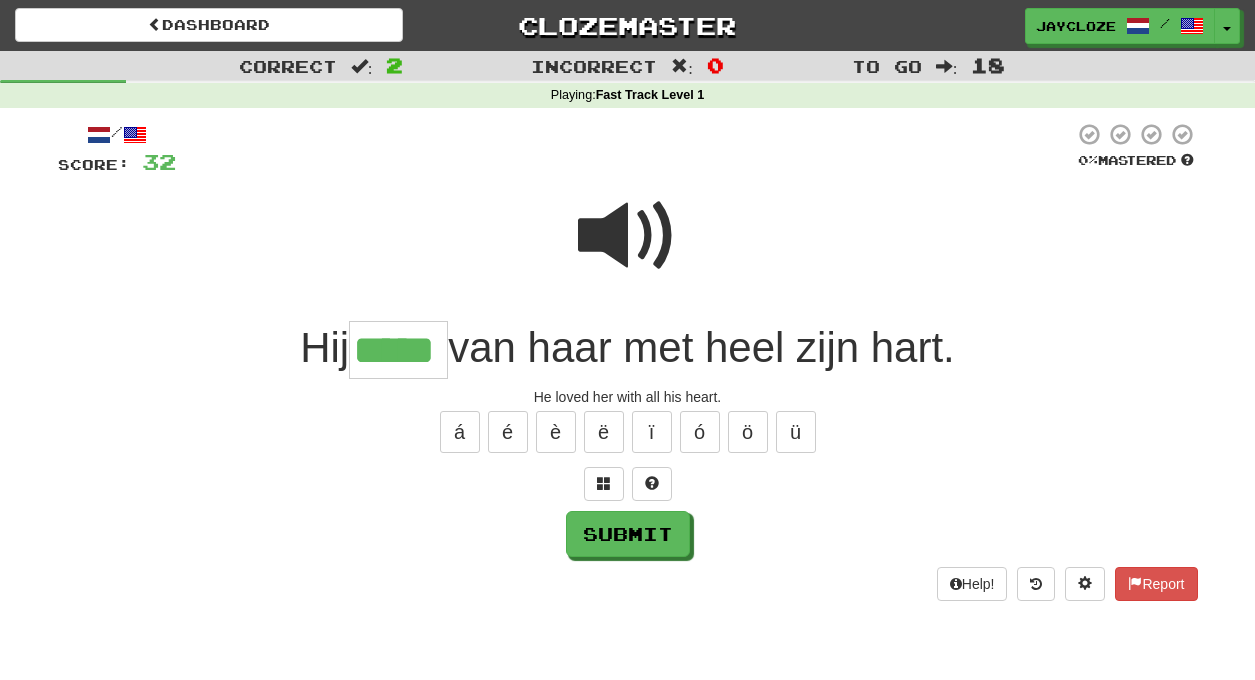 type on "*****" 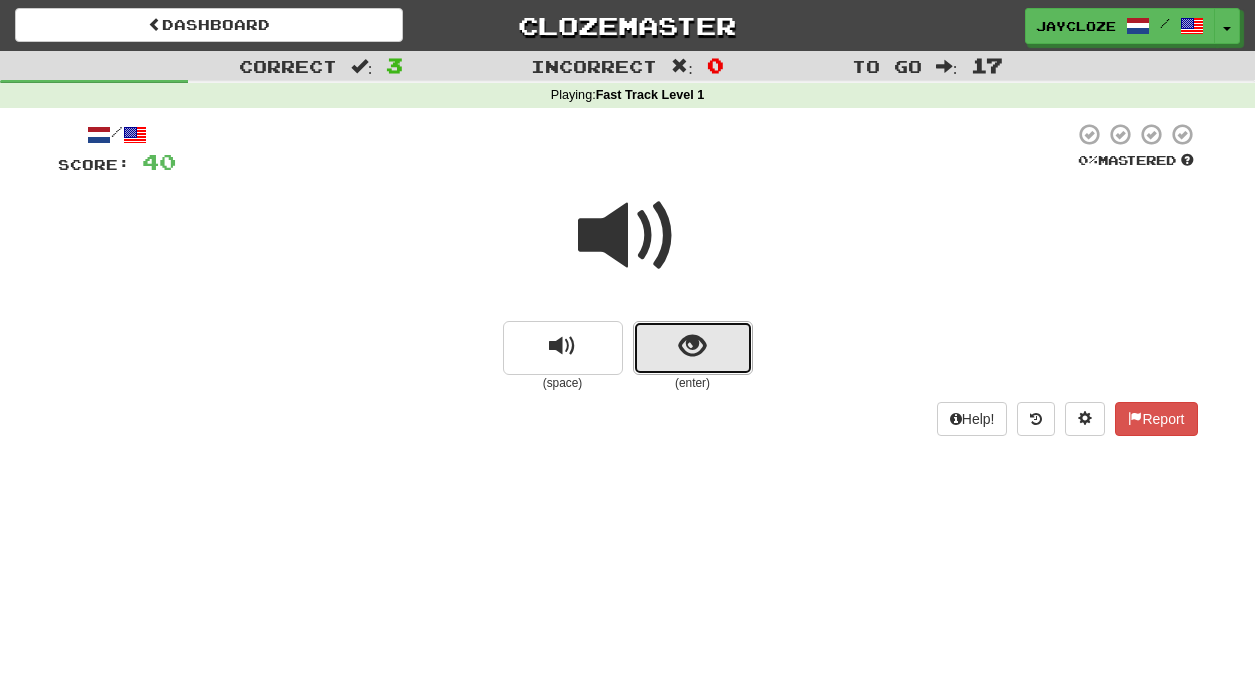 click at bounding box center (693, 348) 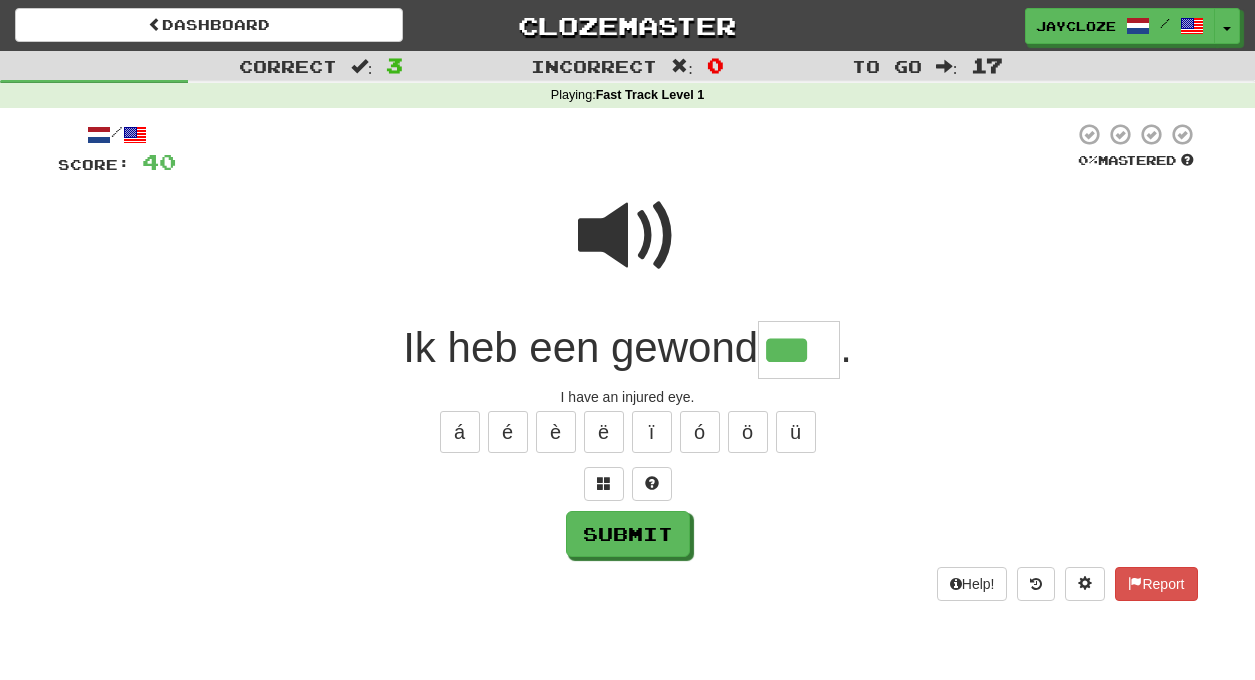 type on "***" 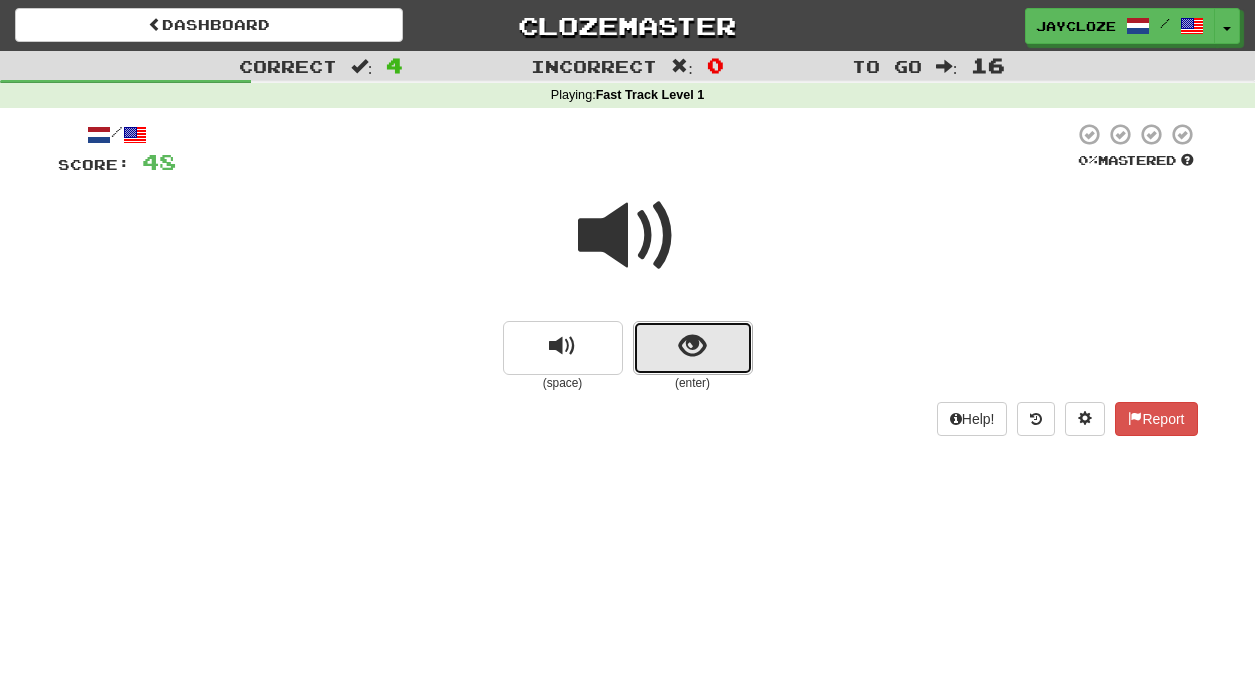 click at bounding box center [693, 348] 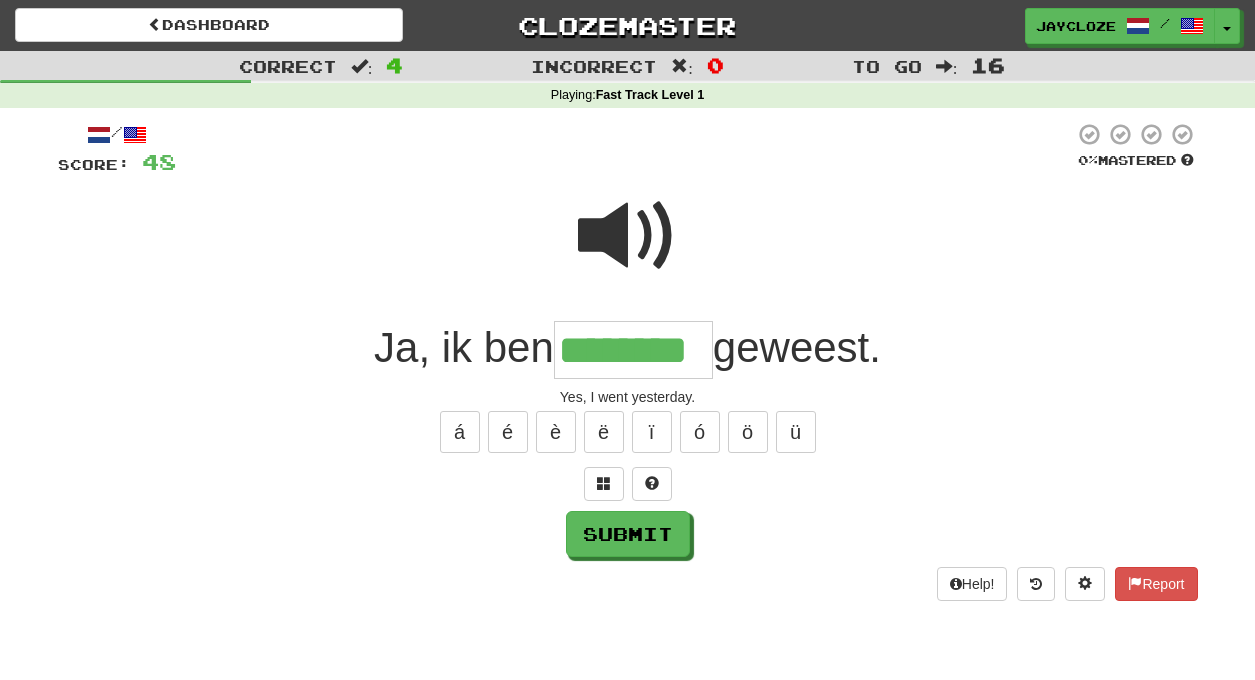type on "********" 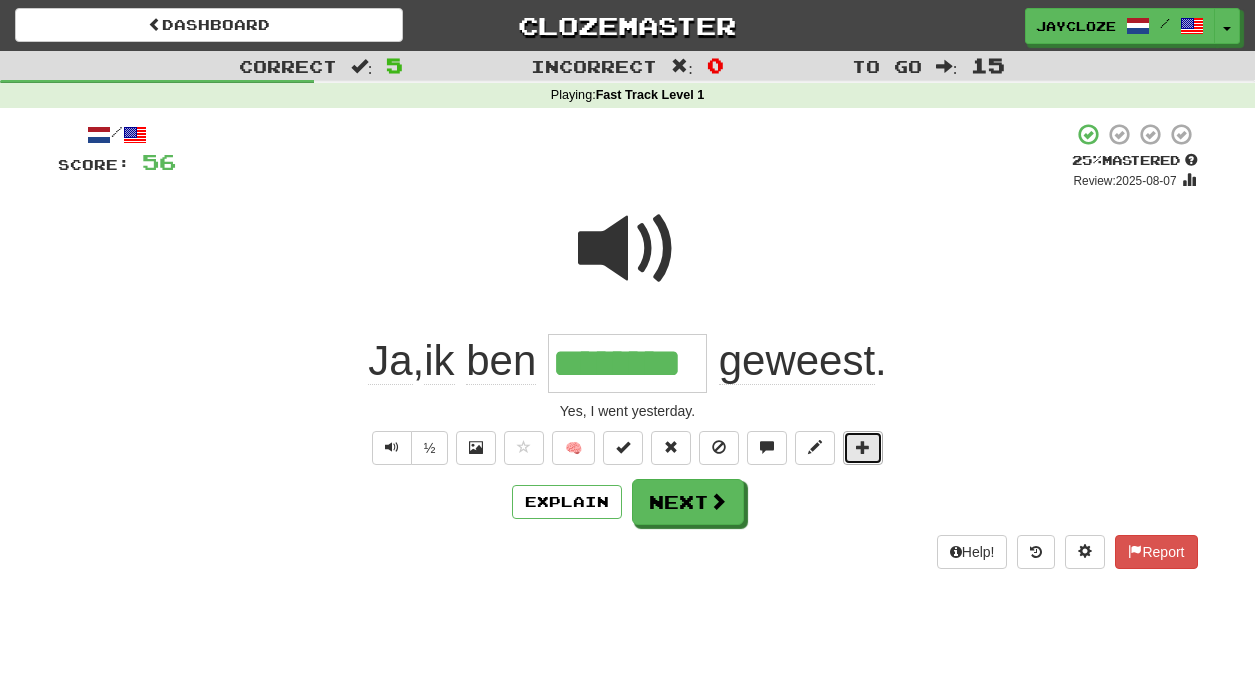 click at bounding box center [863, 447] 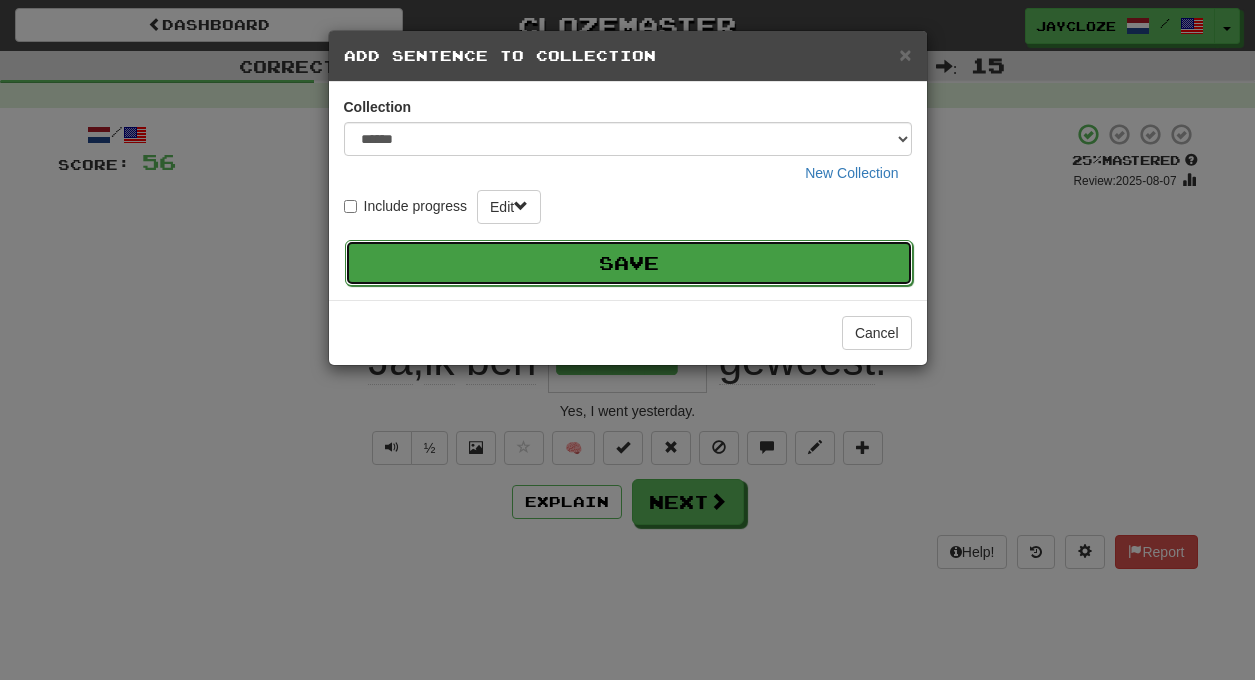 click on "Save" at bounding box center [629, 263] 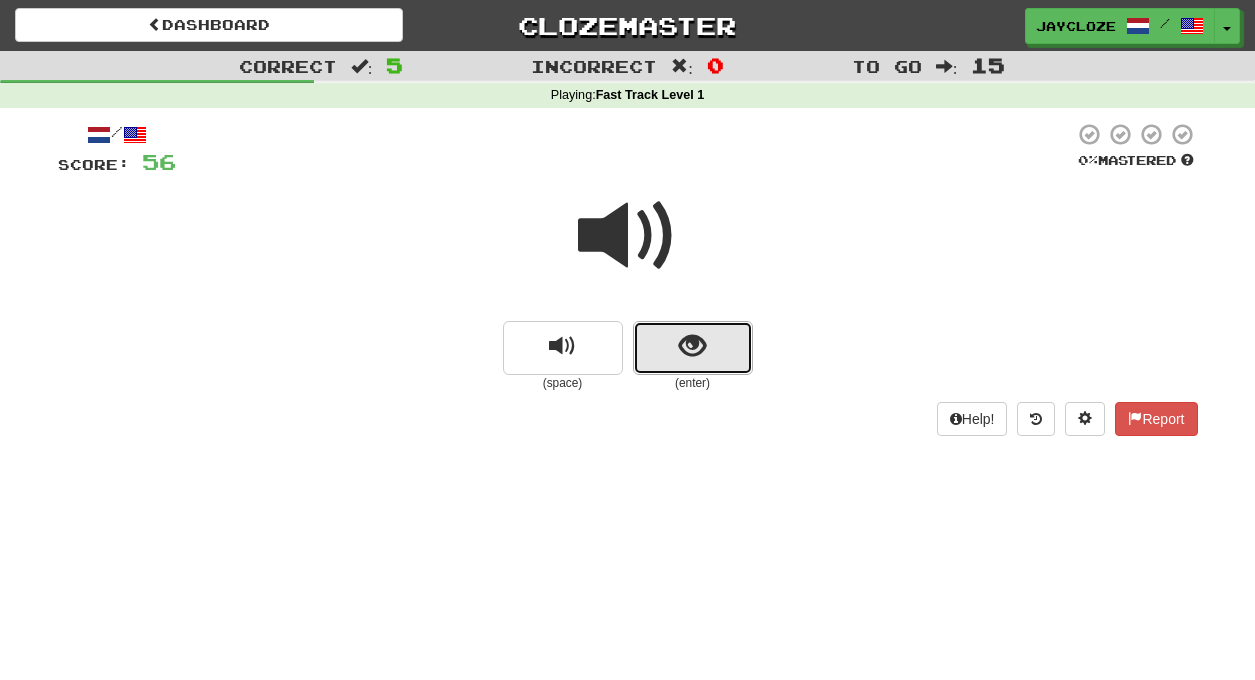 click at bounding box center (693, 348) 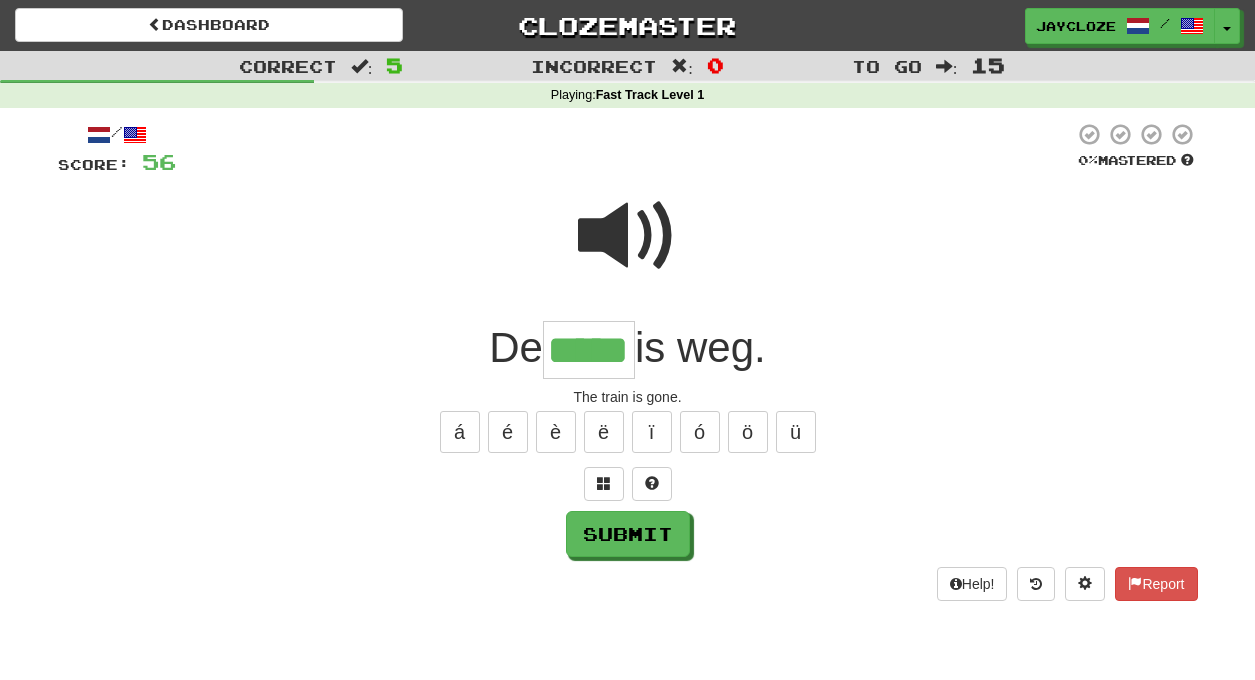 type on "*****" 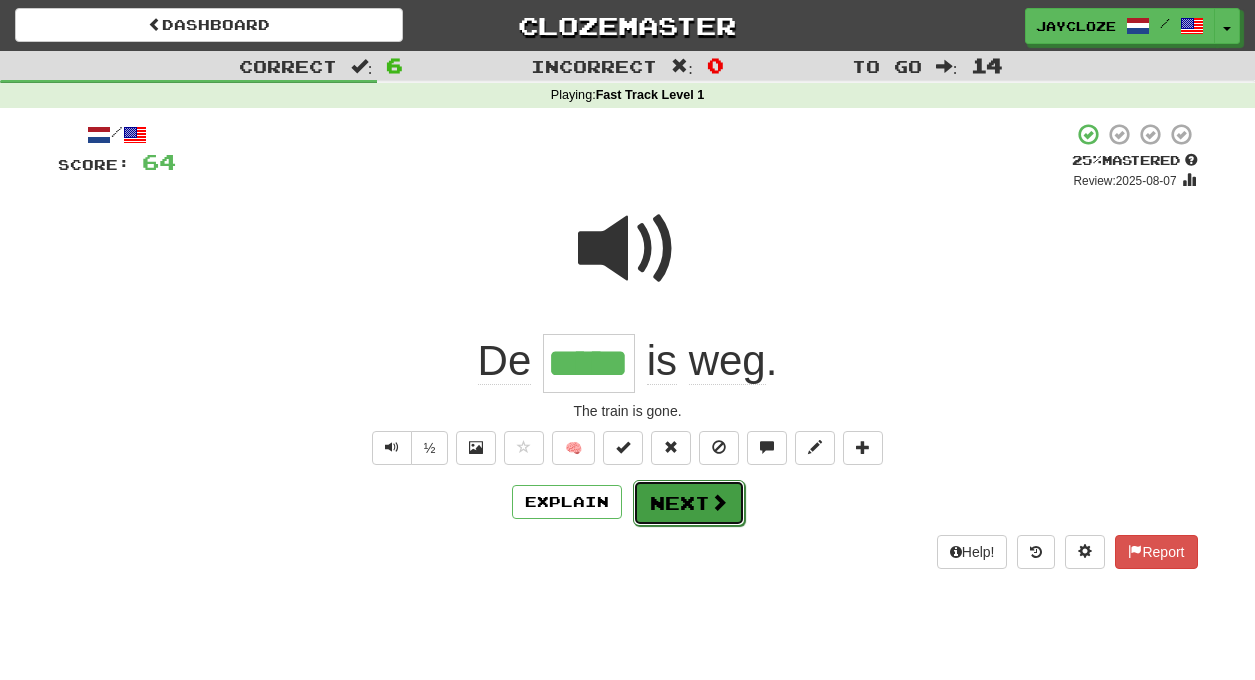 click on "Next" at bounding box center (689, 503) 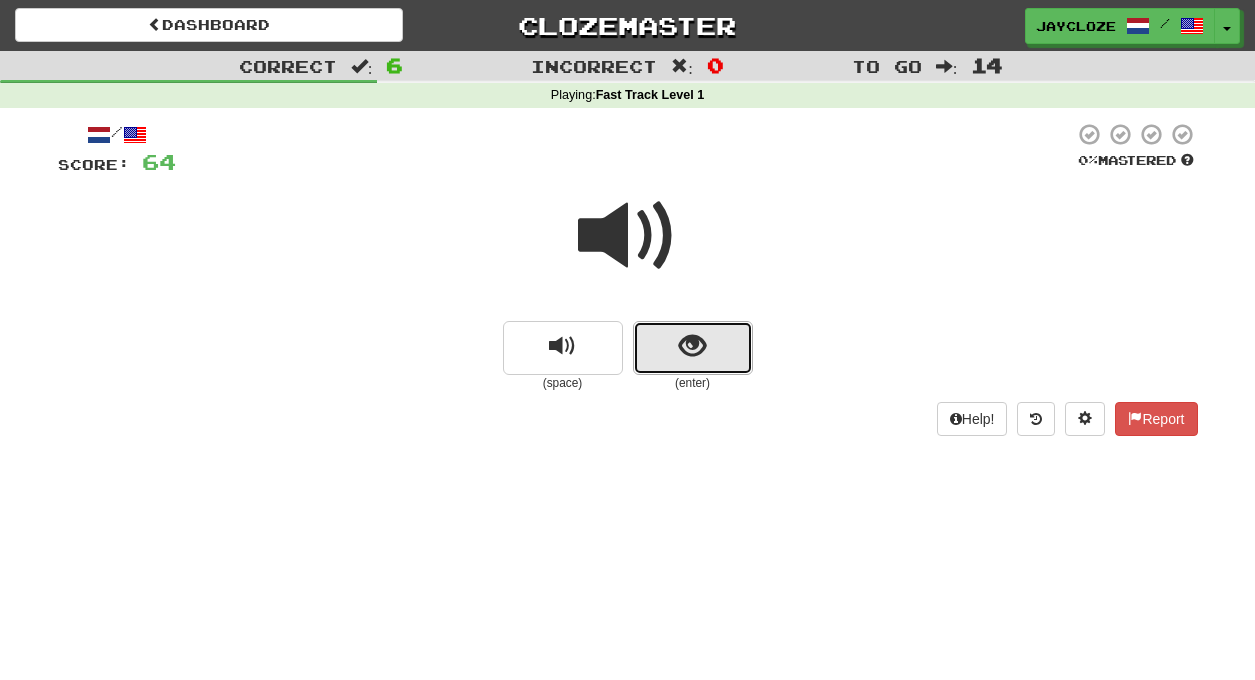 click at bounding box center [692, 346] 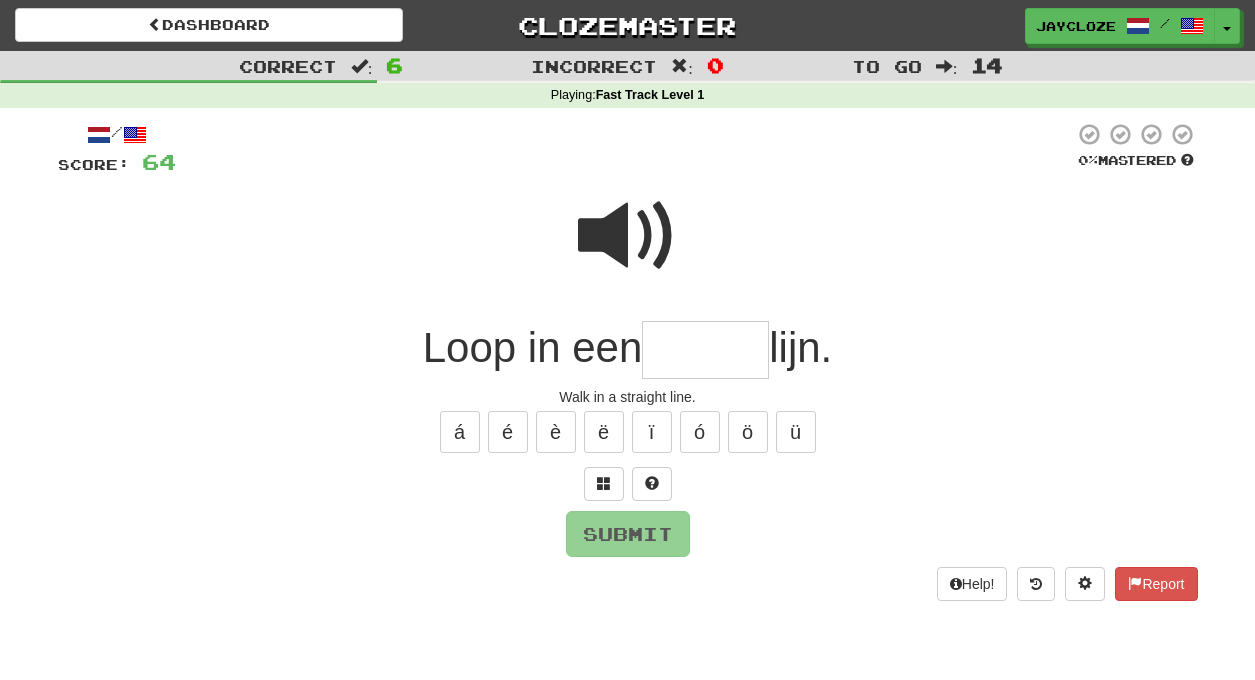 click at bounding box center (705, 350) 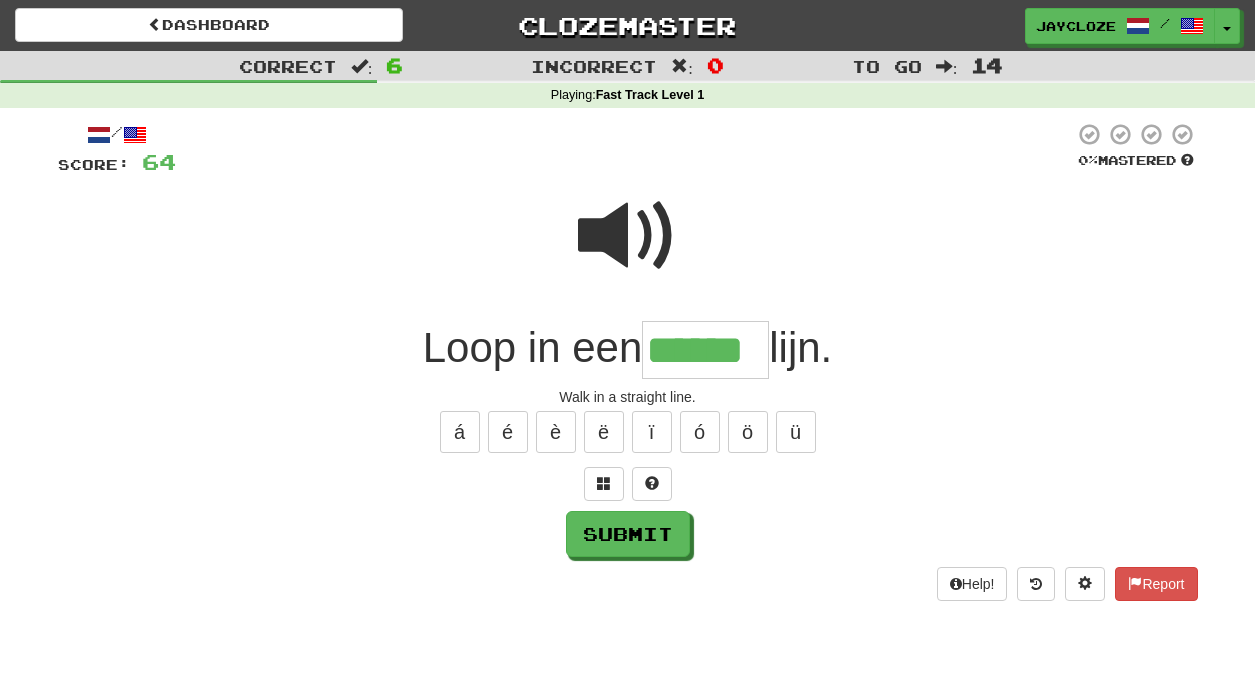 type on "******" 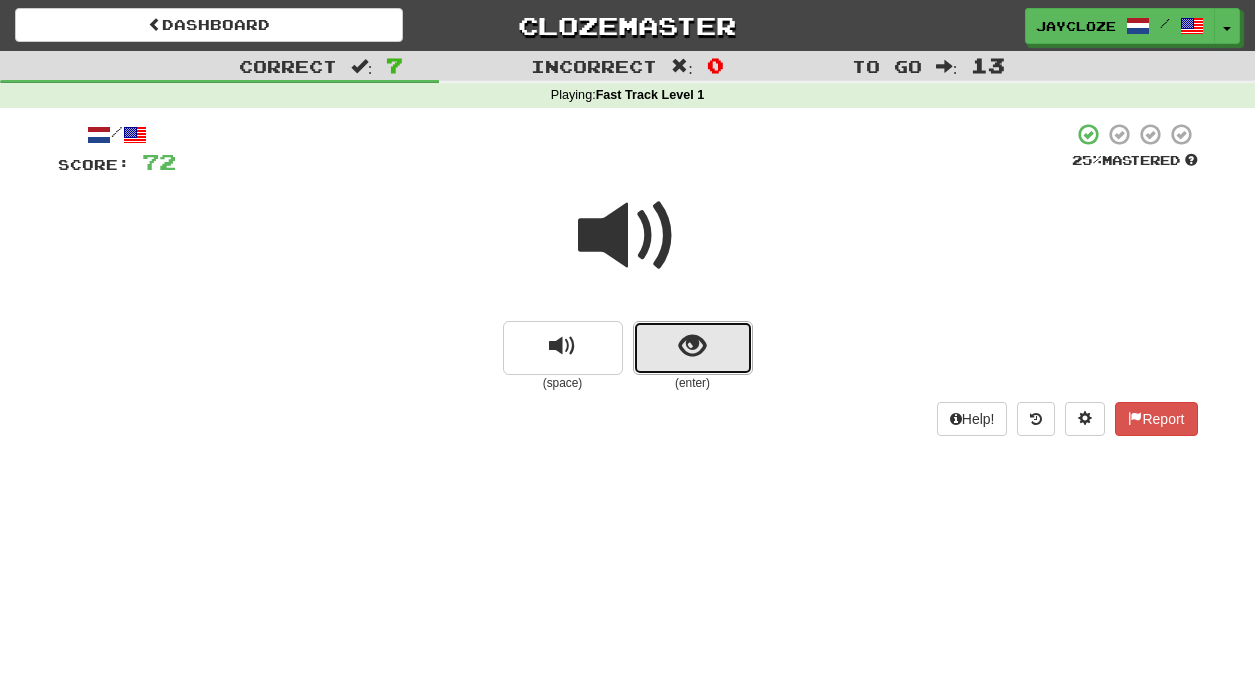 click at bounding box center [693, 348] 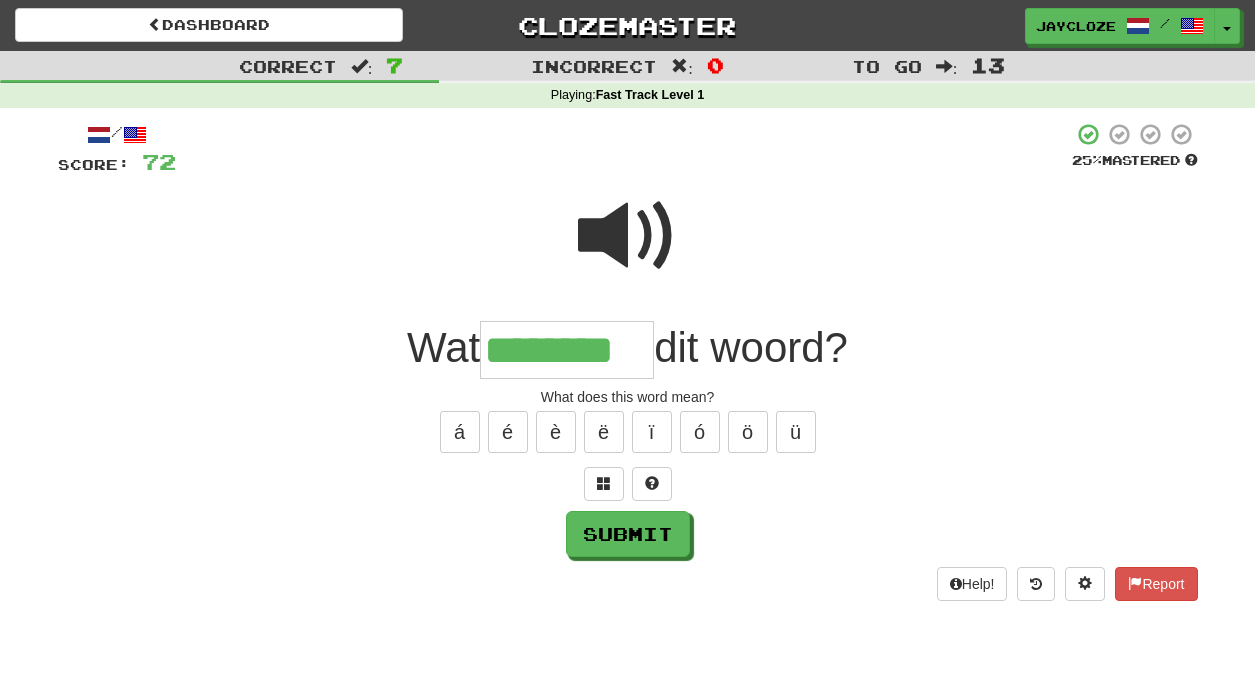 type on "********" 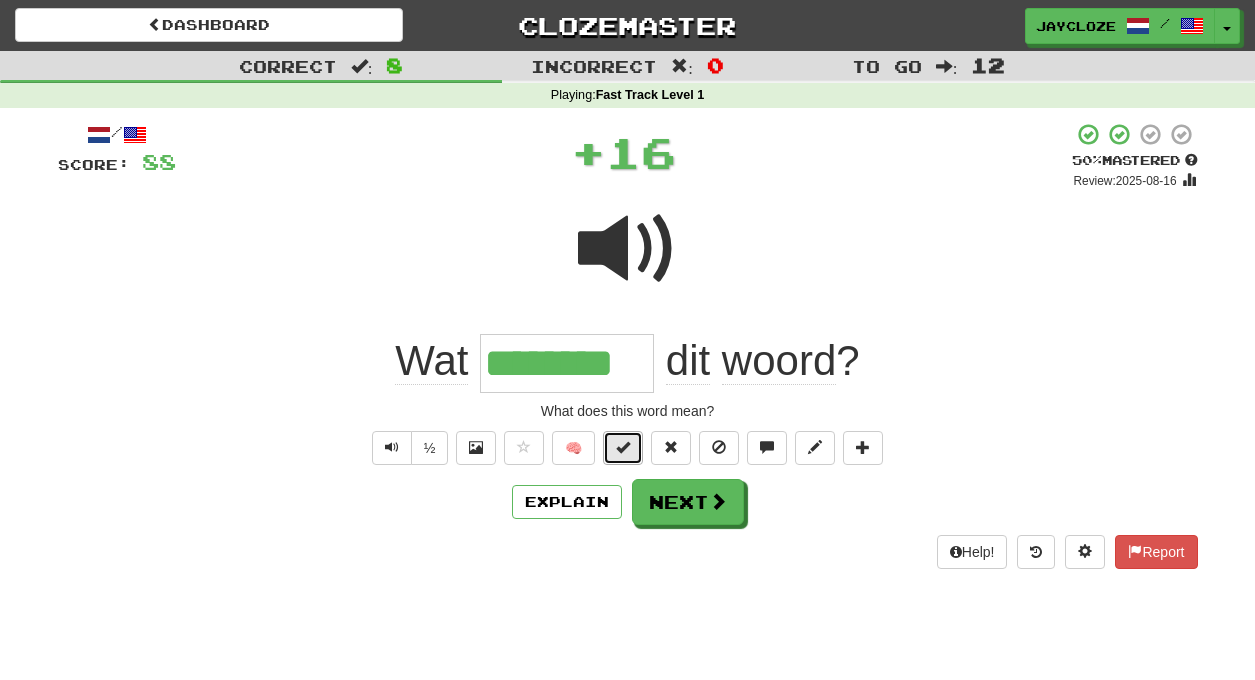 click at bounding box center [623, 447] 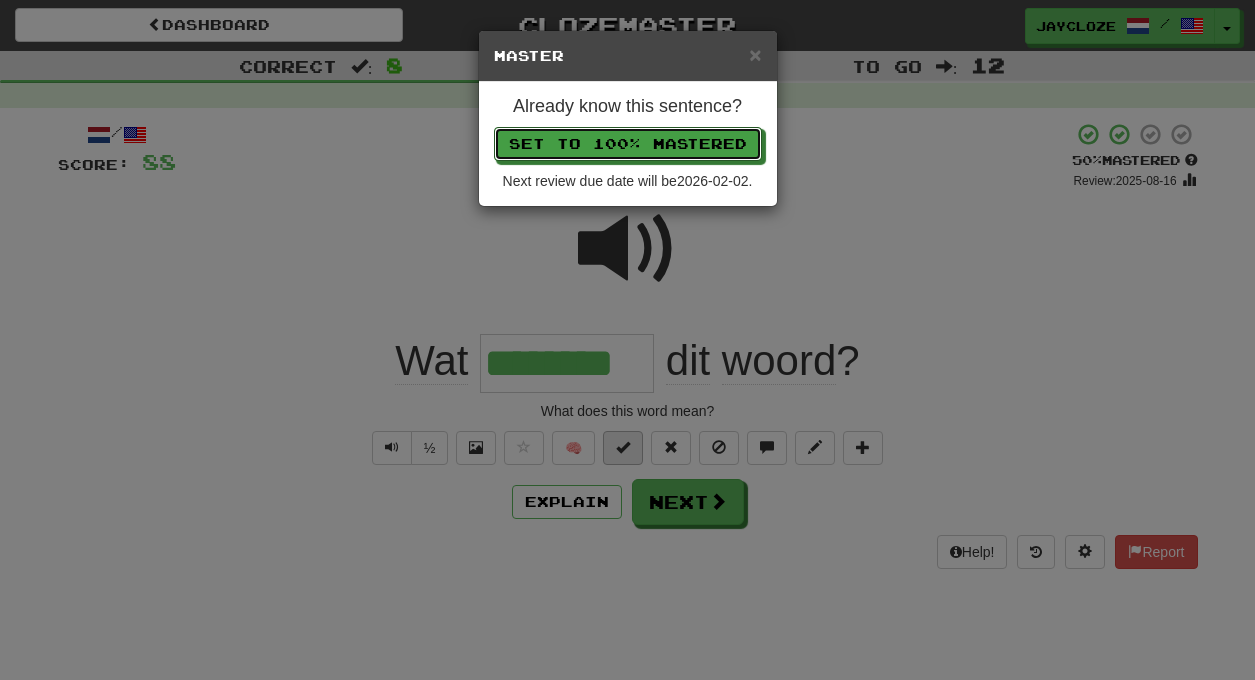 click on "Set to 100% Mastered" at bounding box center (628, 144) 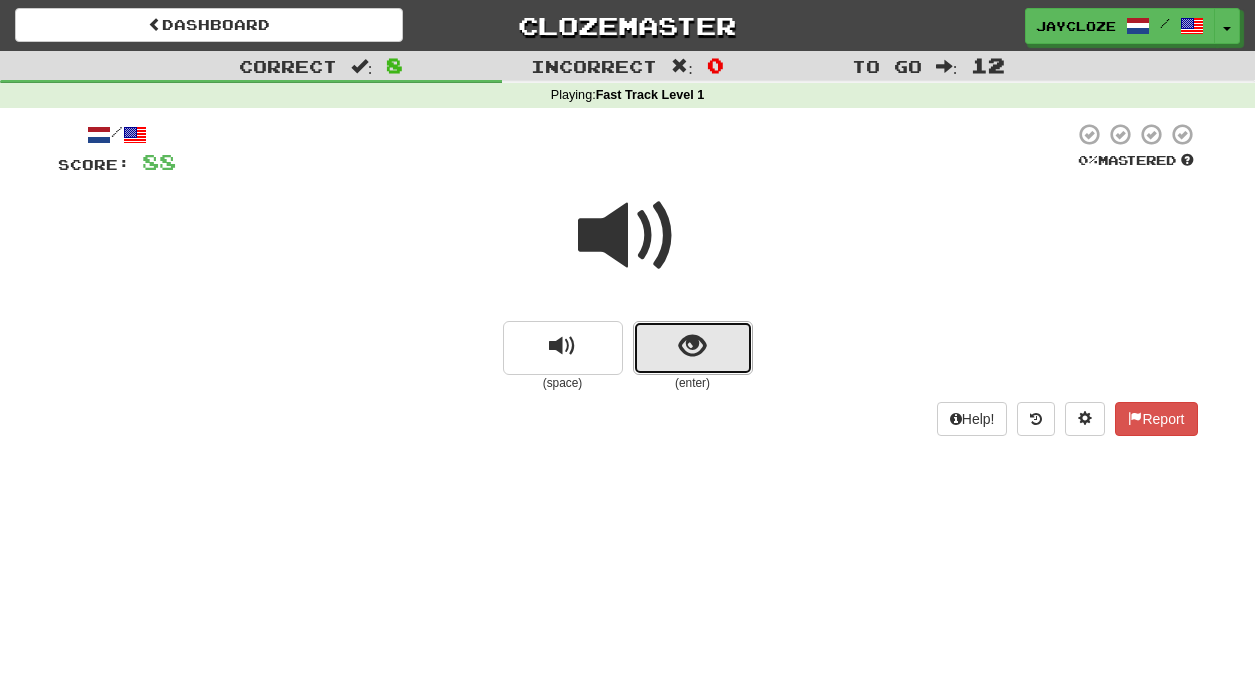 click at bounding box center (693, 348) 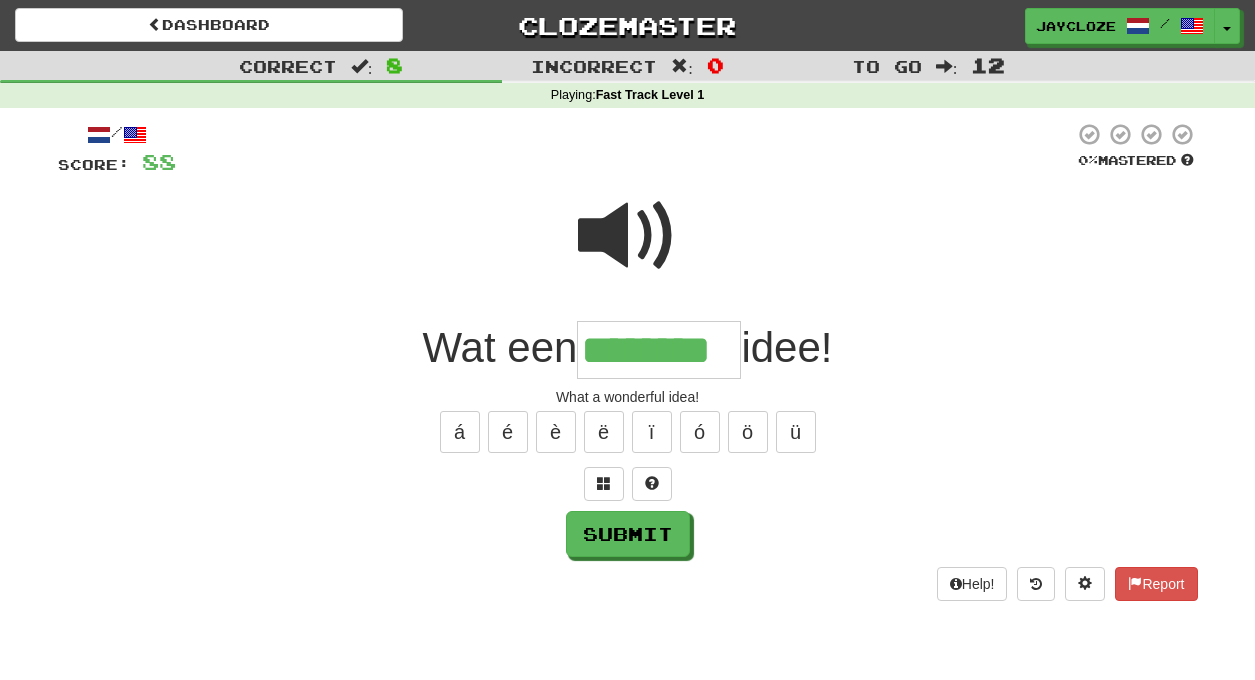 type on "********" 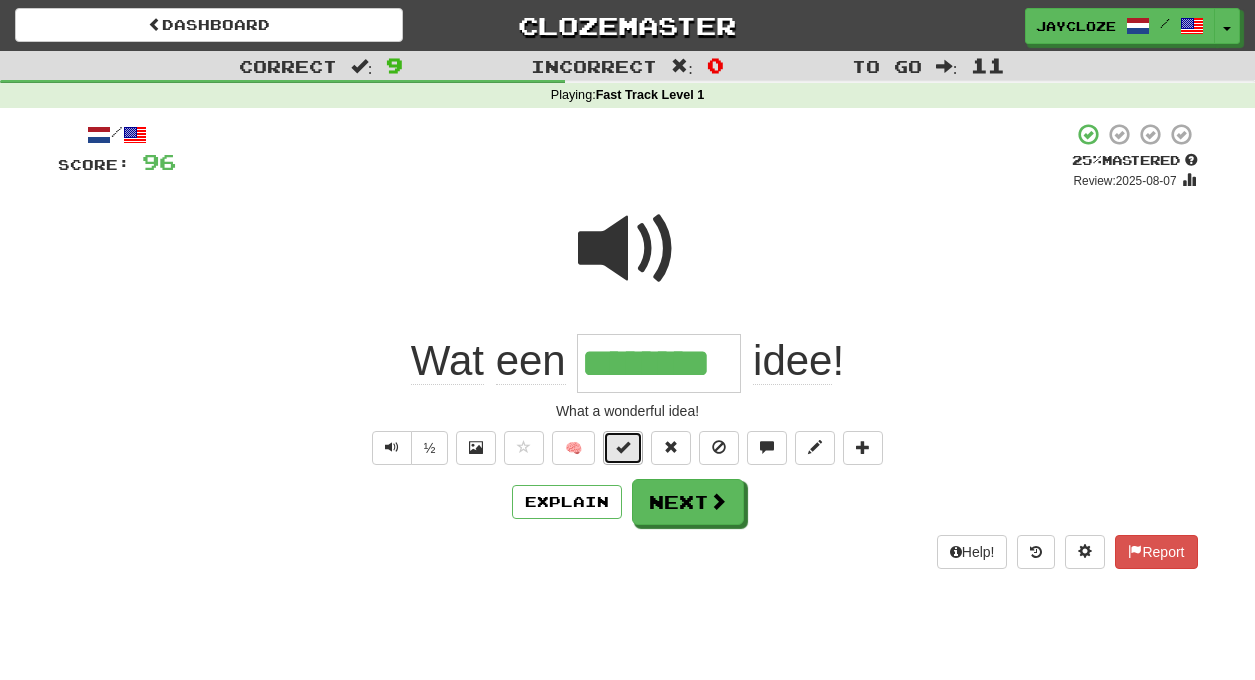 click at bounding box center [623, 448] 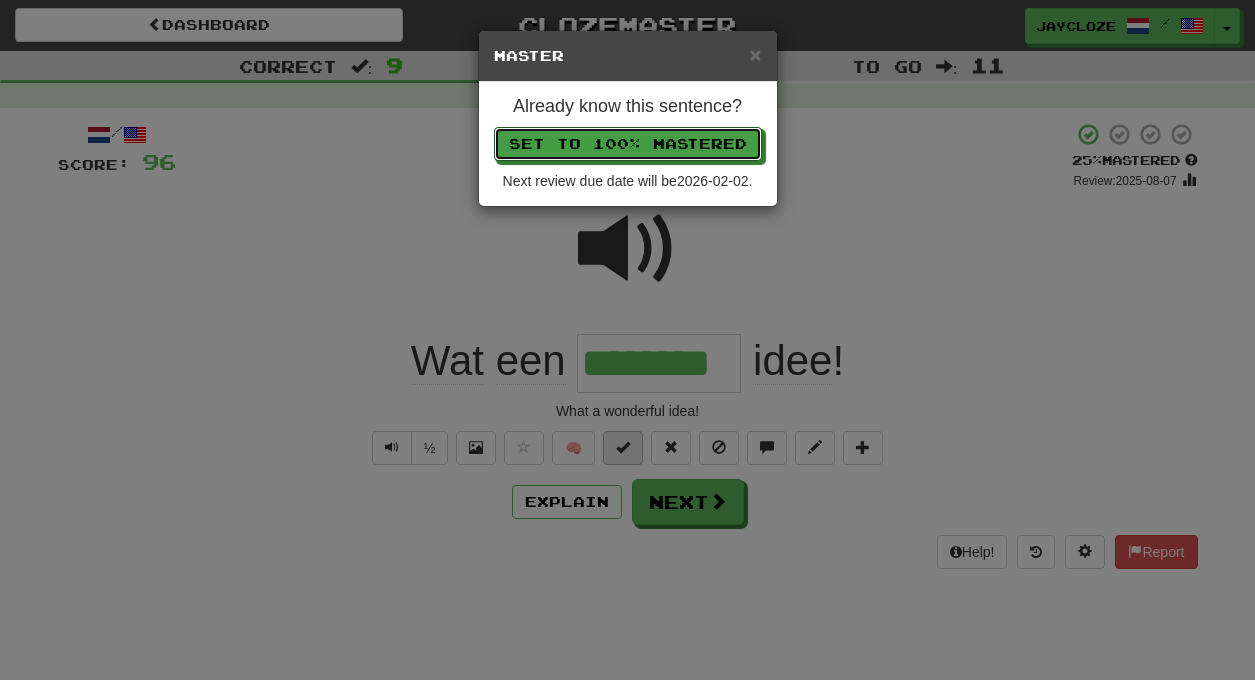 click on "Set to 100% Mastered" at bounding box center [628, 144] 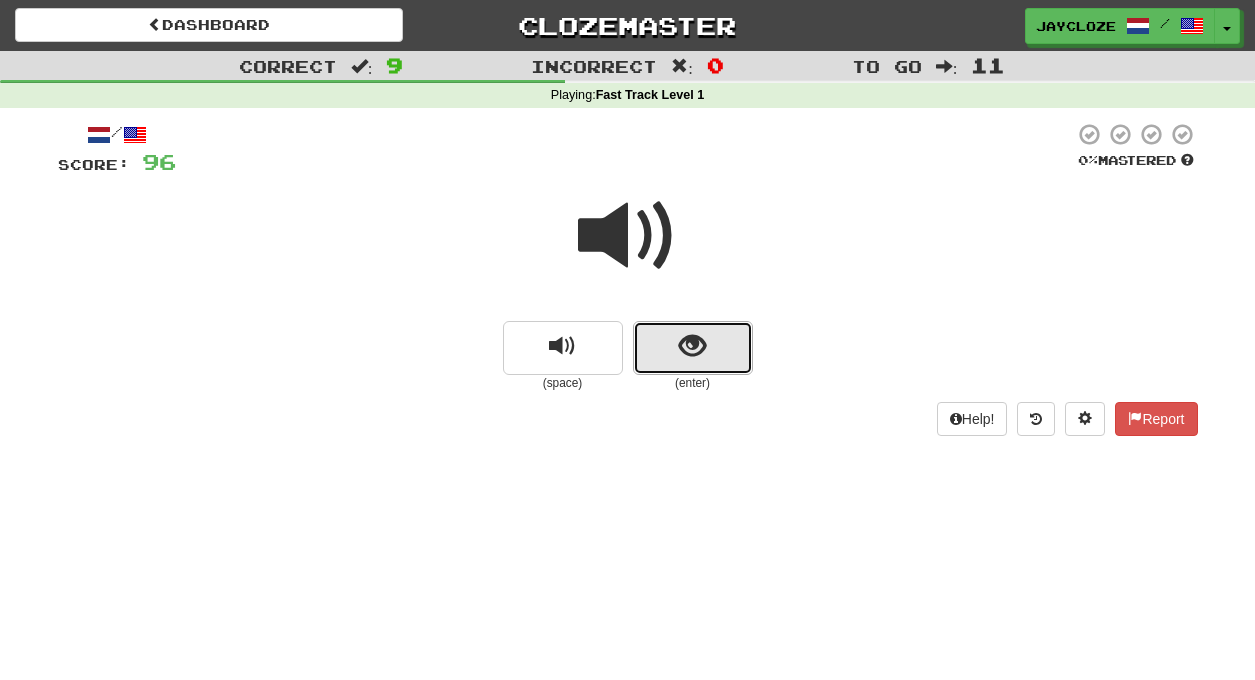 click at bounding box center [693, 348] 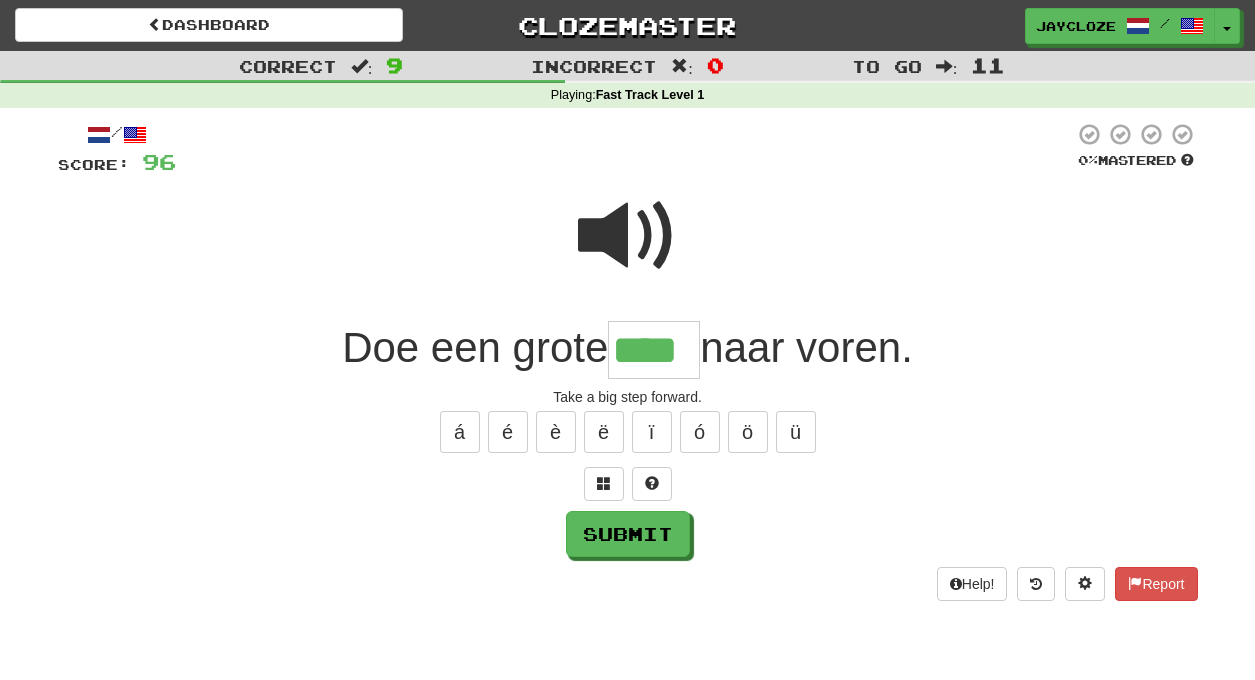 type on "****" 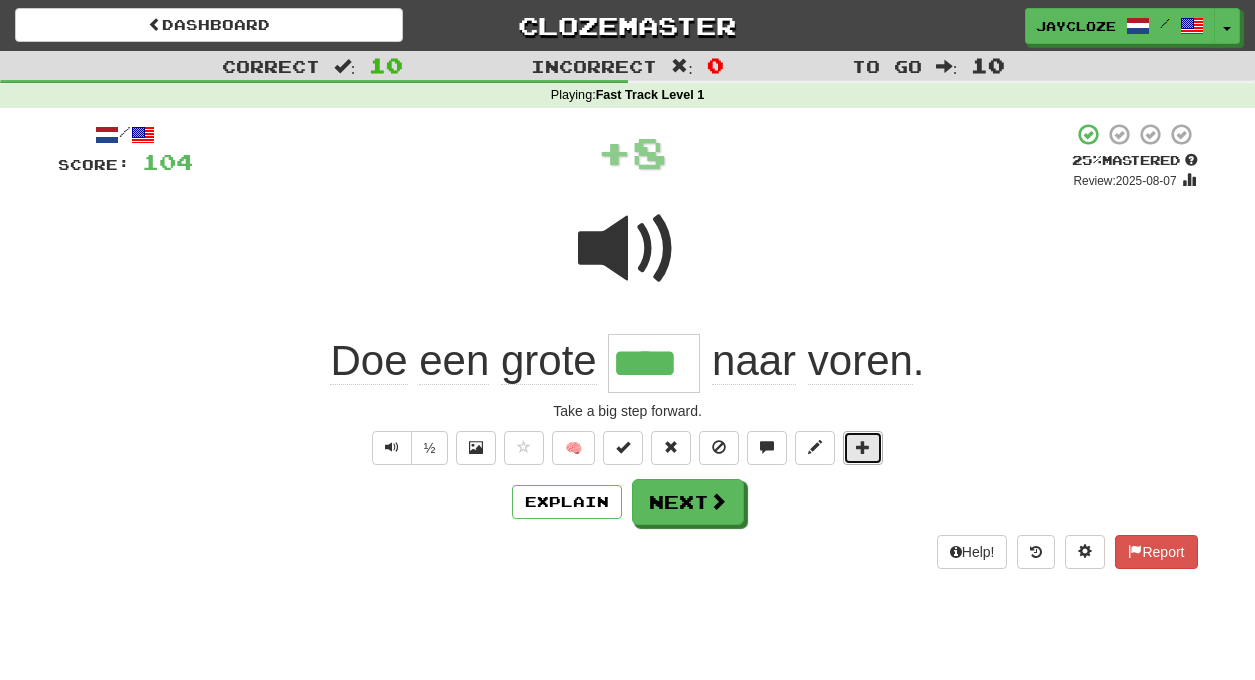 click at bounding box center [863, 447] 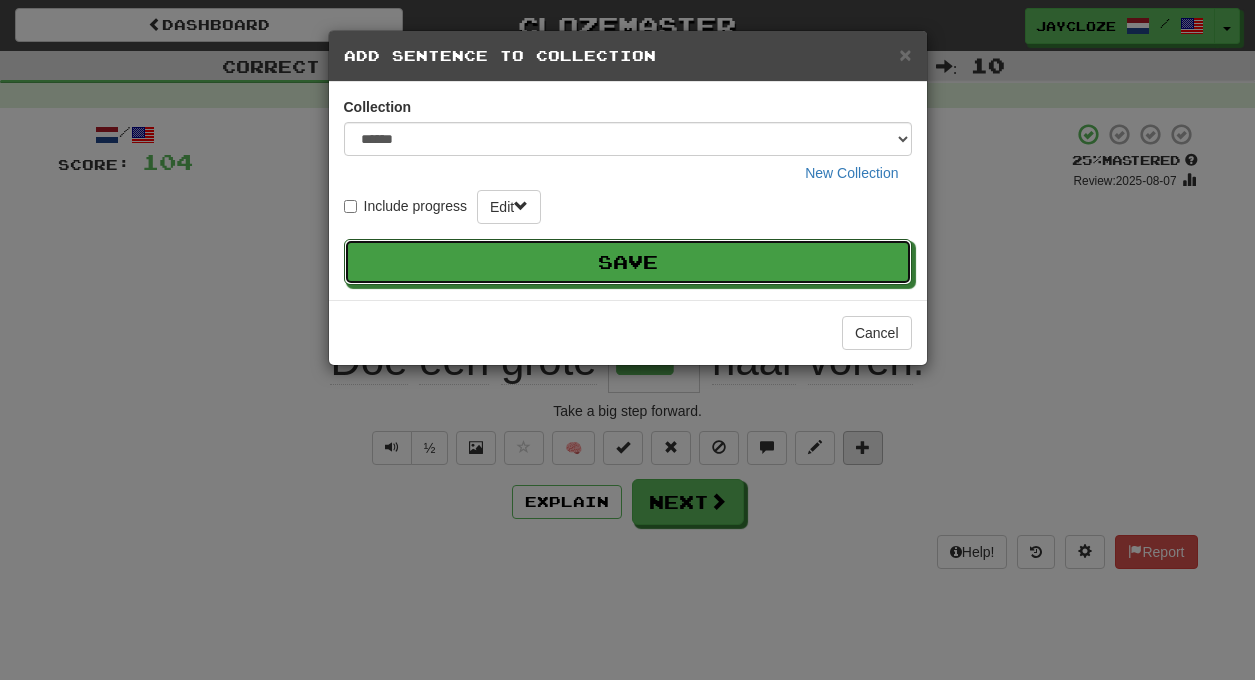 type 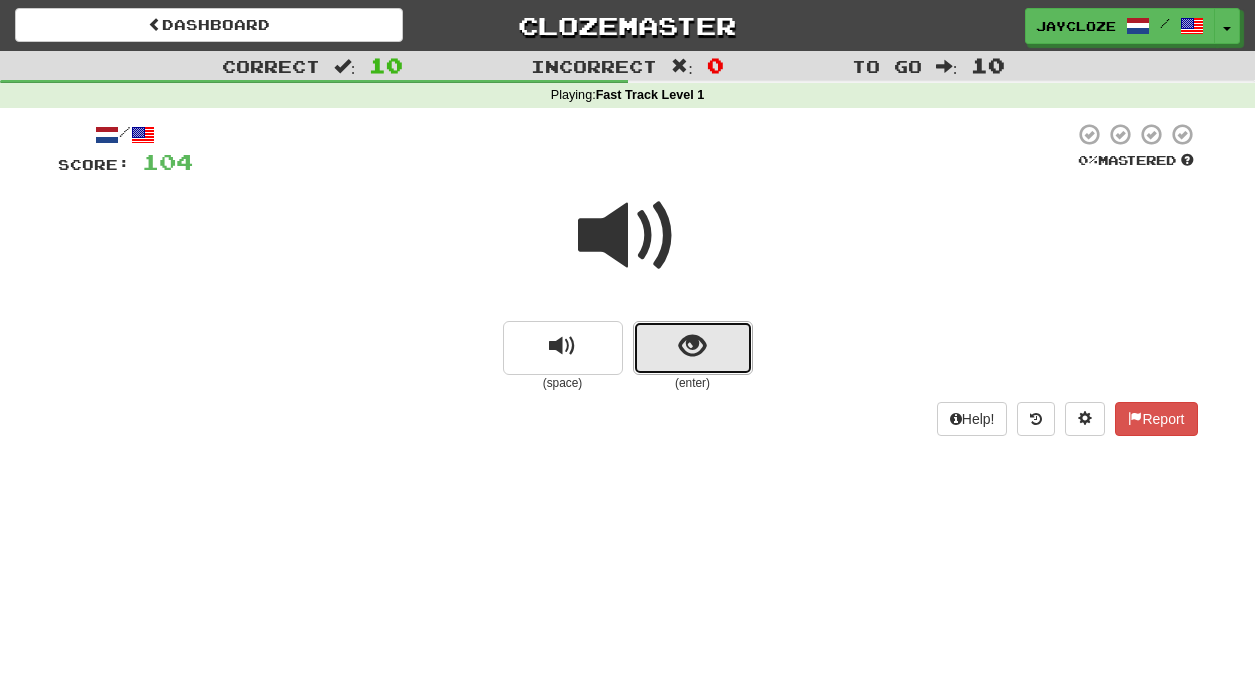 click at bounding box center [692, 346] 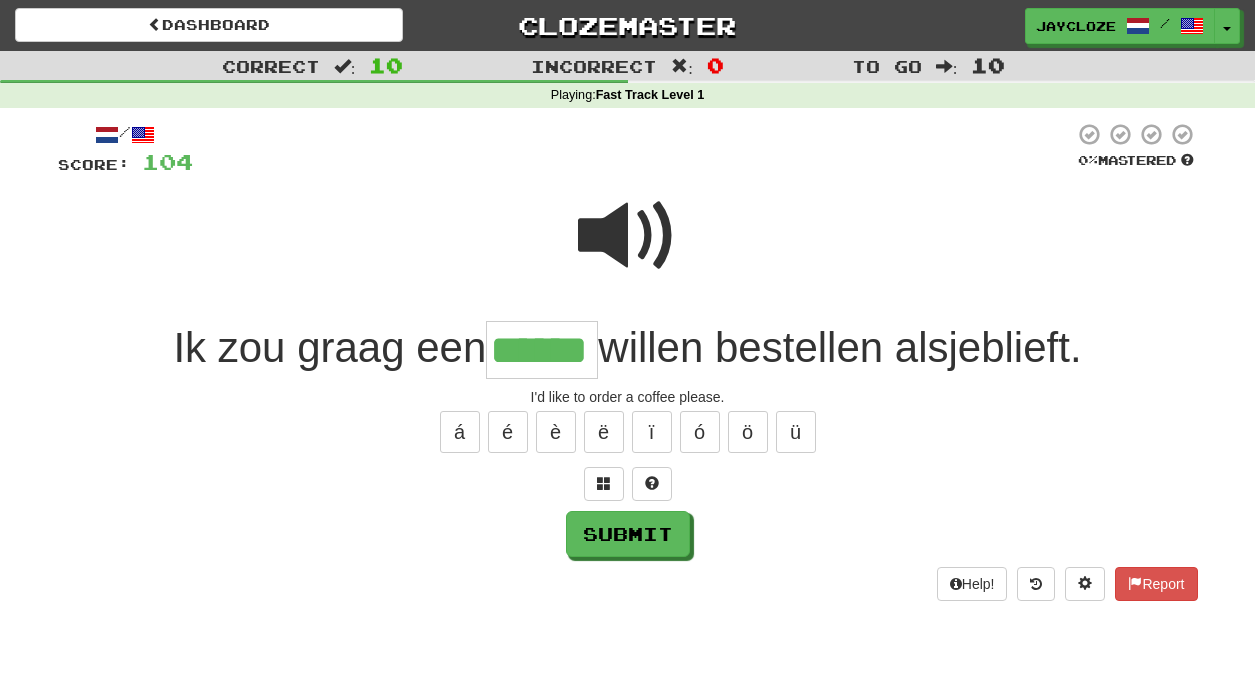 type on "******" 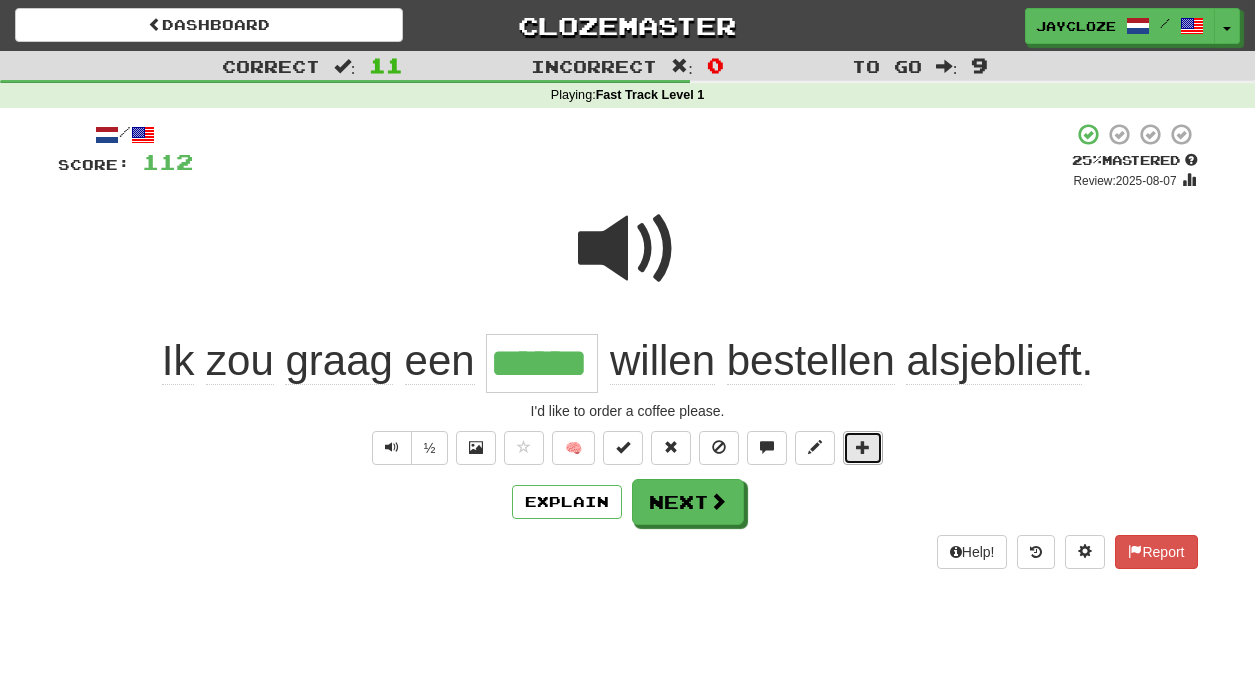 click at bounding box center [863, 447] 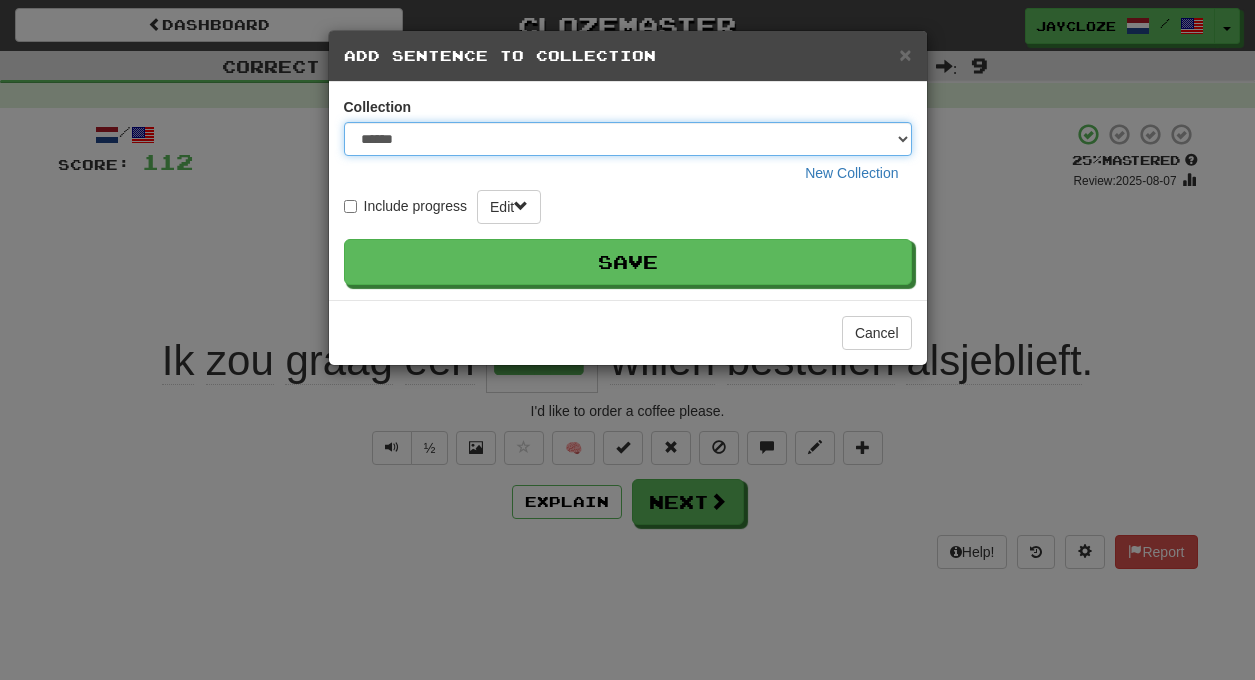 click on "**********" at bounding box center (628, 139) 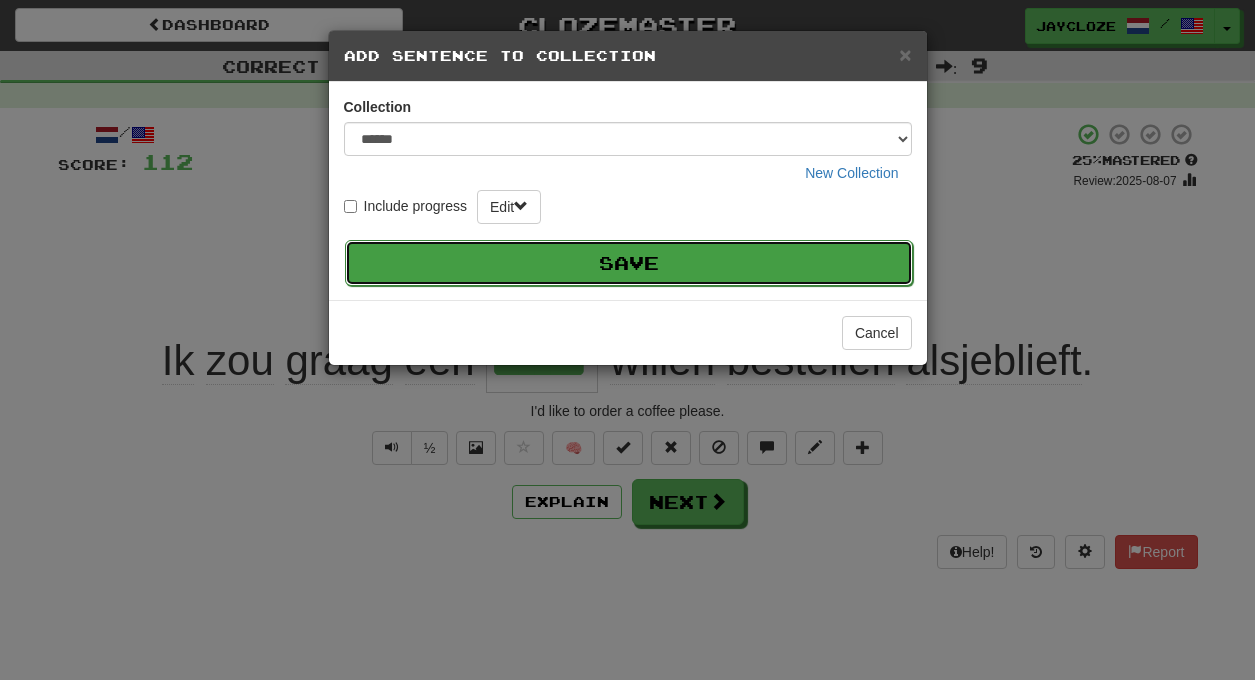 click on "Save" at bounding box center (629, 263) 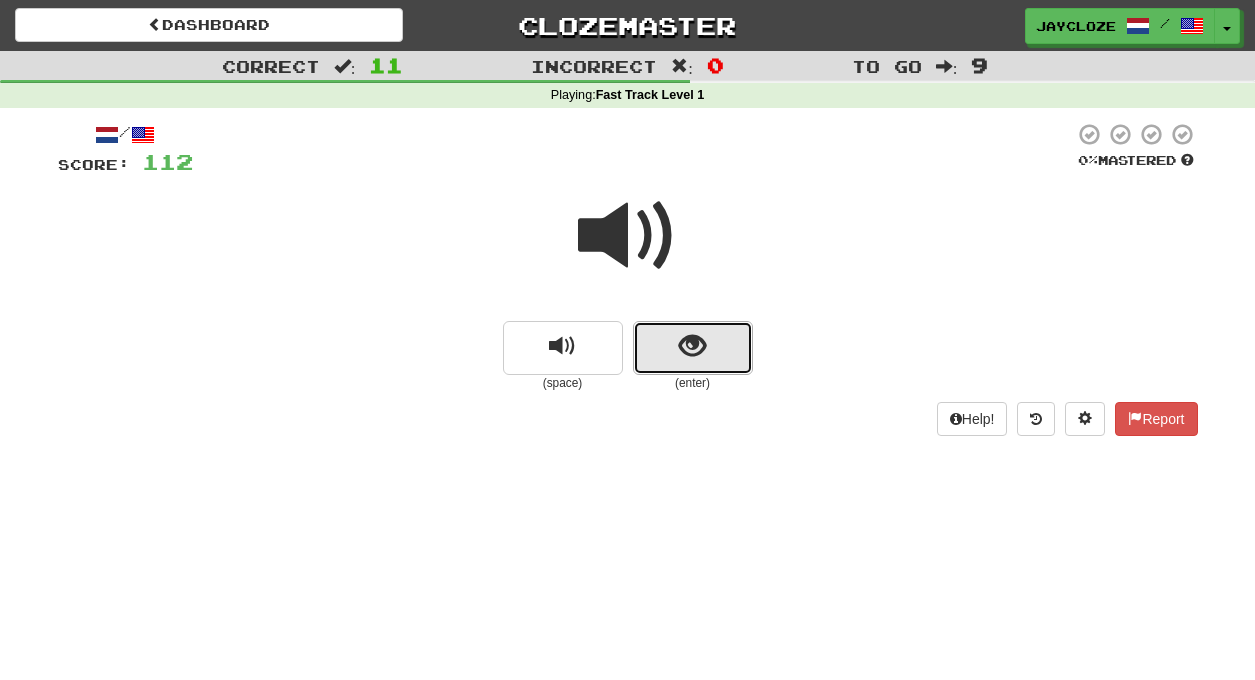click at bounding box center [692, 346] 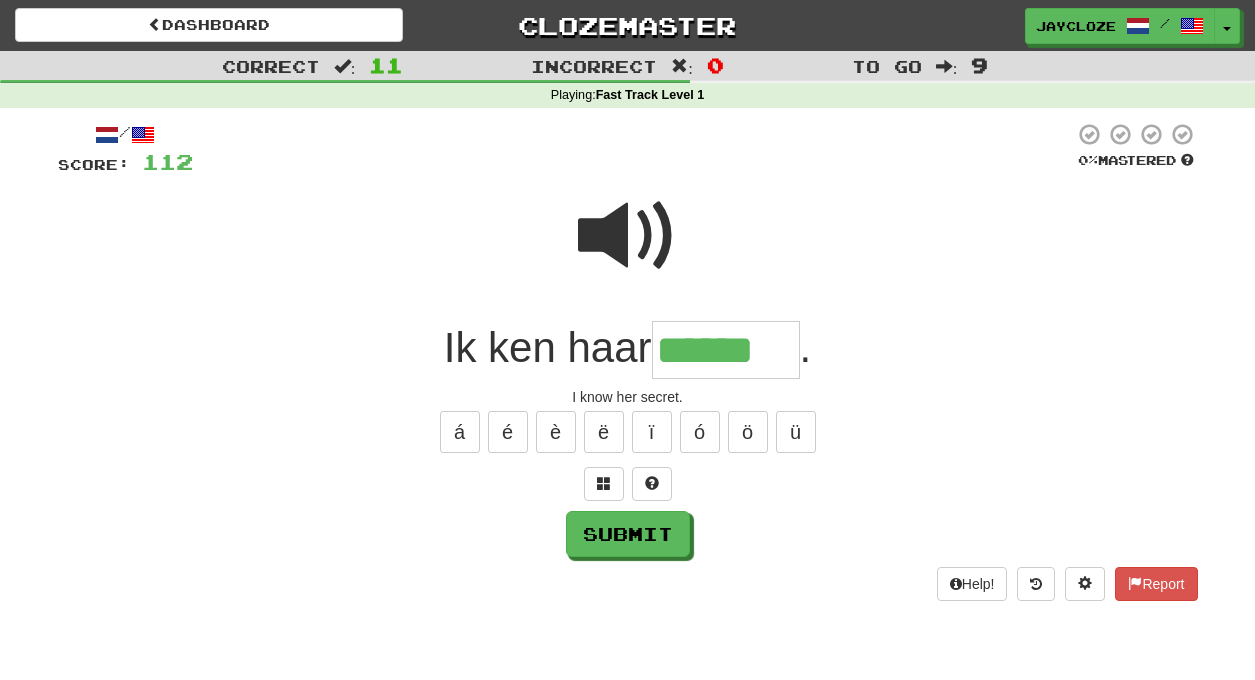 type on "******" 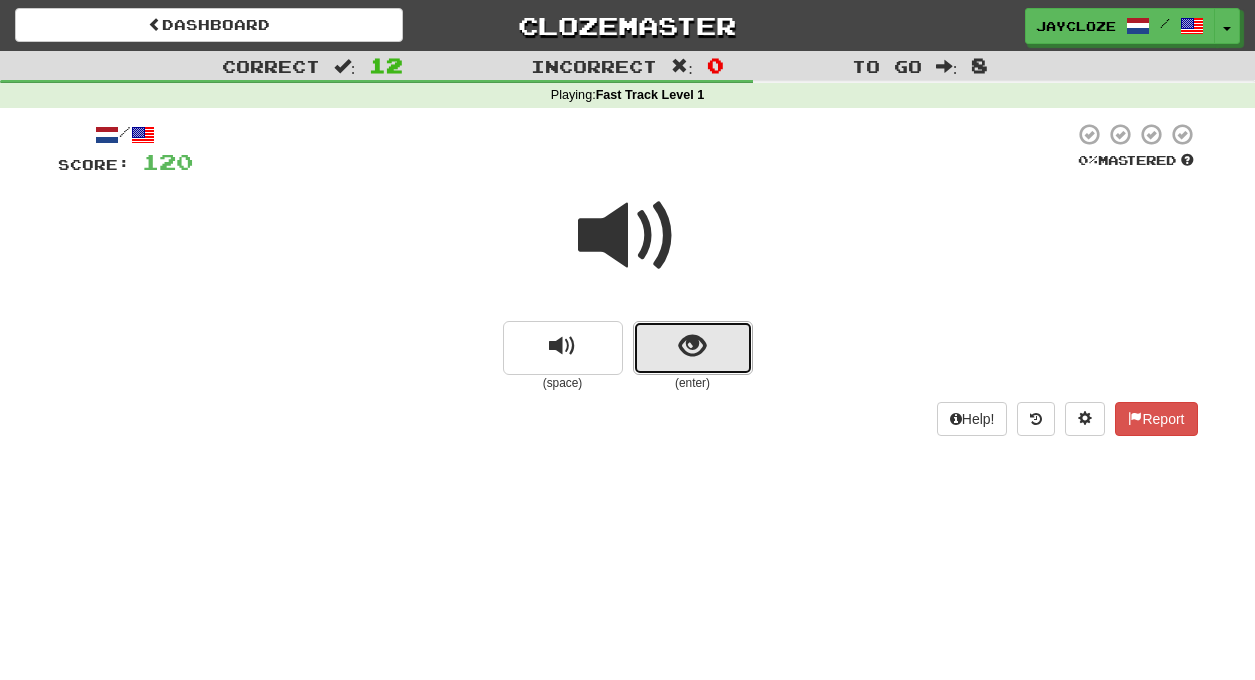 click at bounding box center [692, 346] 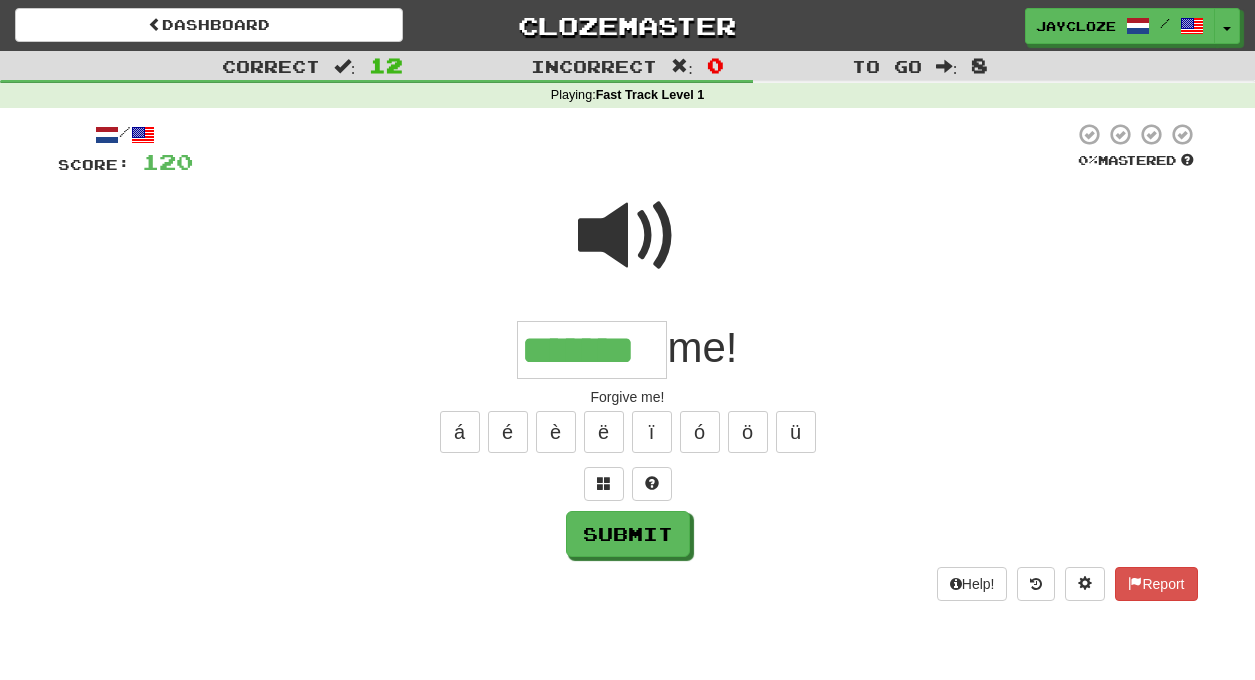 type on "*******" 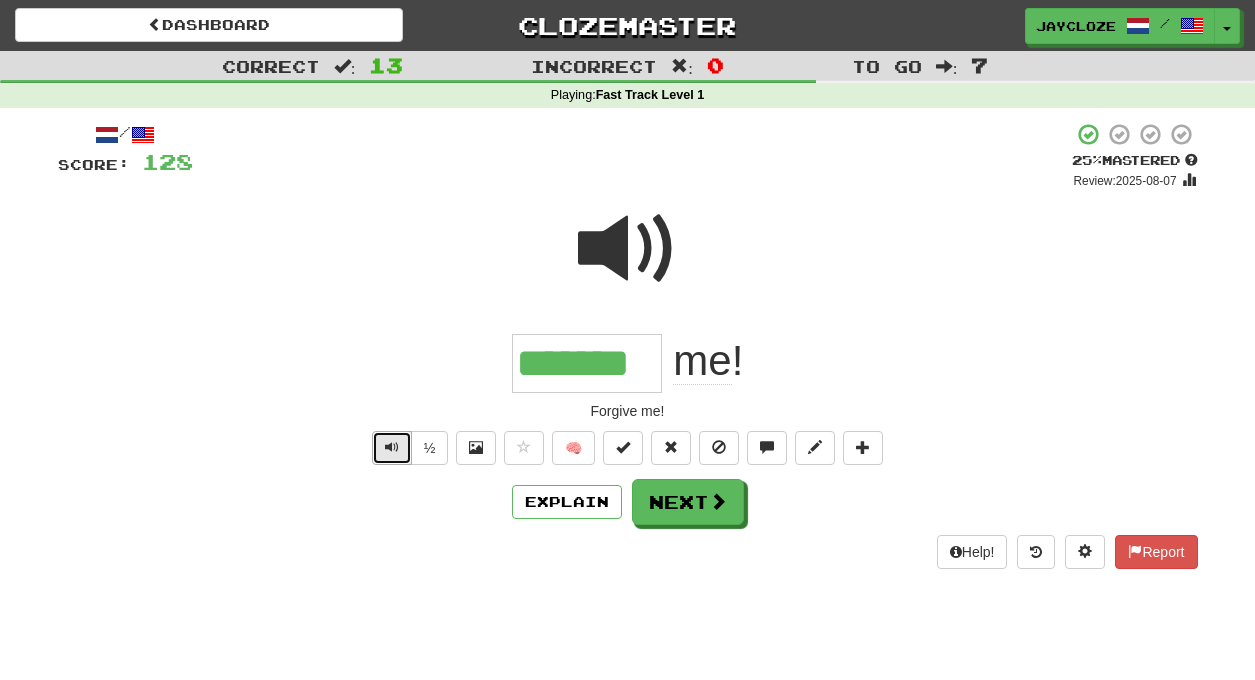 click at bounding box center (392, 447) 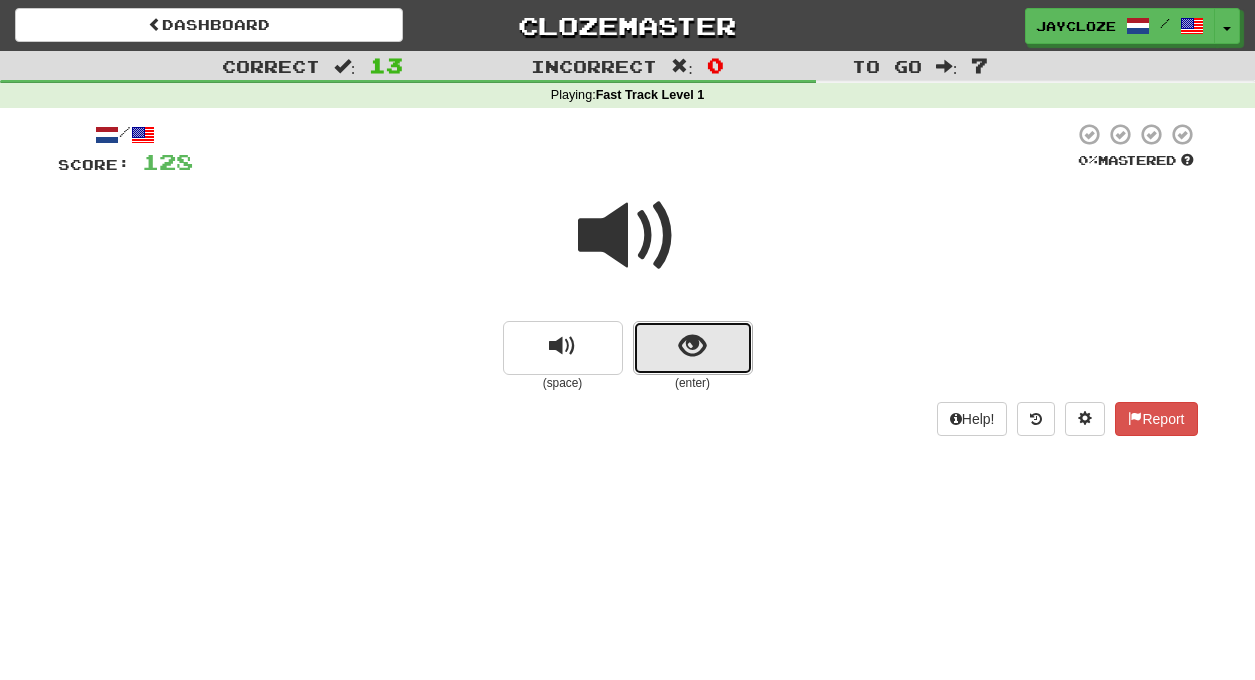 click at bounding box center [692, 346] 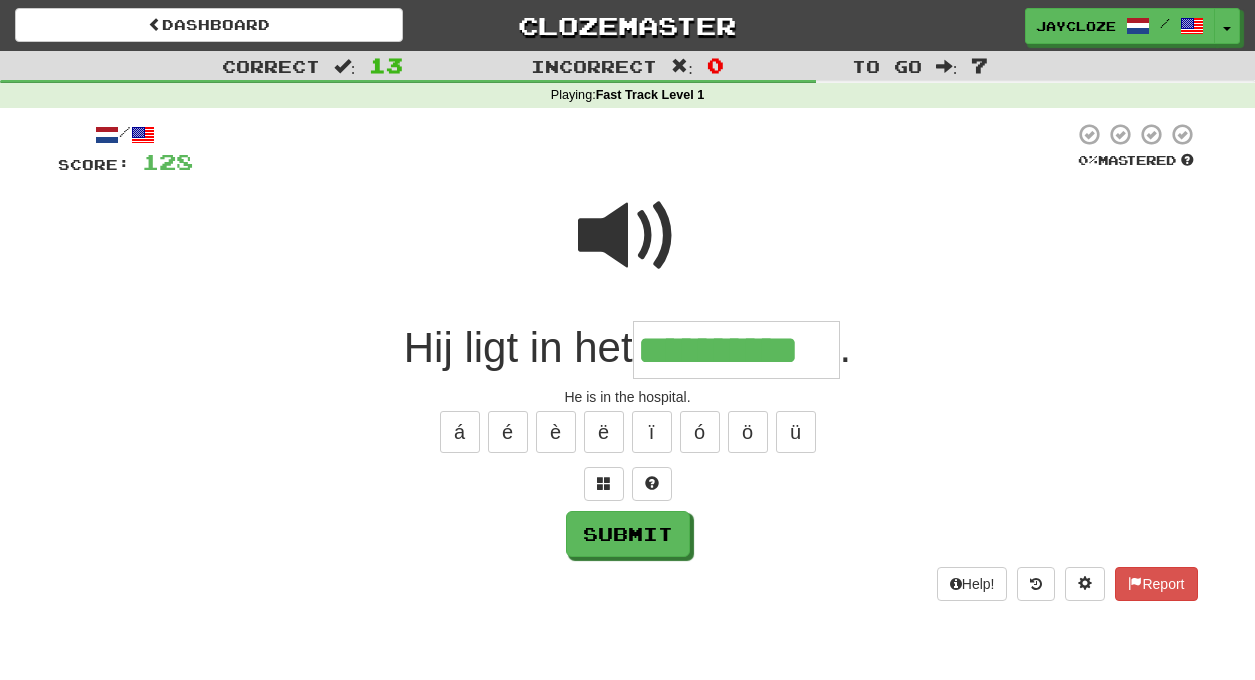type on "**********" 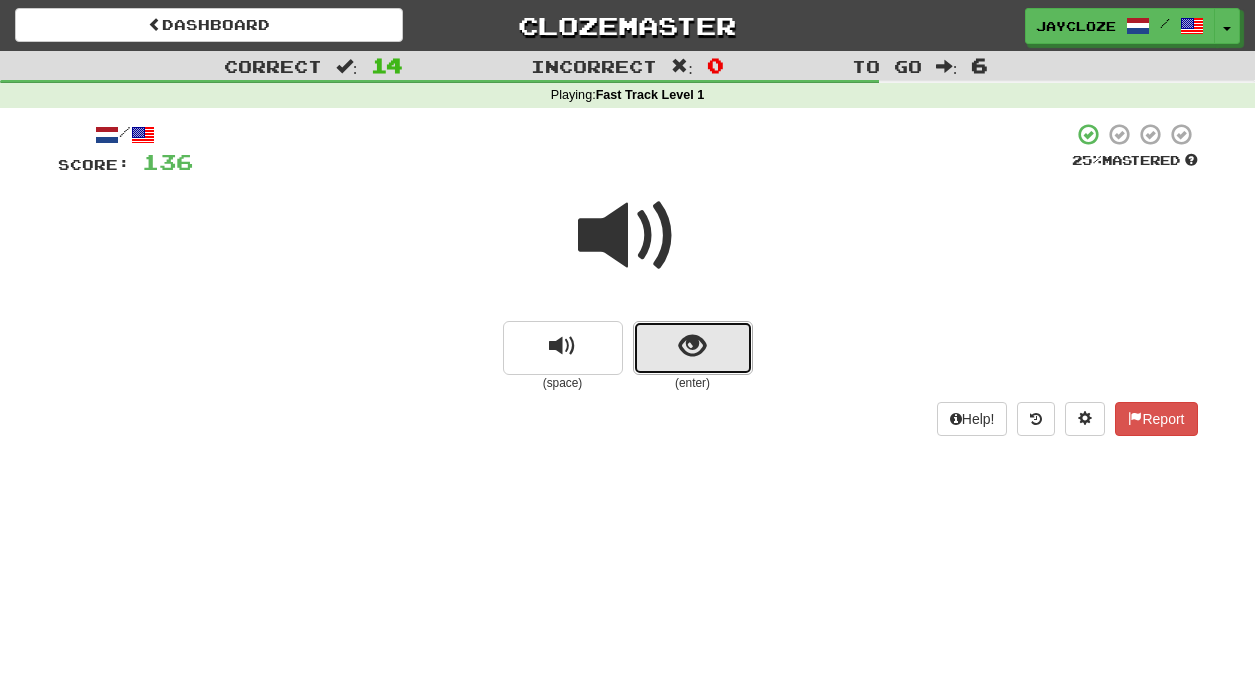 click at bounding box center (692, 346) 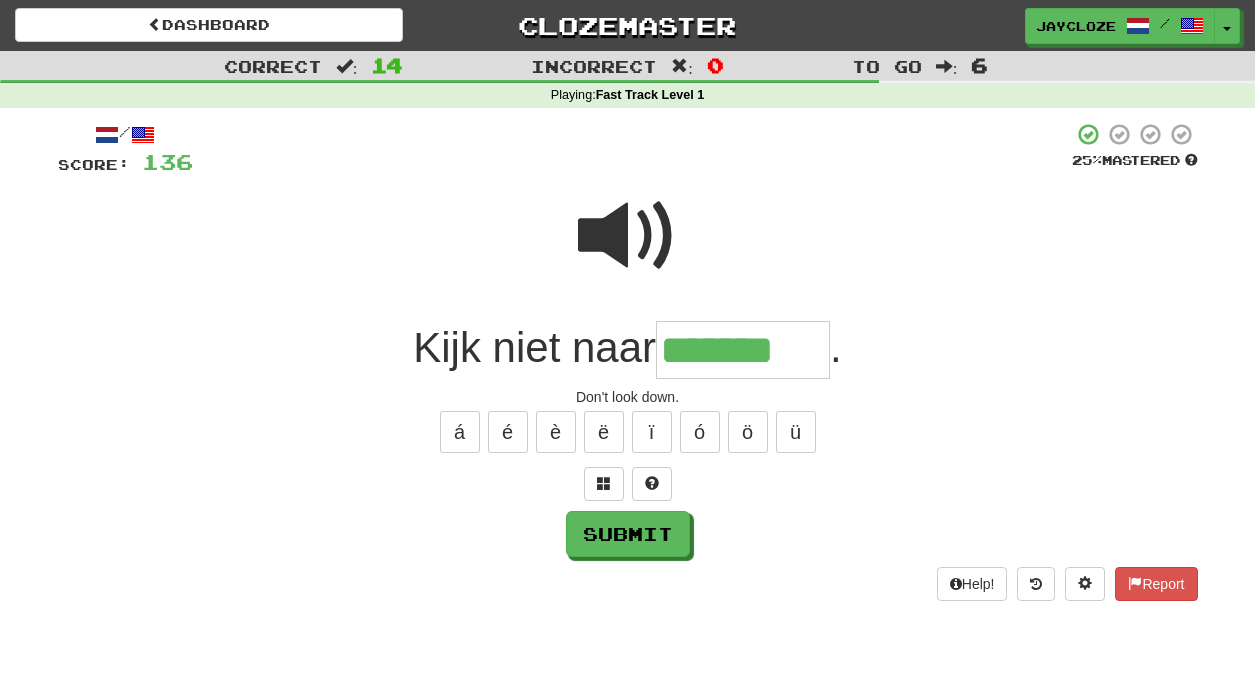 type on "*******" 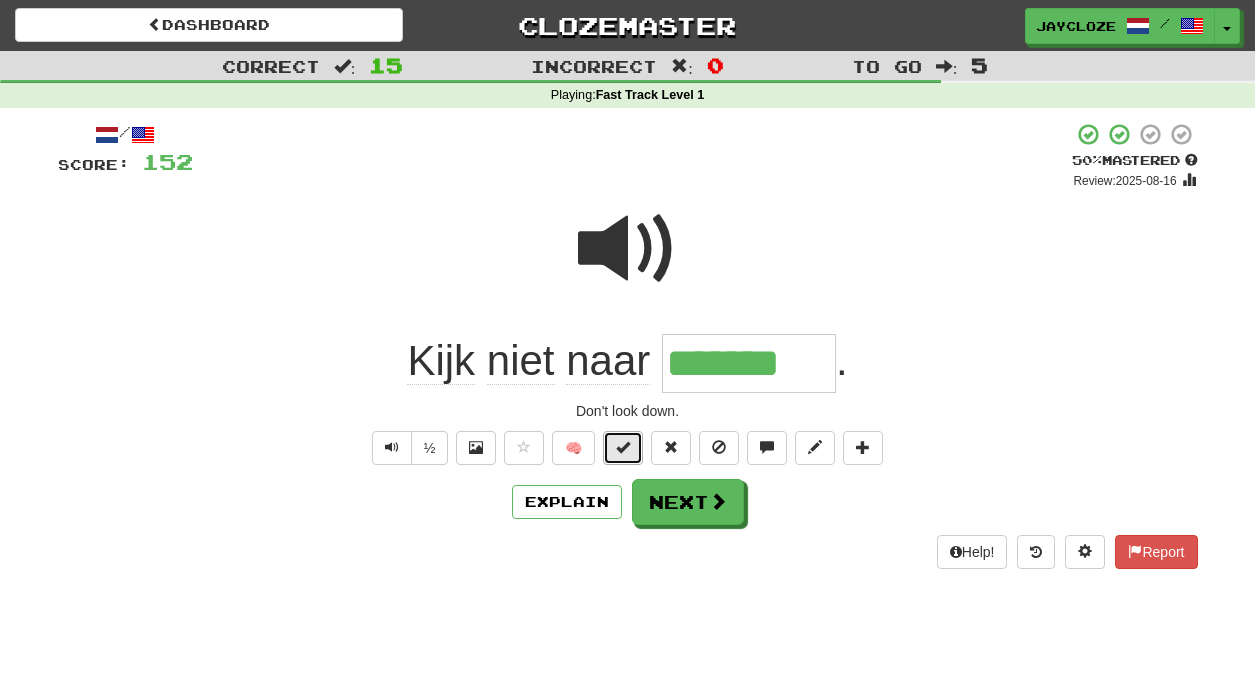 click at bounding box center (623, 447) 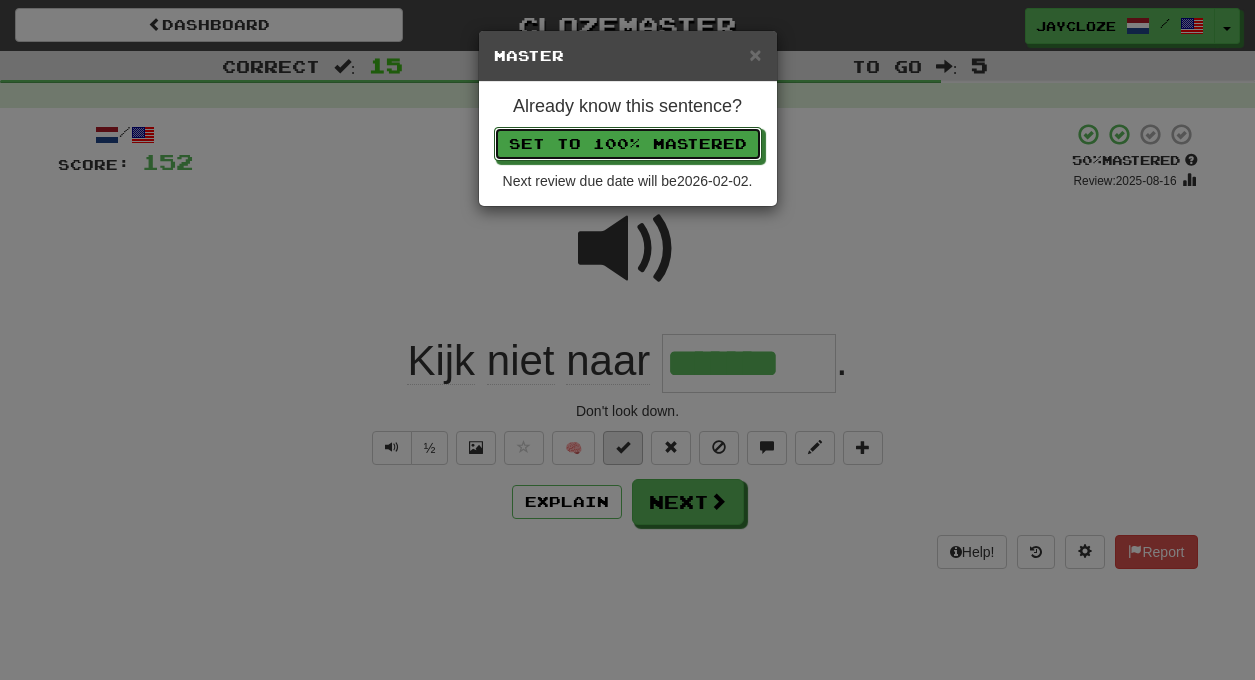 click on "Set to 100% Mastered" at bounding box center (628, 144) 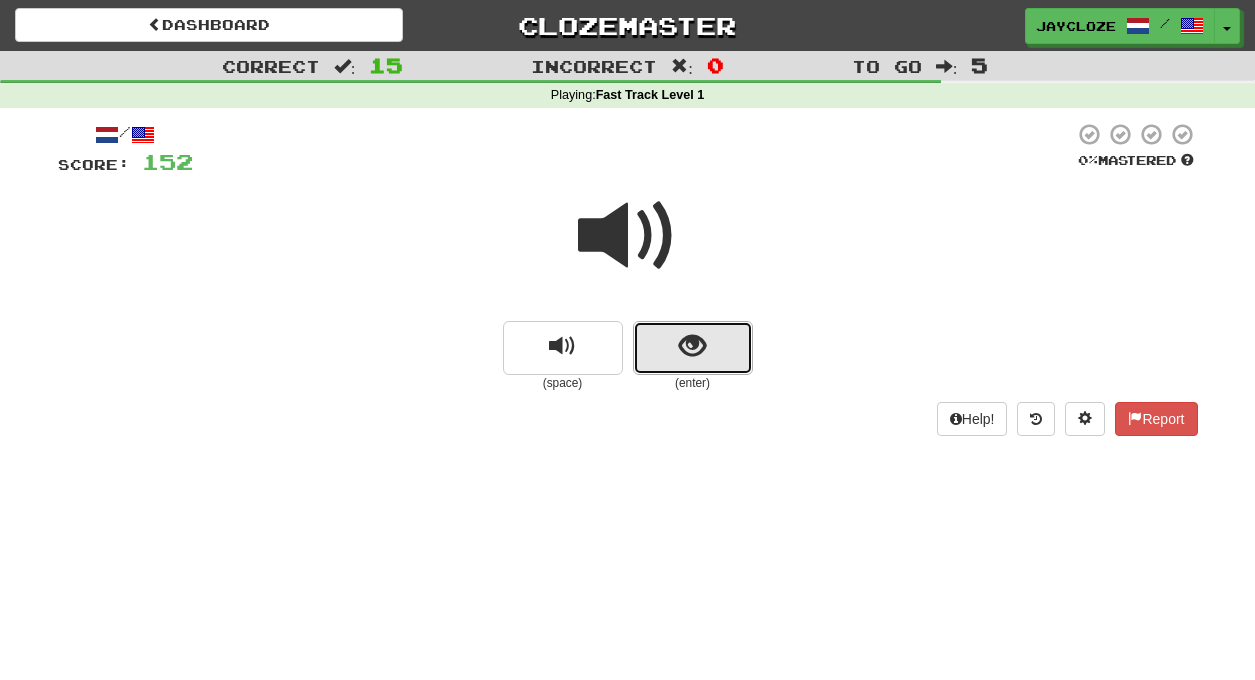 click at bounding box center (692, 346) 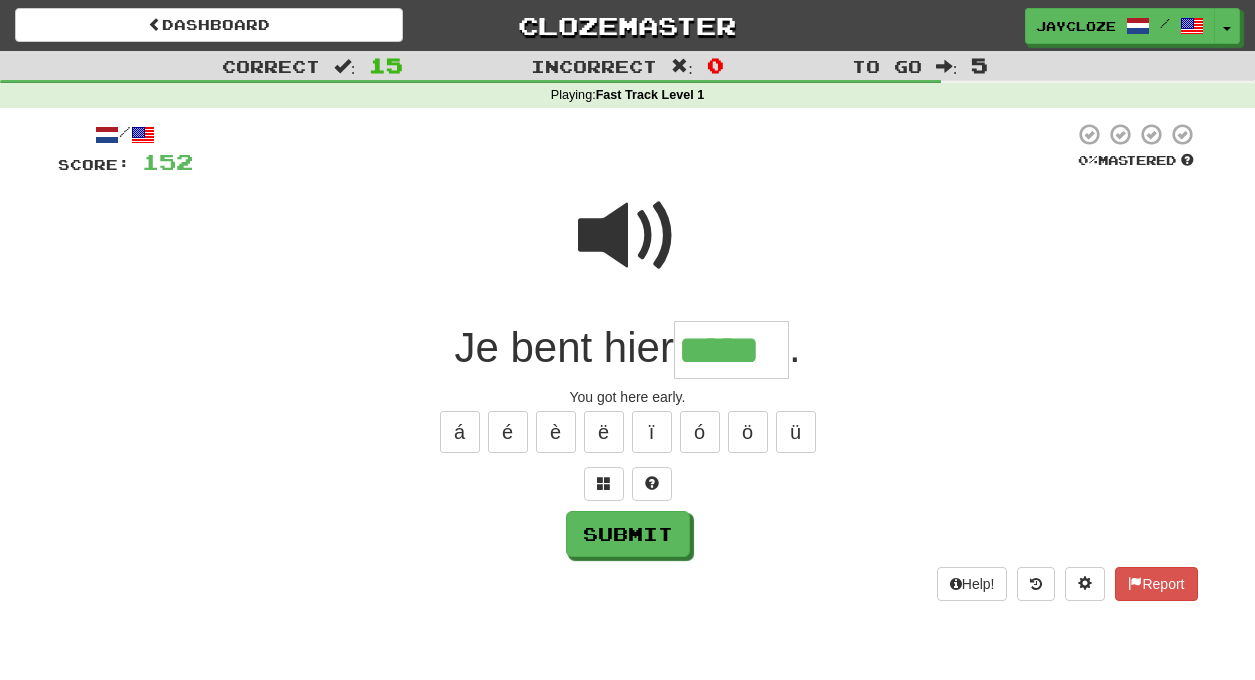 type on "*****" 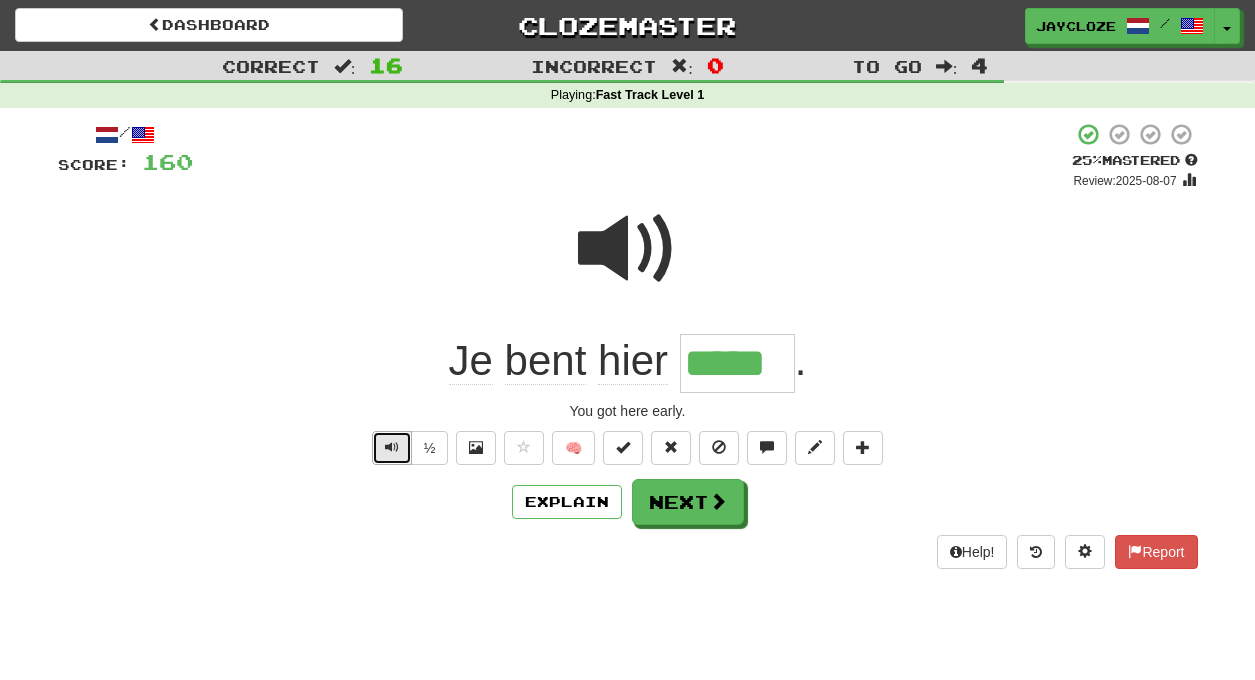 click at bounding box center [392, 447] 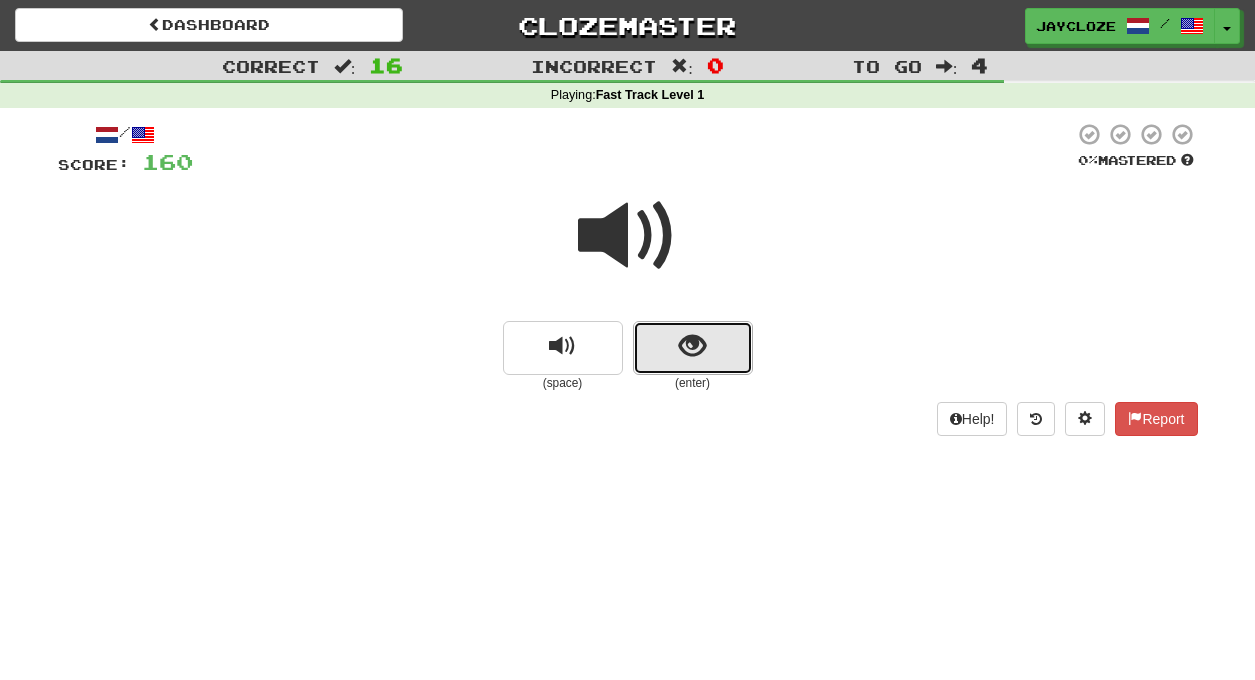 click at bounding box center (692, 346) 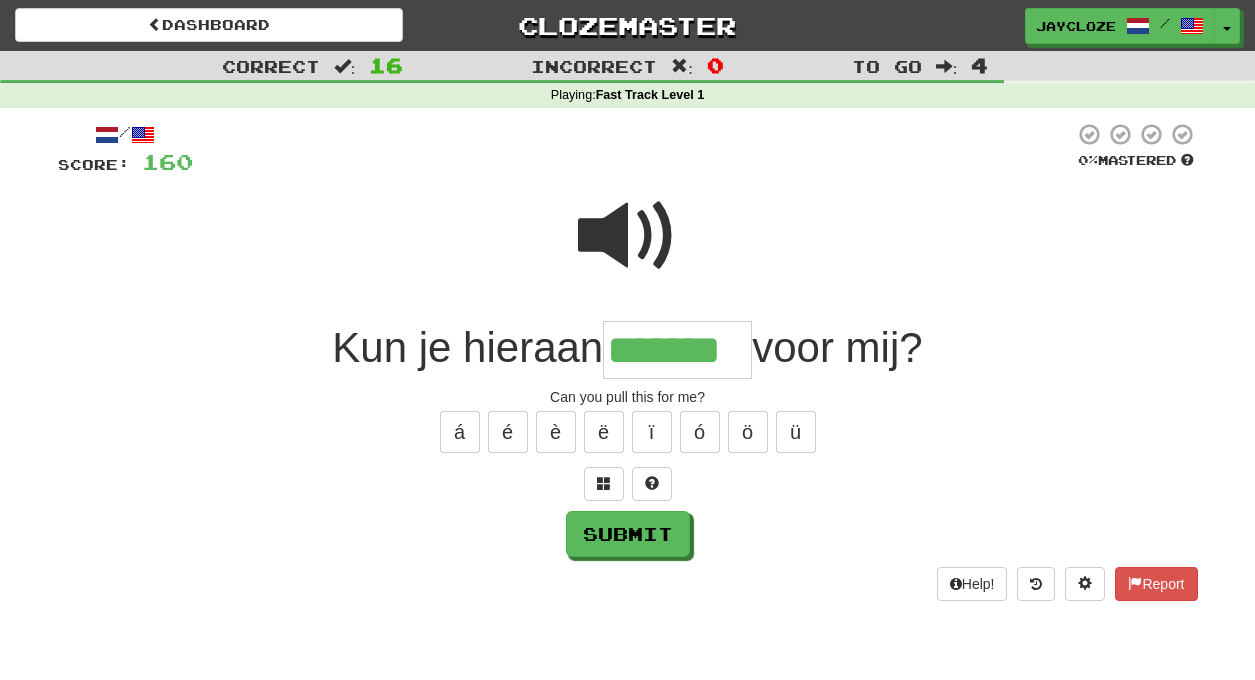 type on "*******" 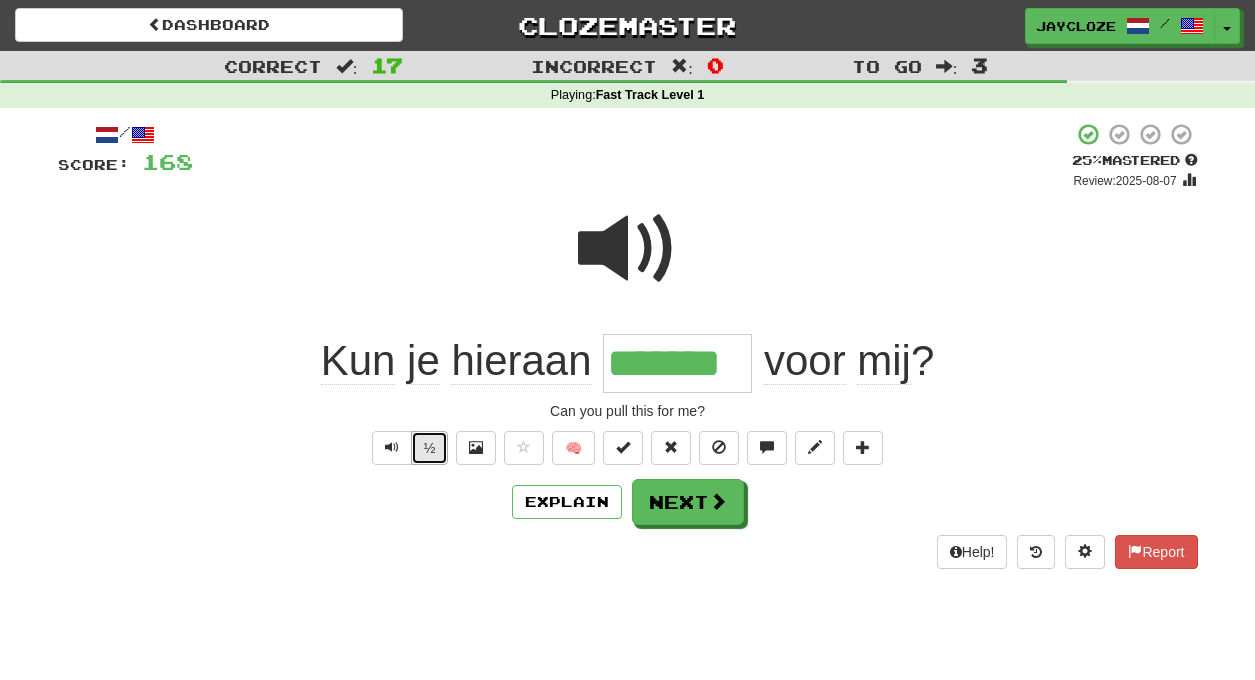 click on "½" at bounding box center [430, 448] 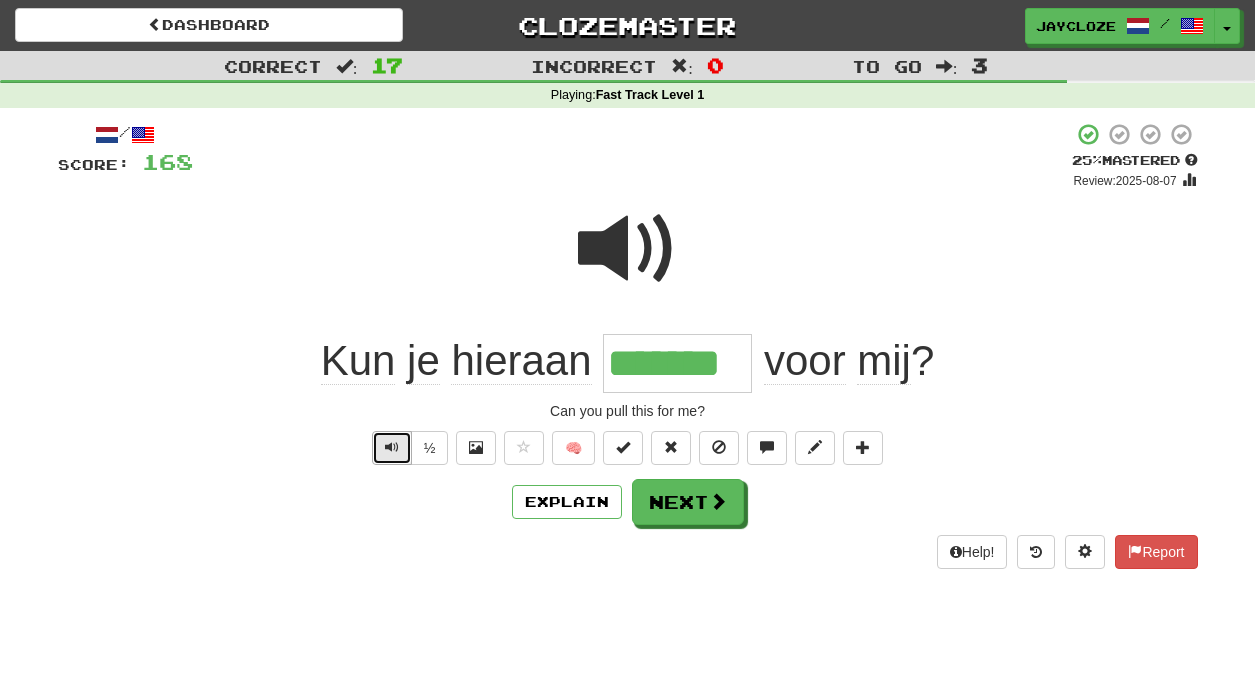 click at bounding box center [392, 447] 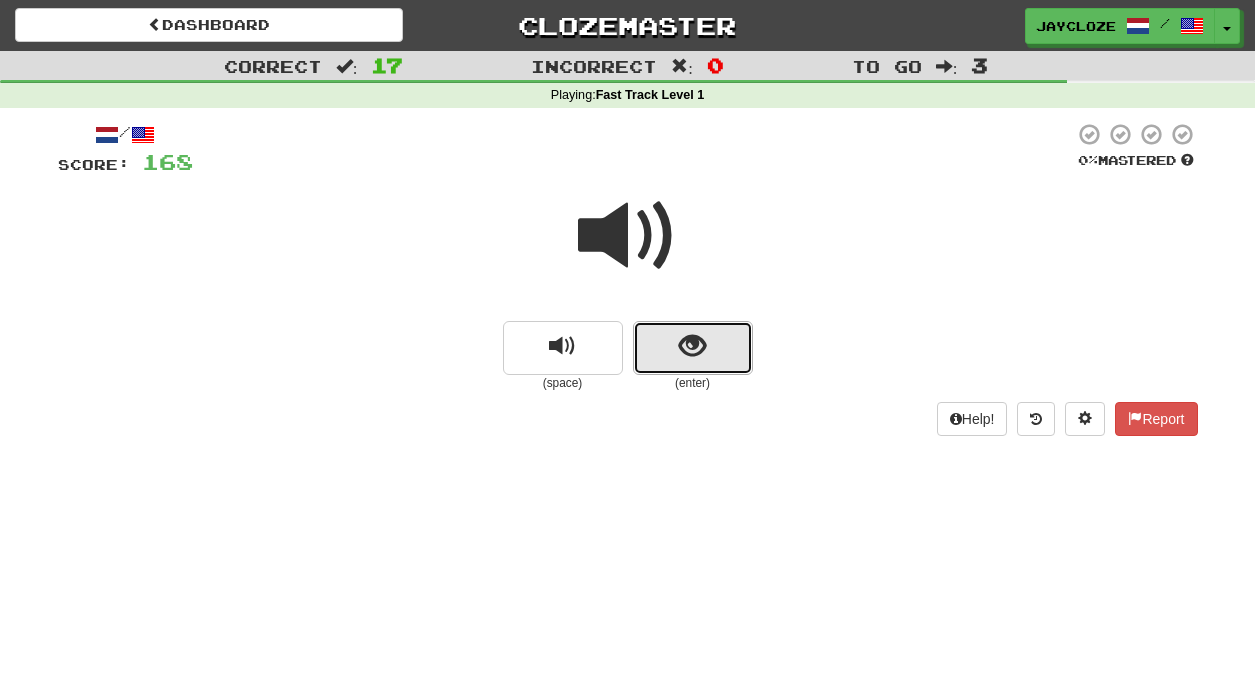 click at bounding box center [693, 348] 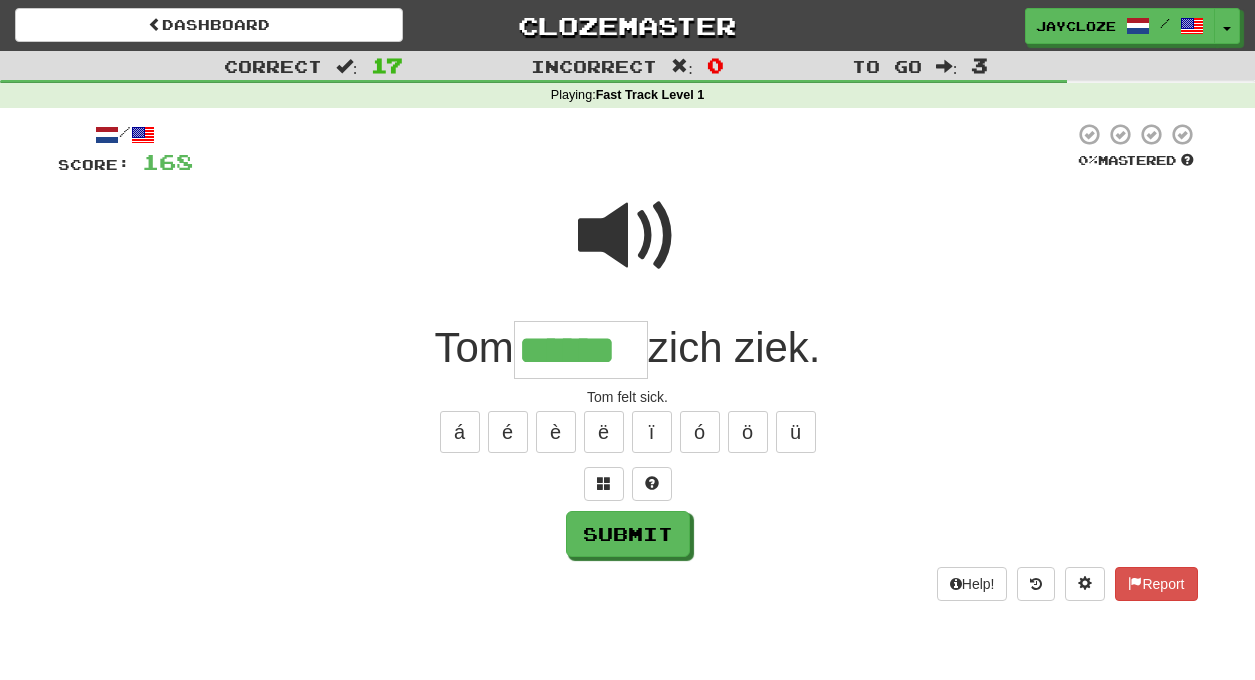 type on "******" 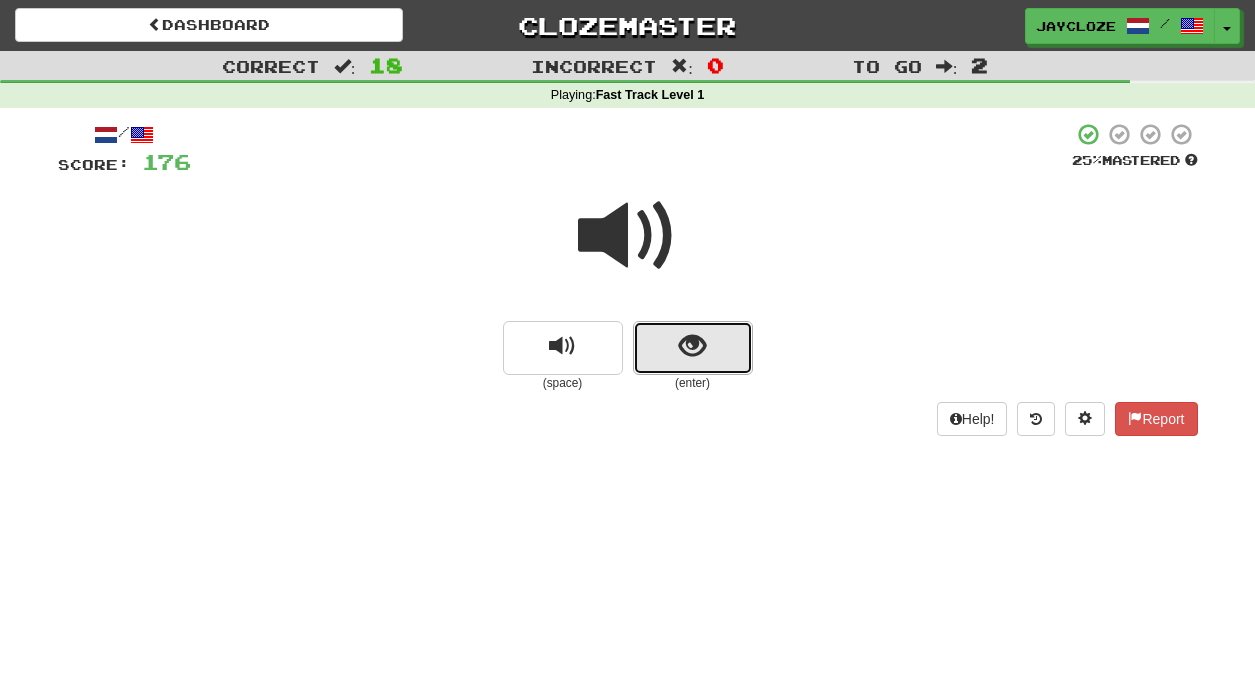 click at bounding box center (693, 348) 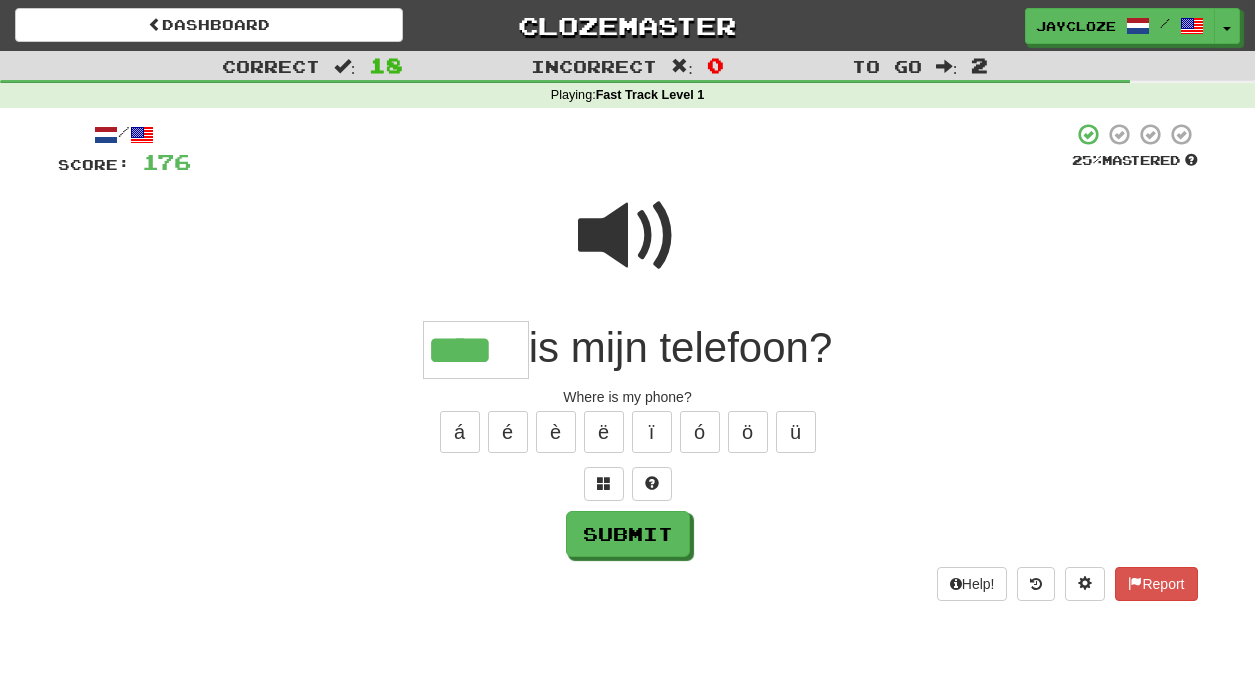 type on "****" 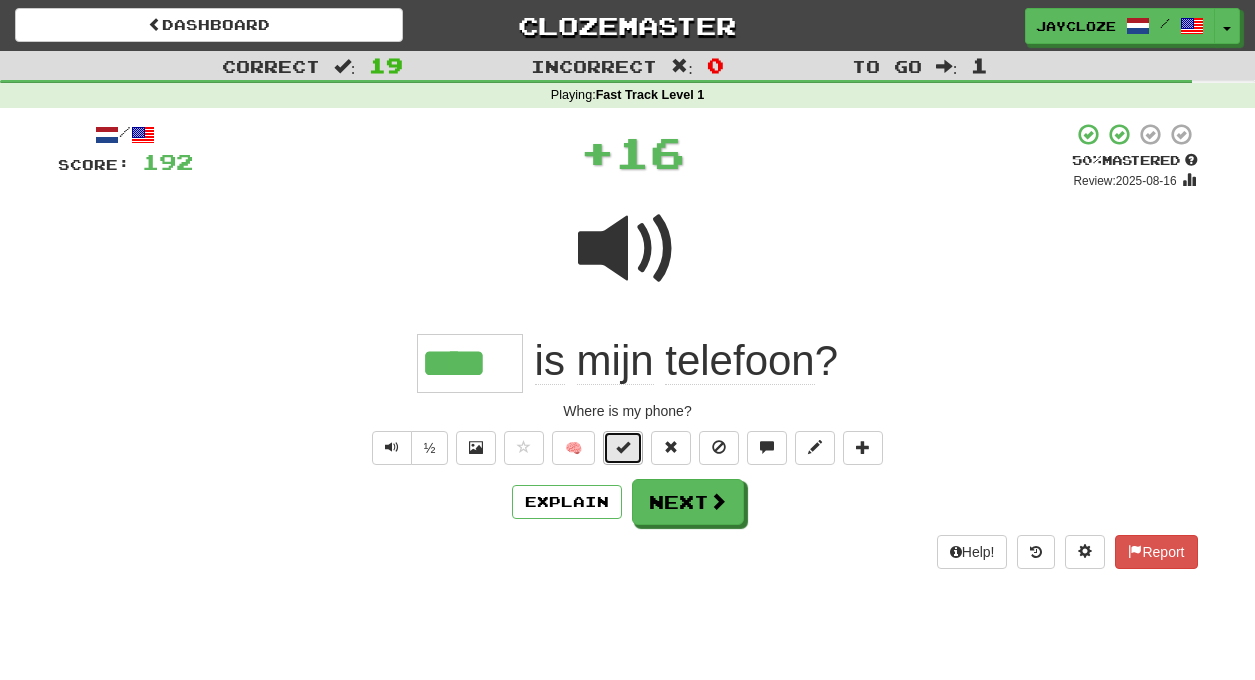 click at bounding box center (623, 447) 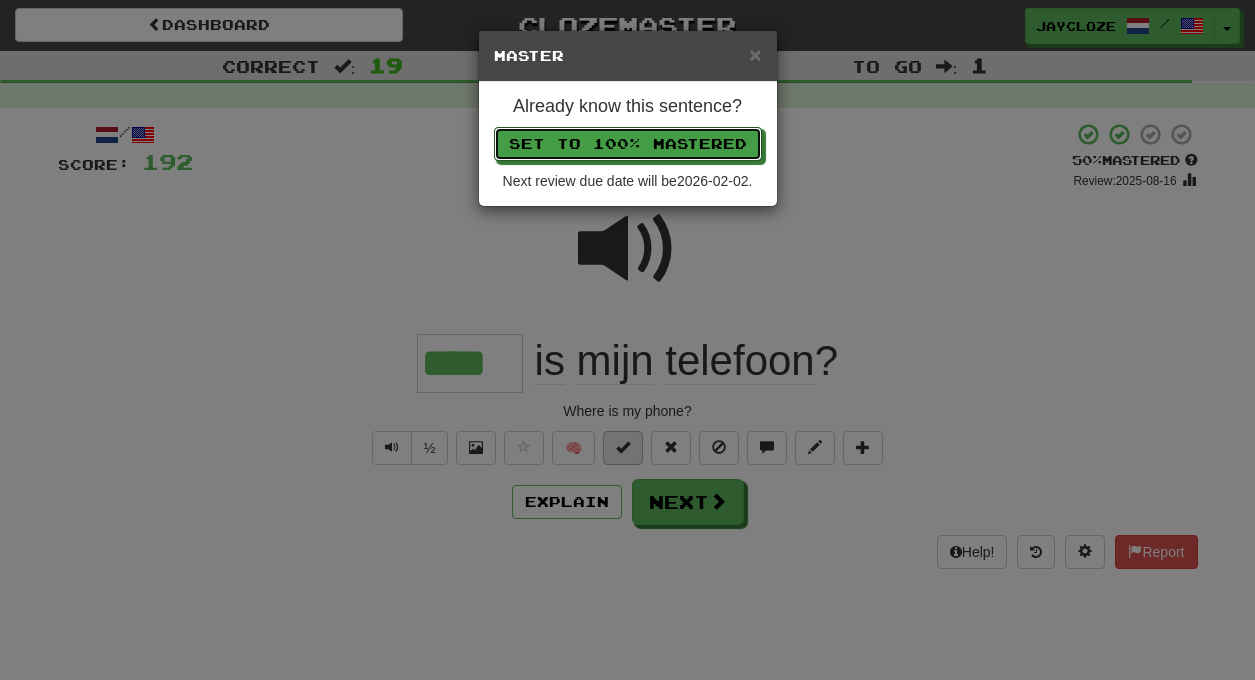 click on "Set to 100% Mastered" at bounding box center (628, 144) 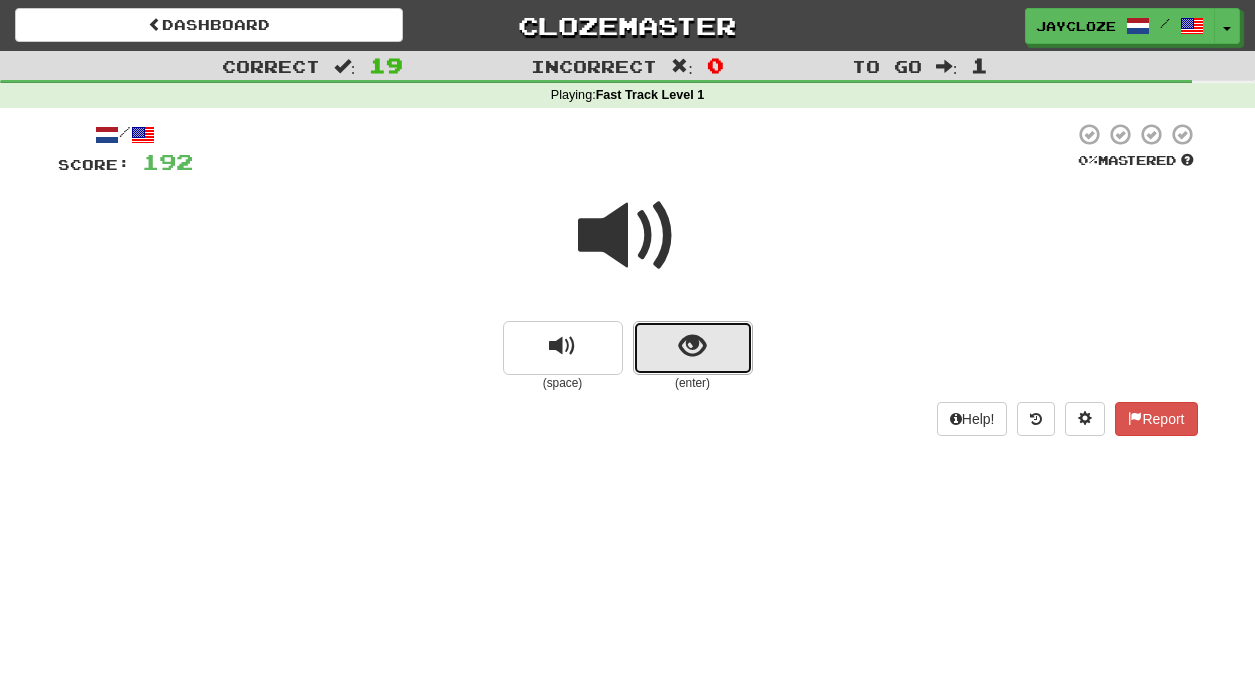 click at bounding box center (693, 348) 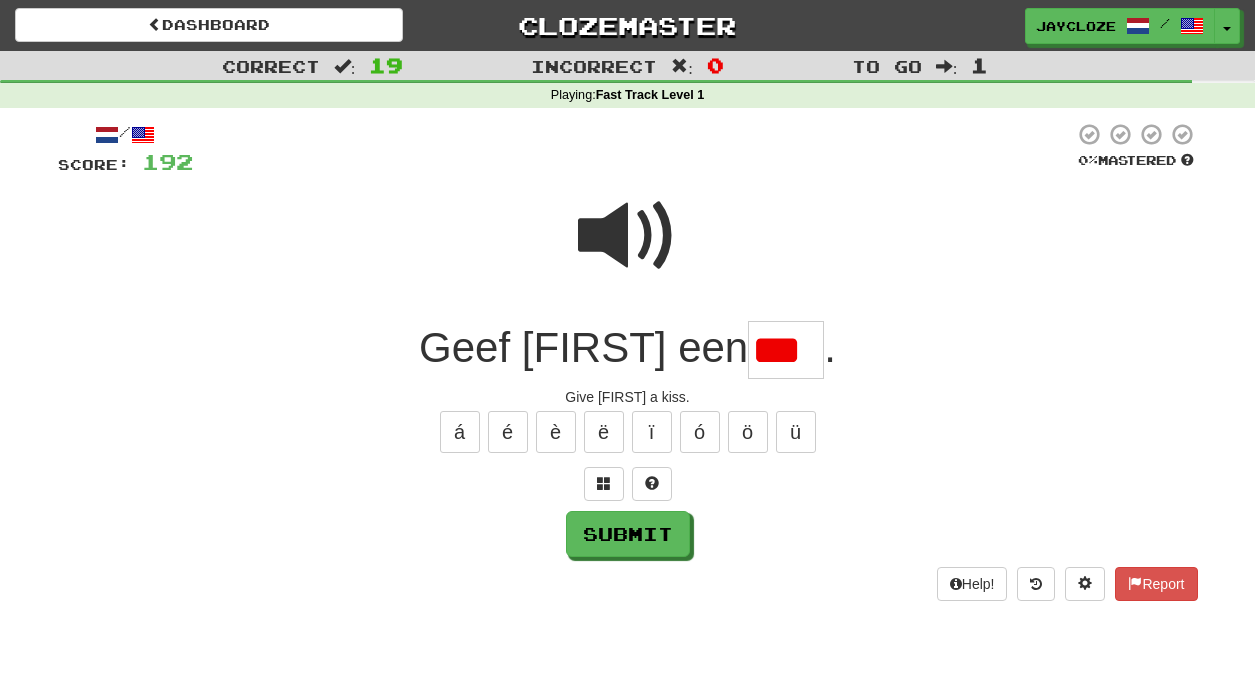 scroll, scrollTop: 0, scrollLeft: 0, axis: both 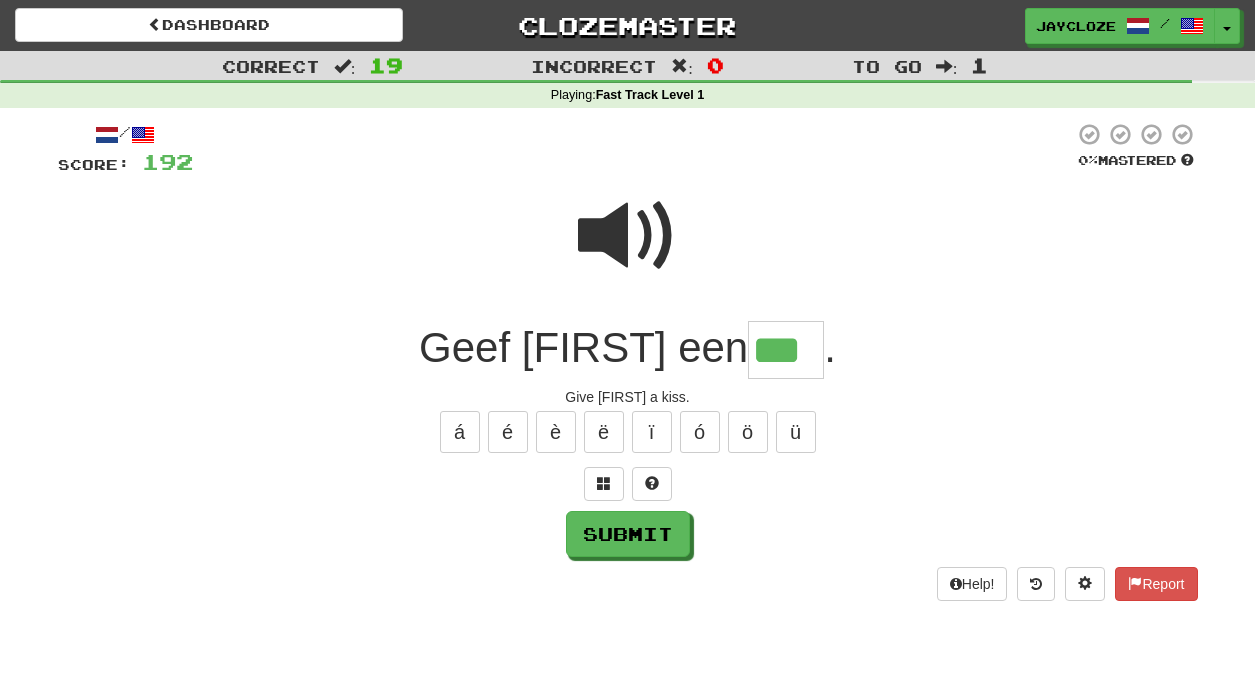 type on "***" 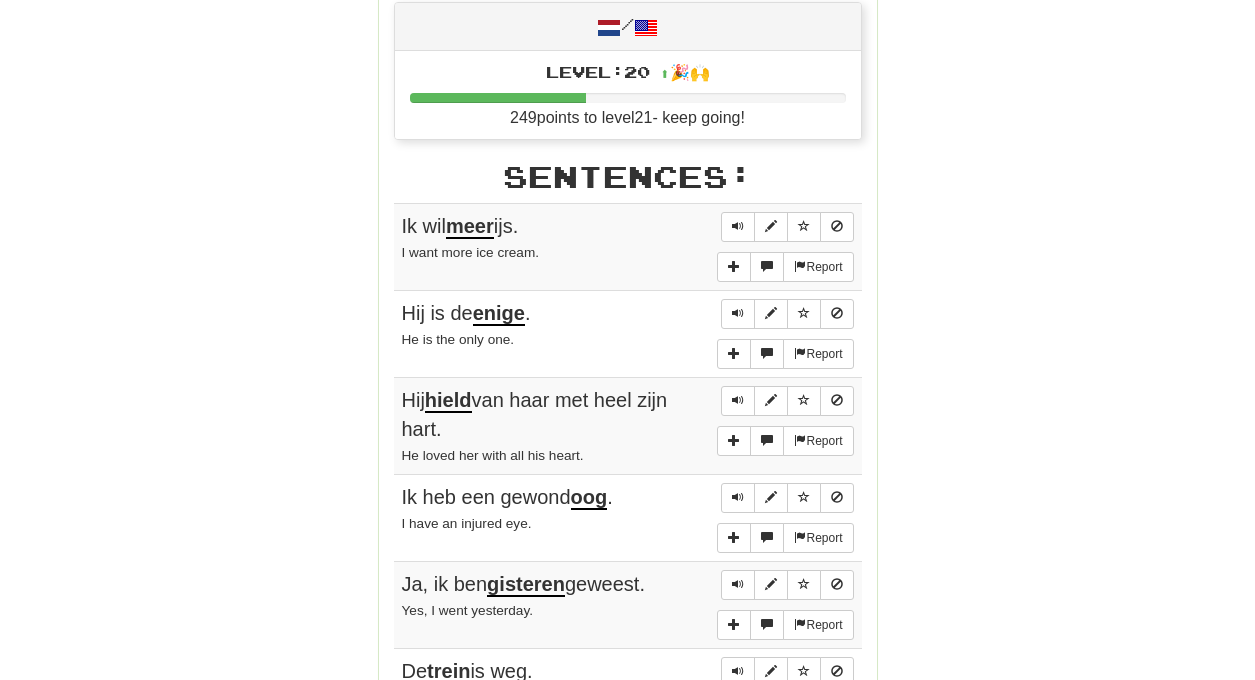 scroll, scrollTop: 816, scrollLeft: 0, axis: vertical 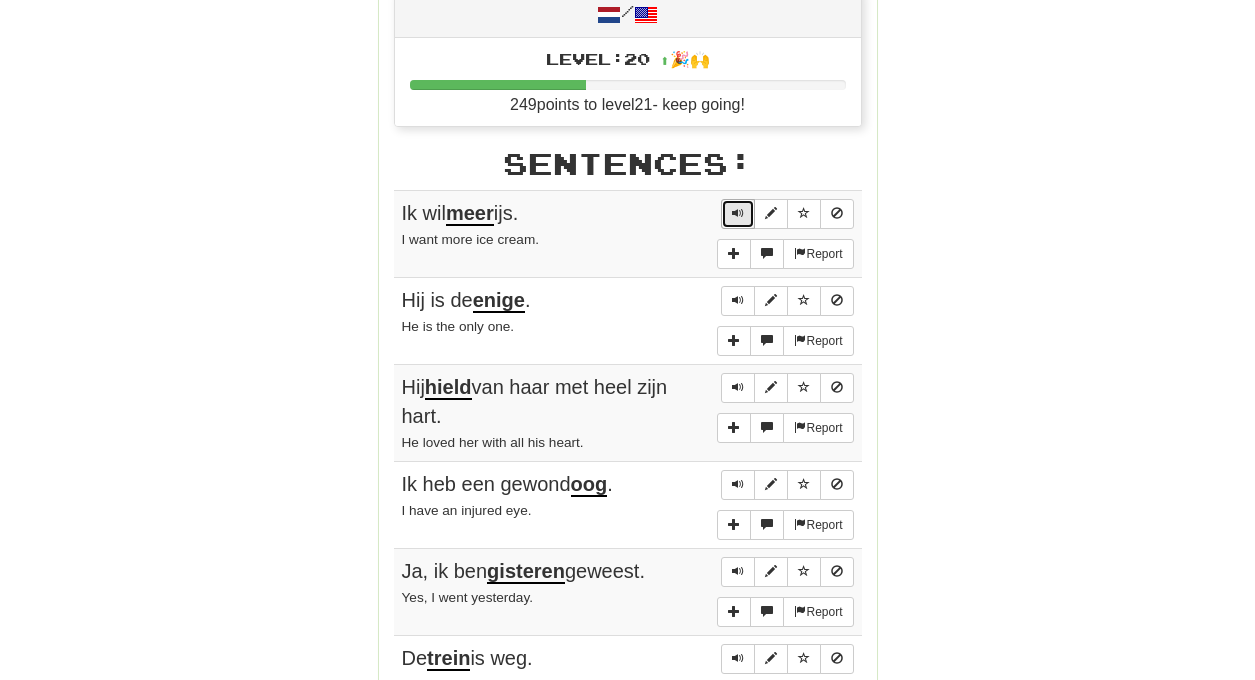 click at bounding box center [738, 214] 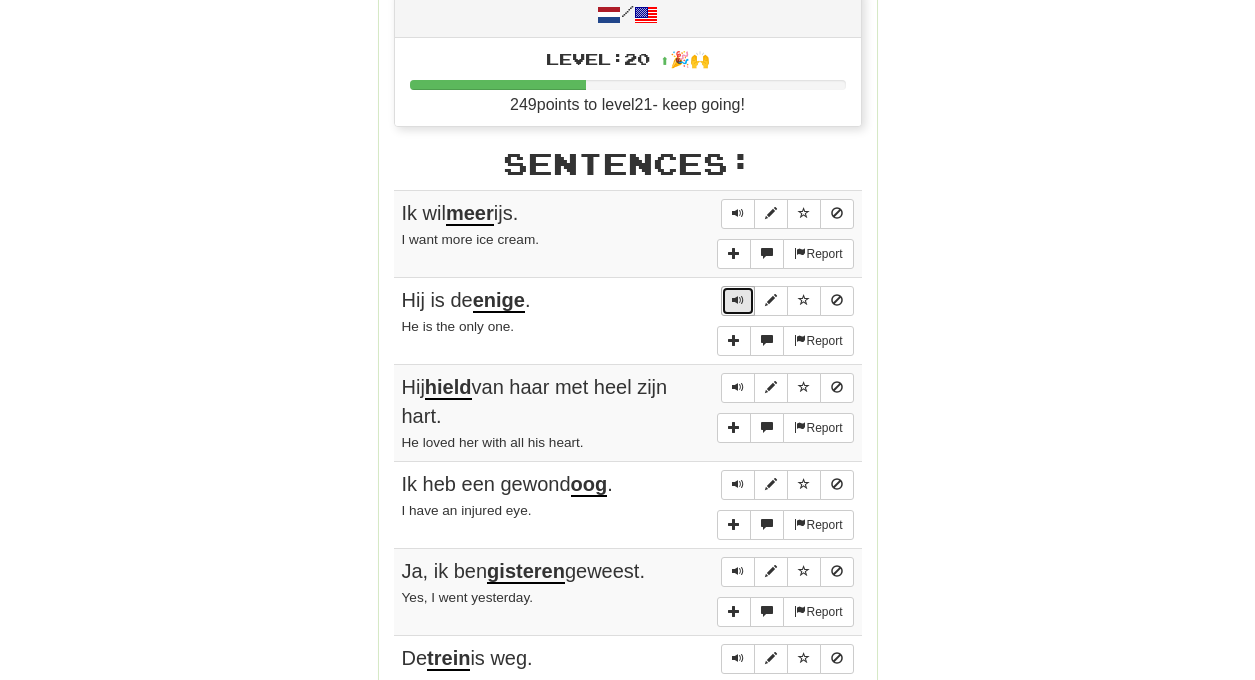 click at bounding box center (738, 301) 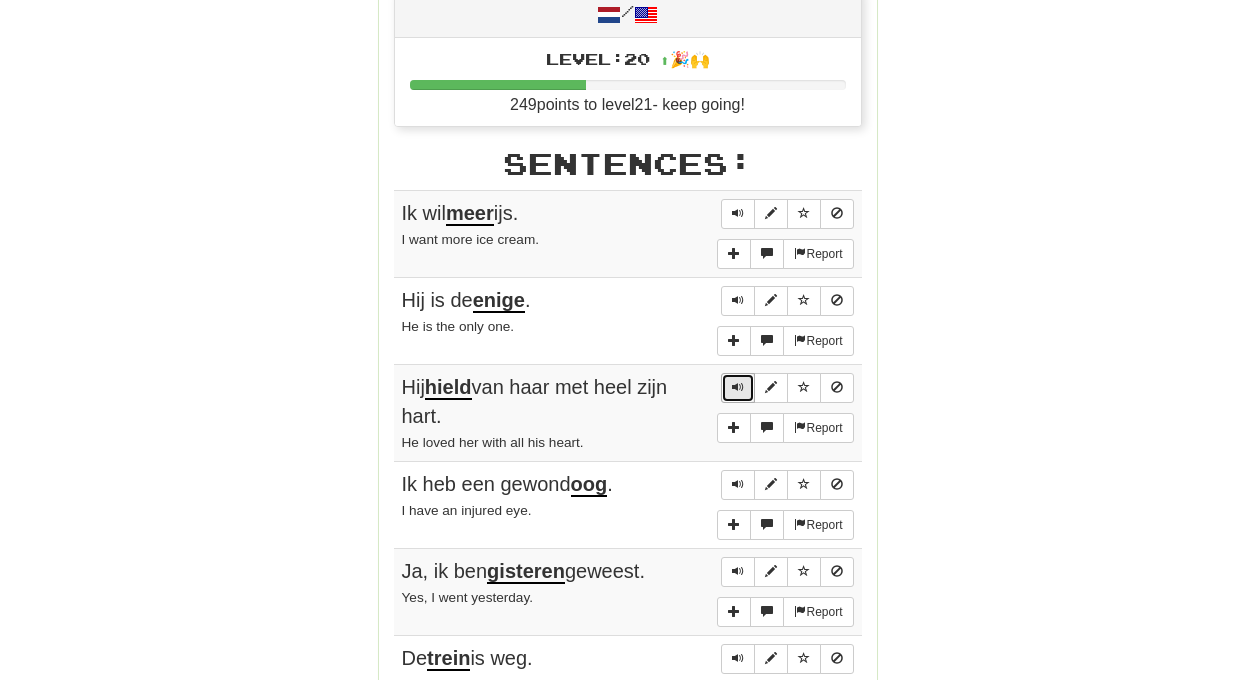 click at bounding box center [738, 387] 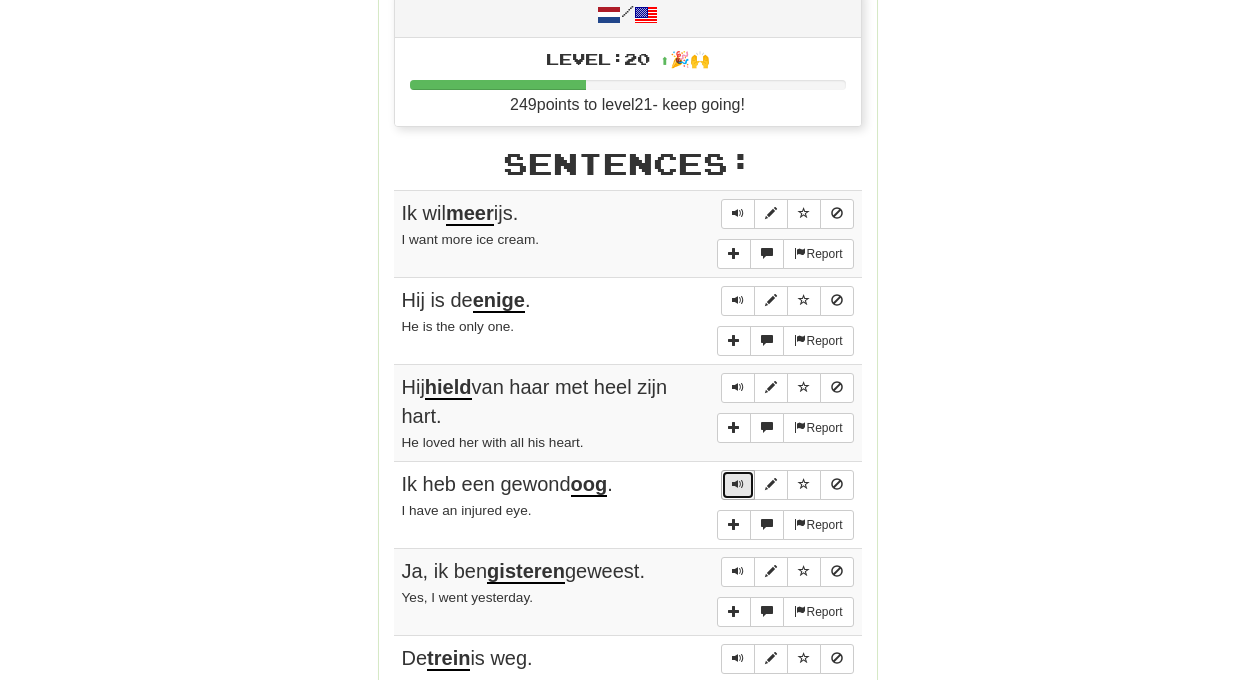 click at bounding box center (738, 484) 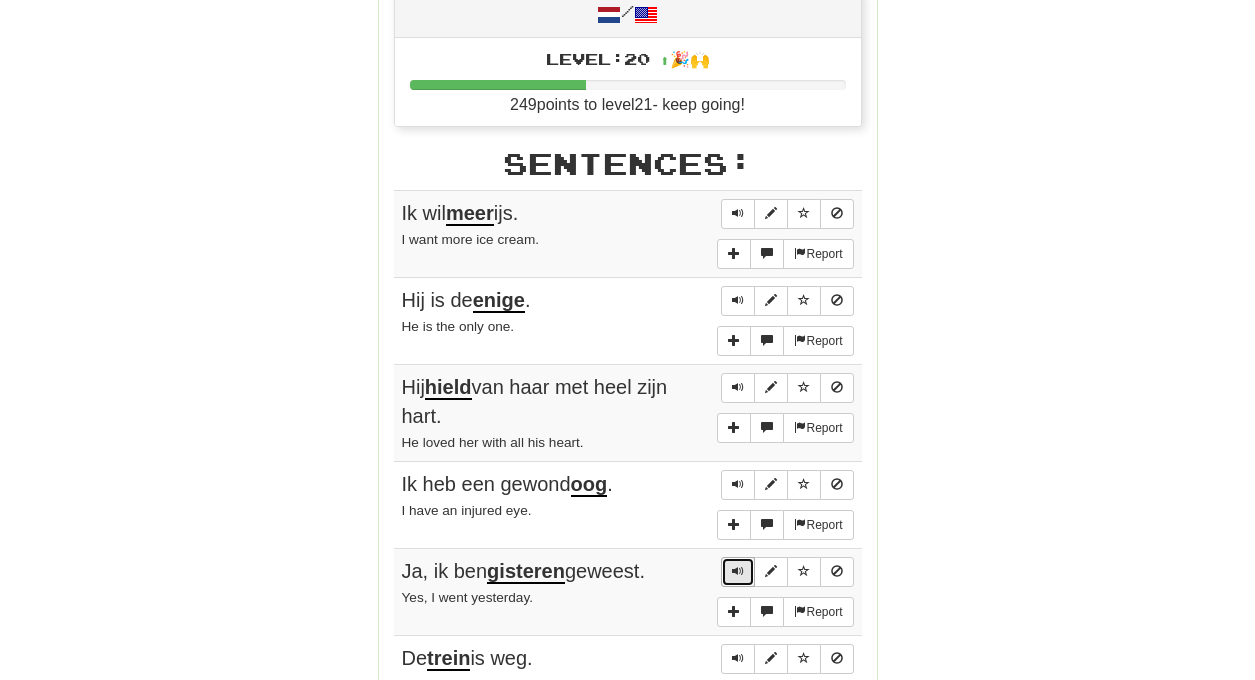 click at bounding box center (738, 571) 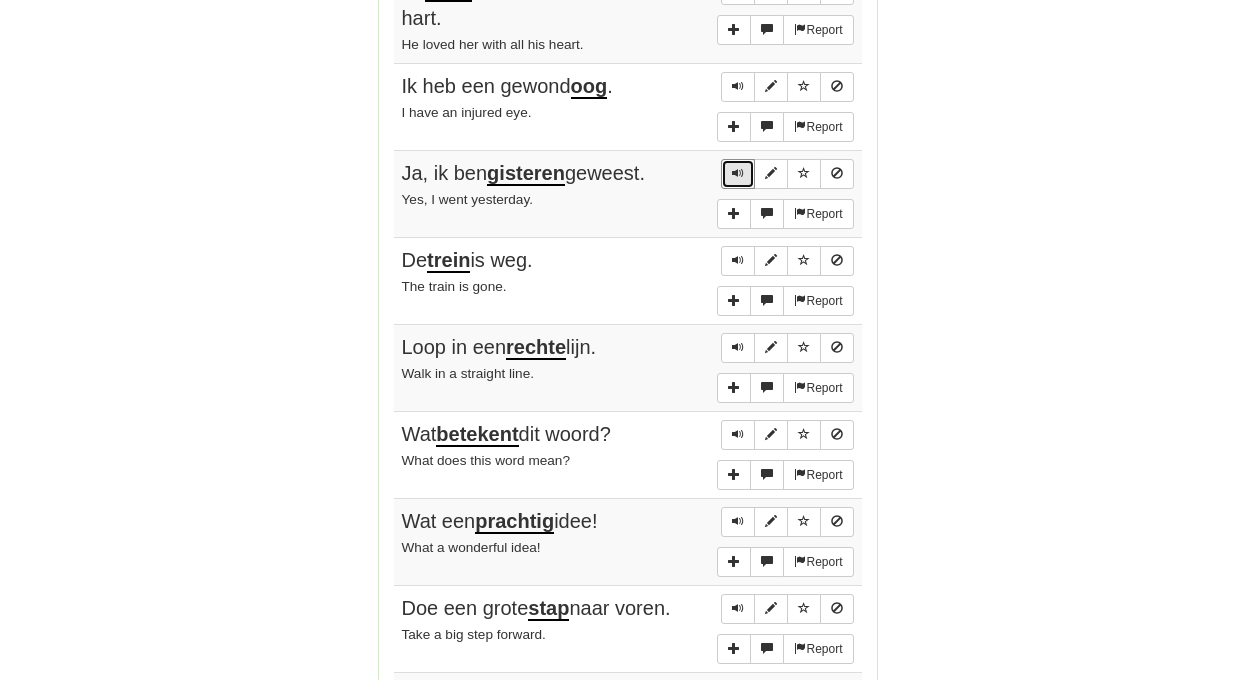 scroll, scrollTop: 1236, scrollLeft: 0, axis: vertical 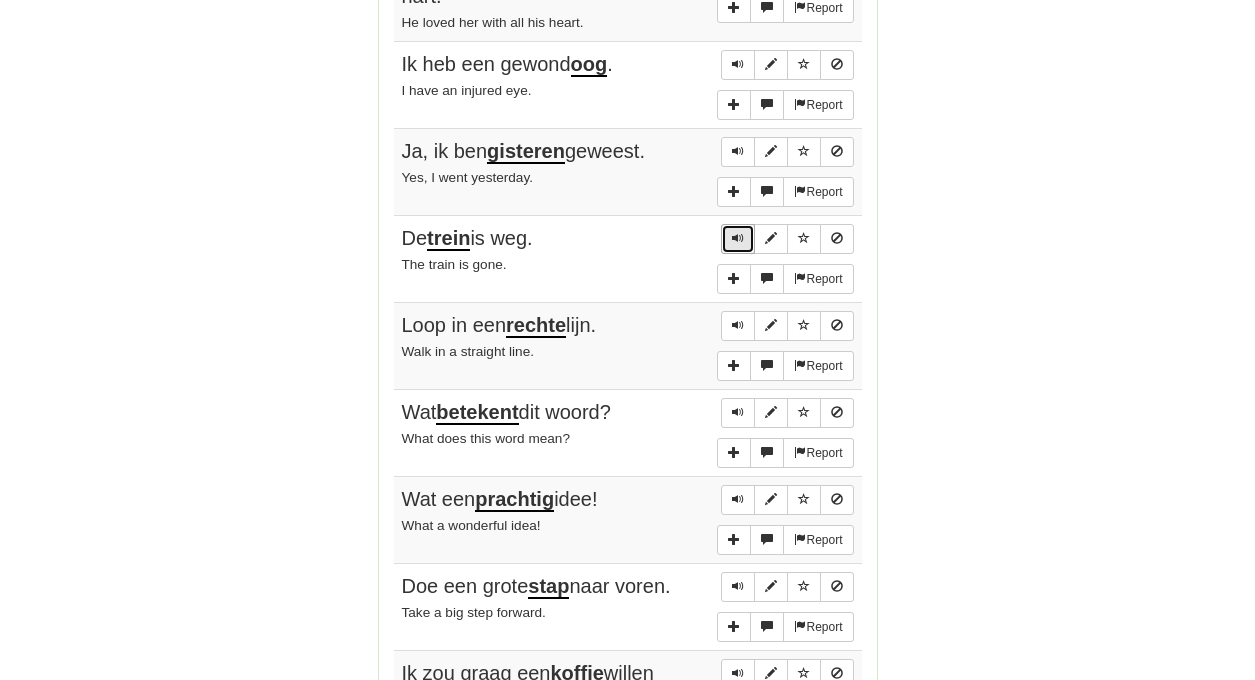 click at bounding box center (738, 238) 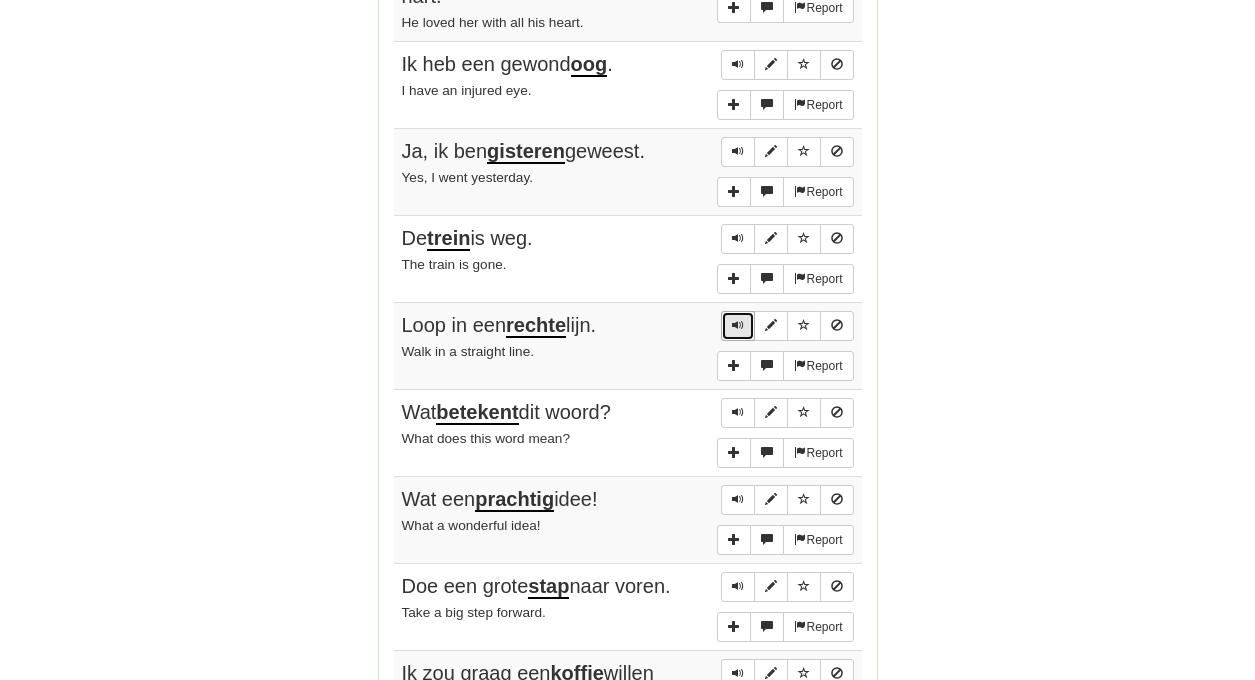 click at bounding box center (738, 325) 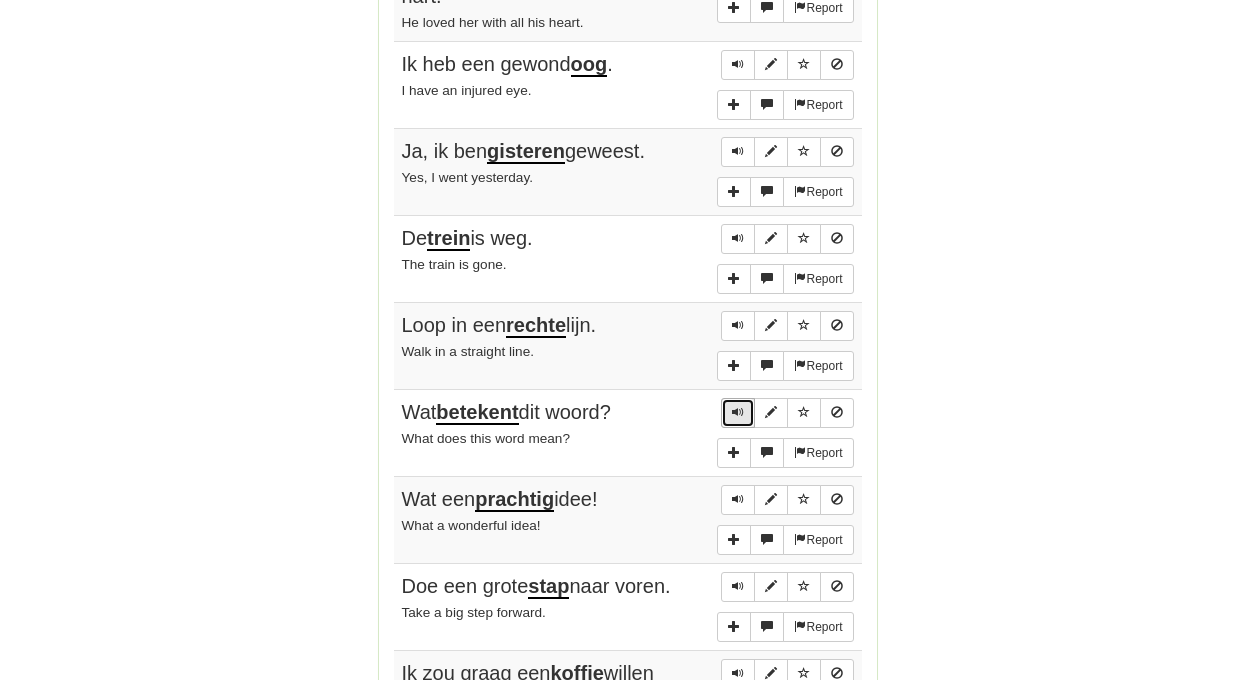 click at bounding box center (738, 412) 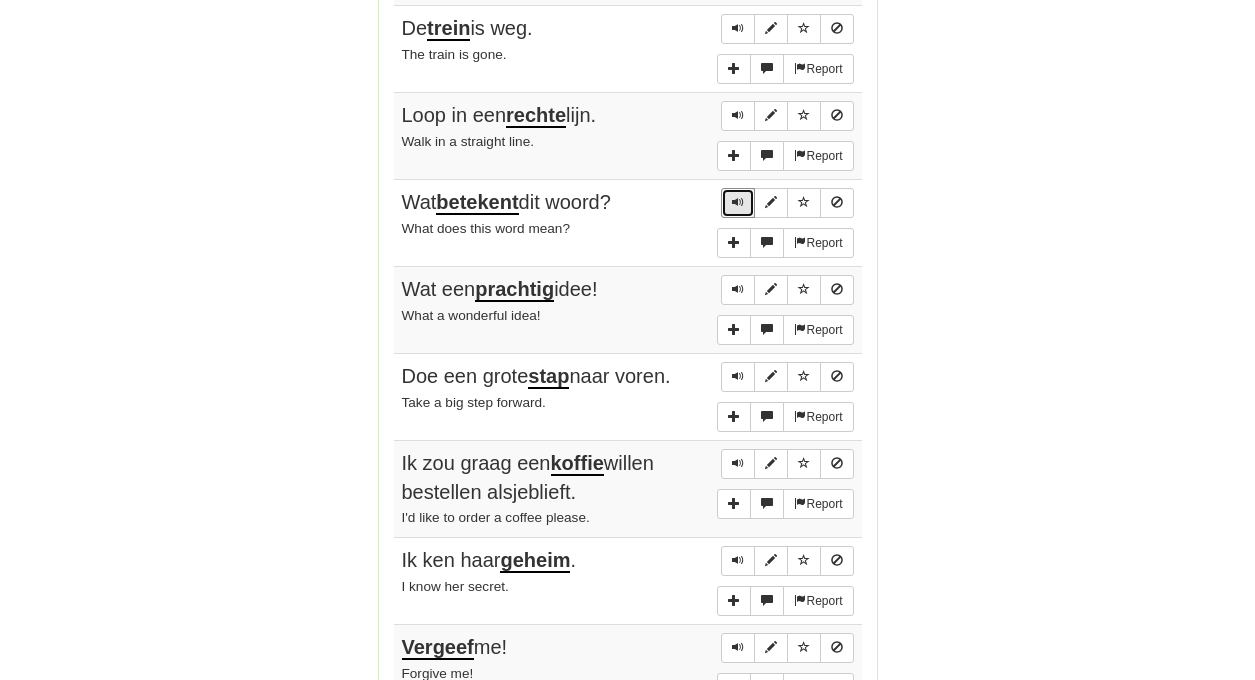 scroll, scrollTop: 1448, scrollLeft: 0, axis: vertical 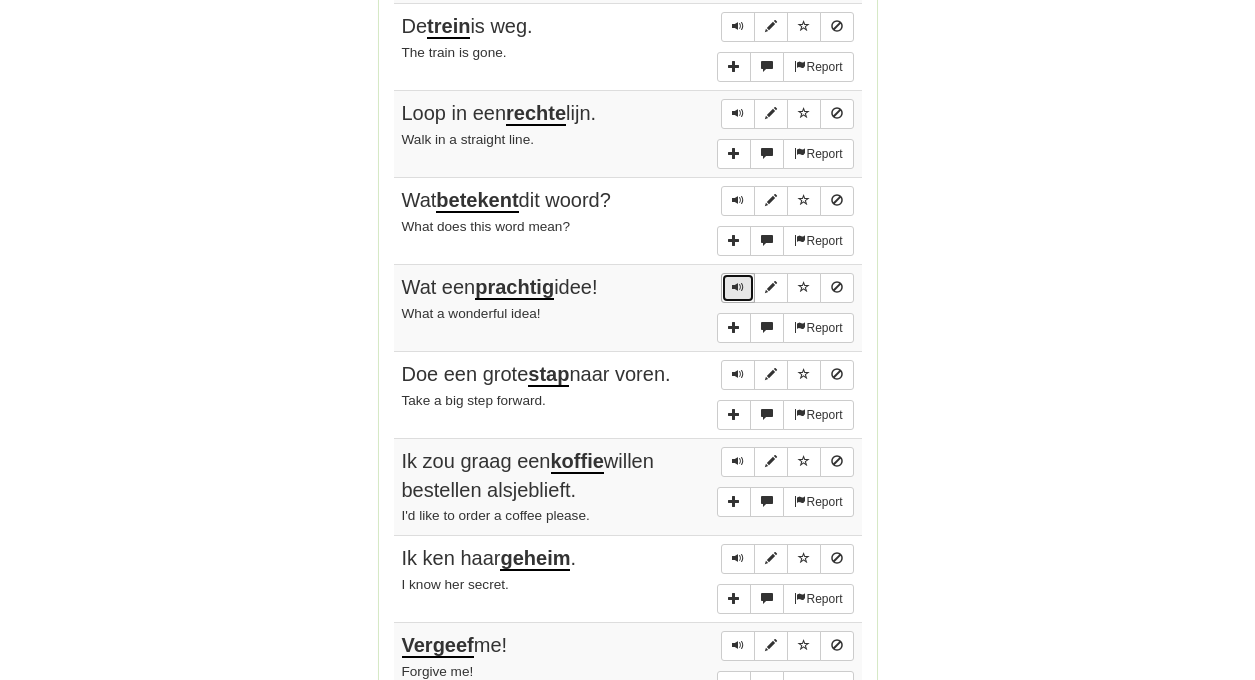 click at bounding box center (738, 287) 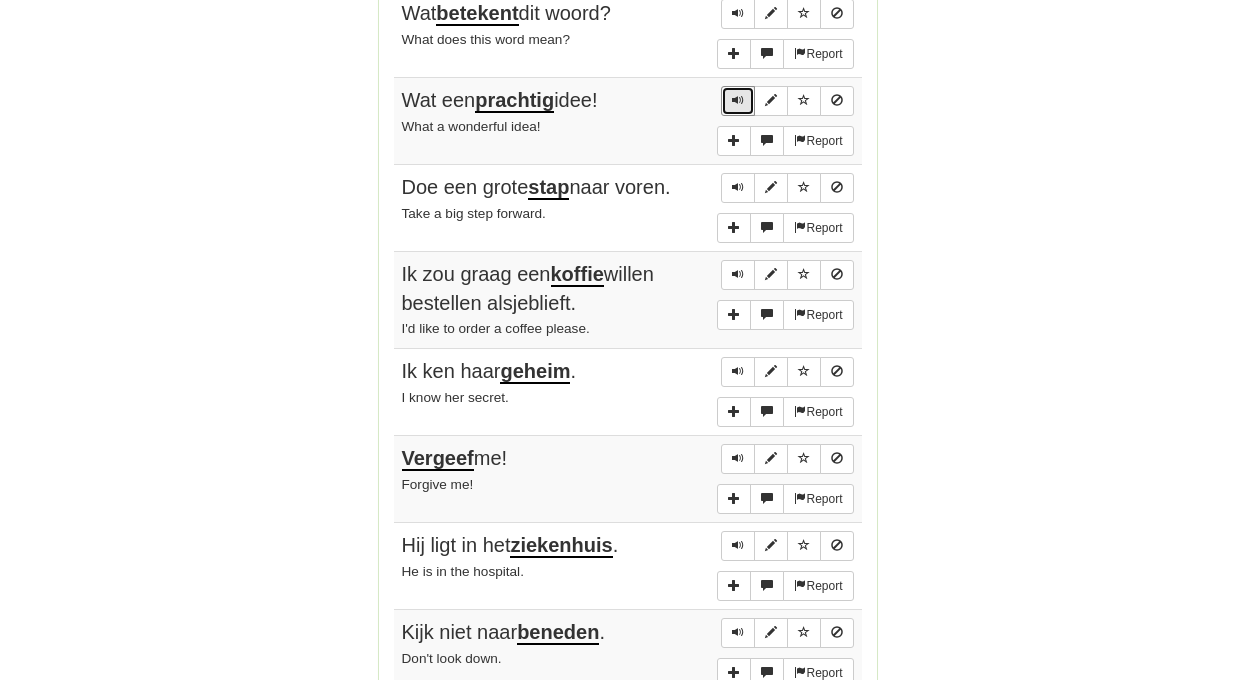 scroll, scrollTop: 1642, scrollLeft: 0, axis: vertical 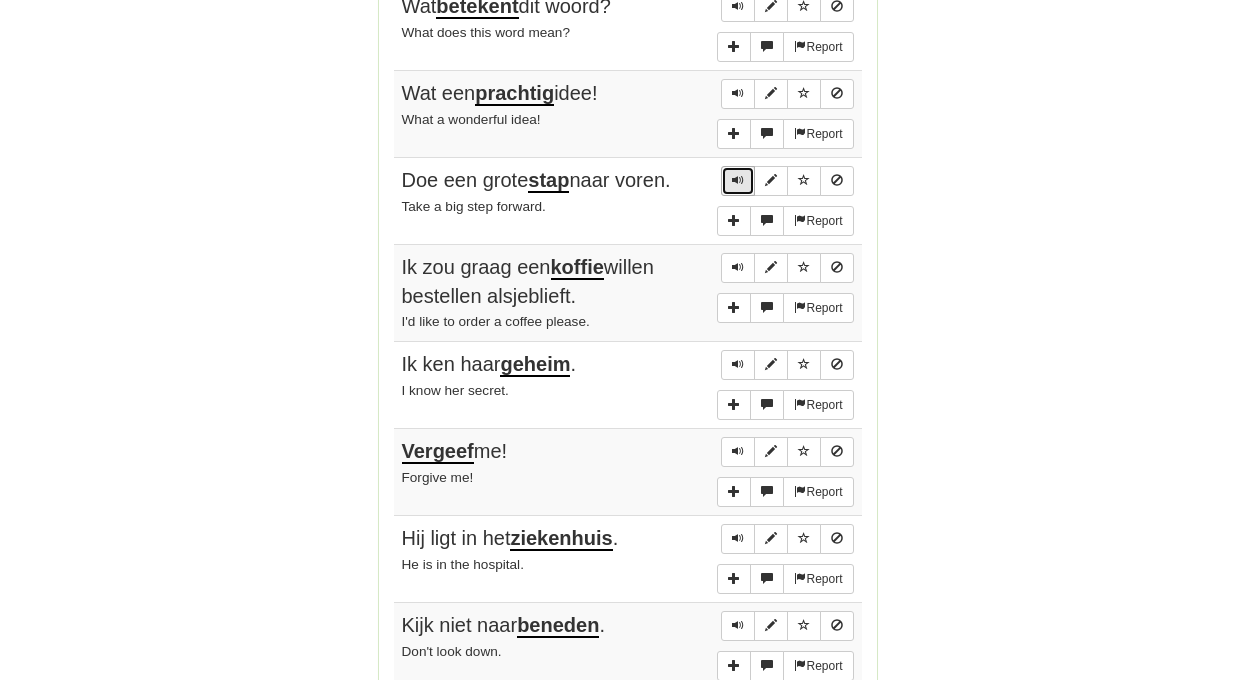 click at bounding box center [738, 180] 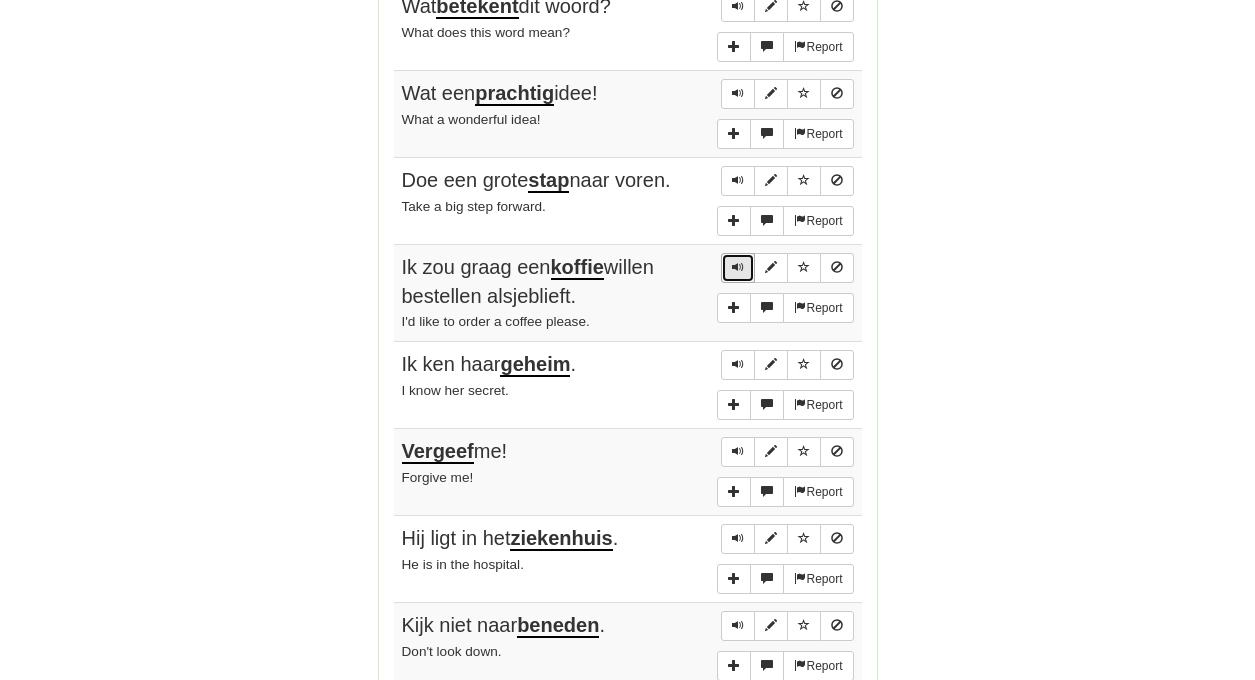 click at bounding box center [738, 267] 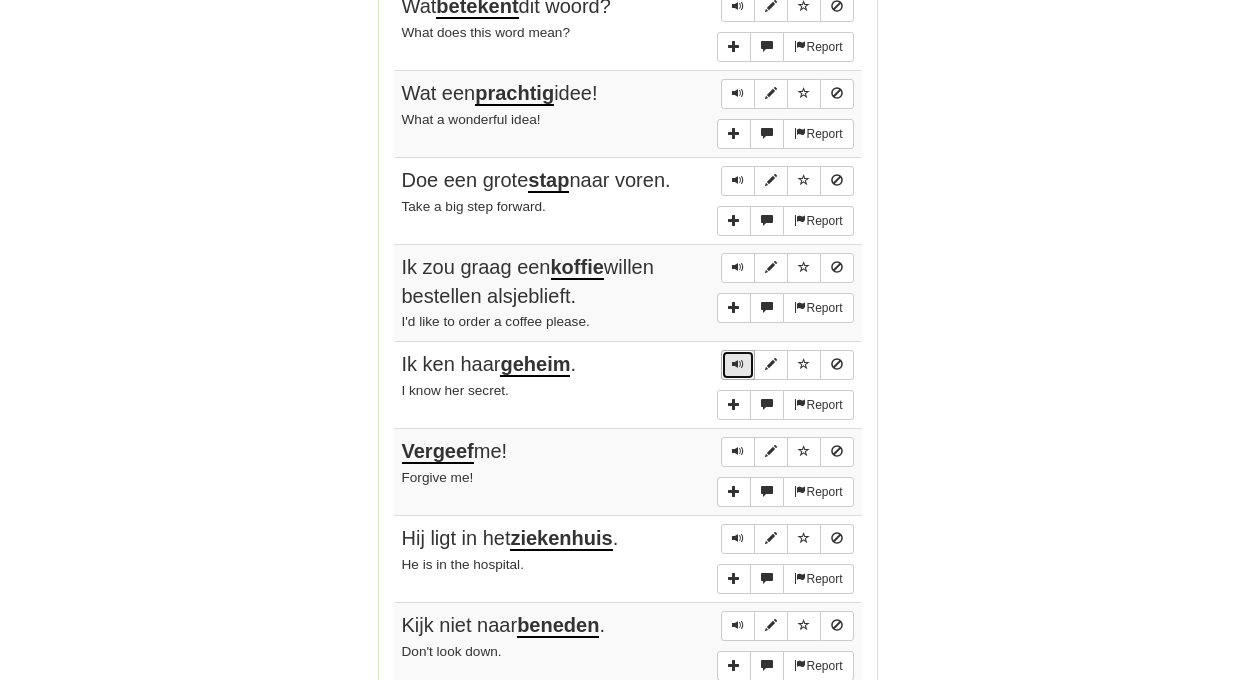click at bounding box center (738, 364) 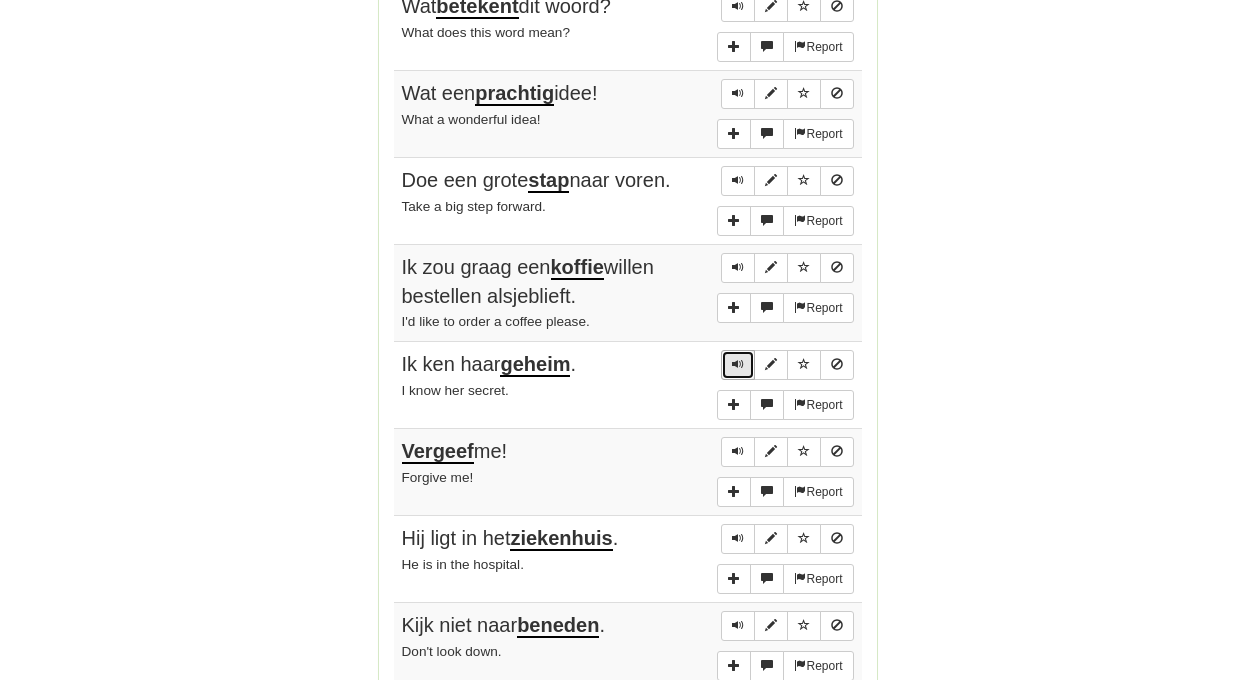 click at bounding box center (738, 364) 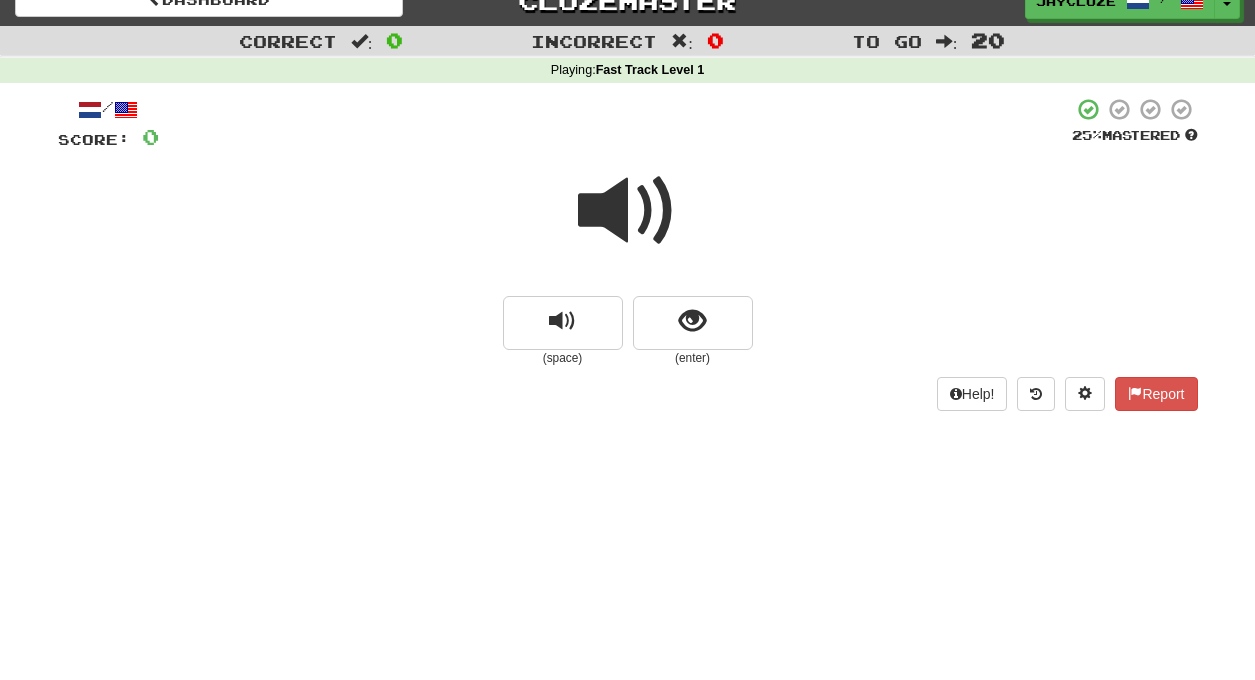 scroll, scrollTop: 0, scrollLeft: 0, axis: both 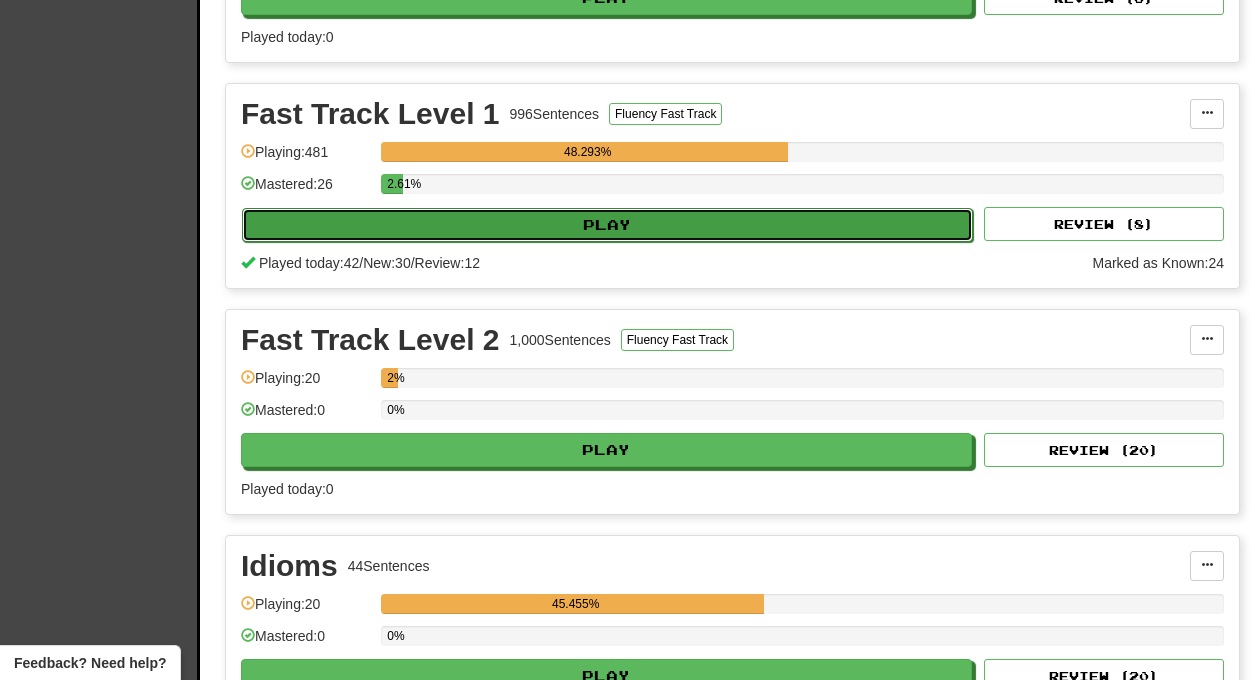 click on "Play" at bounding box center (607, 225) 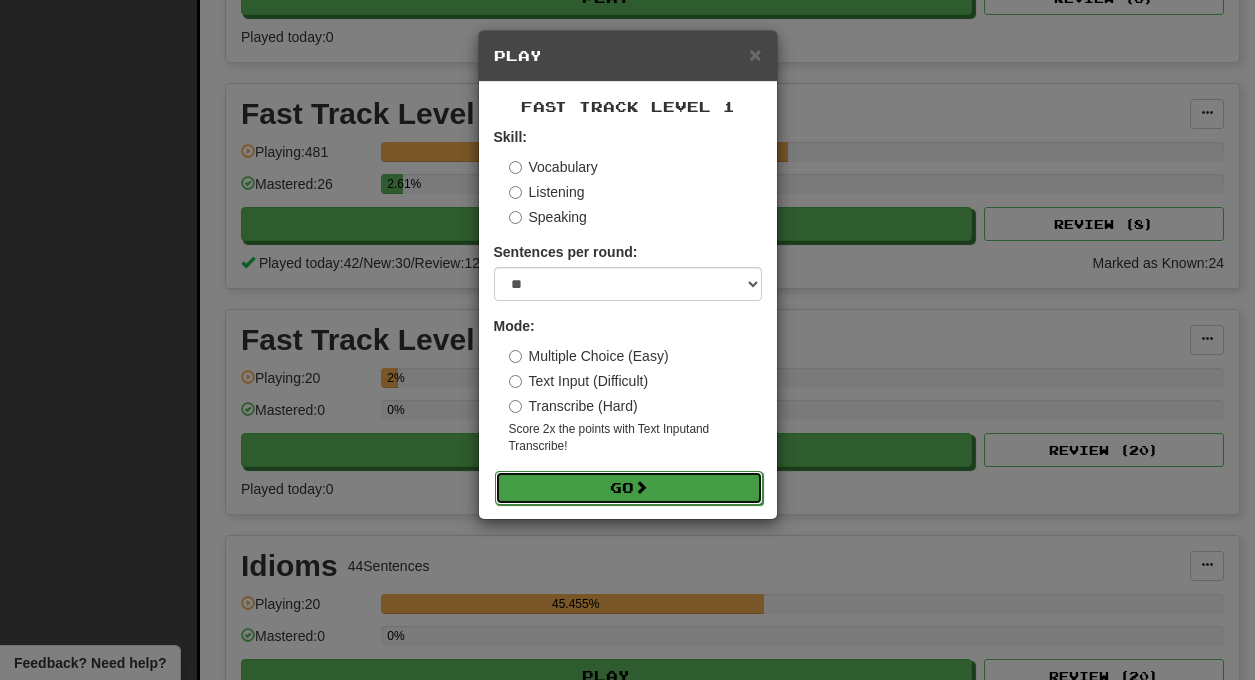 click on "Go" at bounding box center (629, 488) 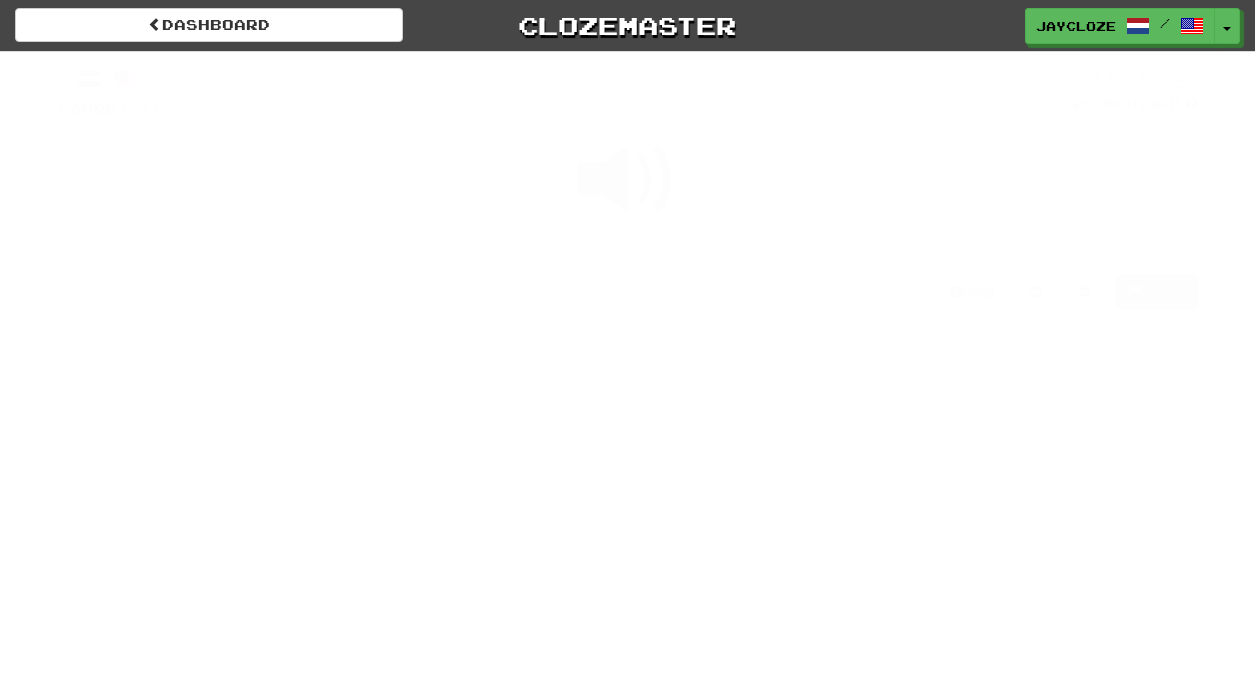 scroll, scrollTop: 0, scrollLeft: 0, axis: both 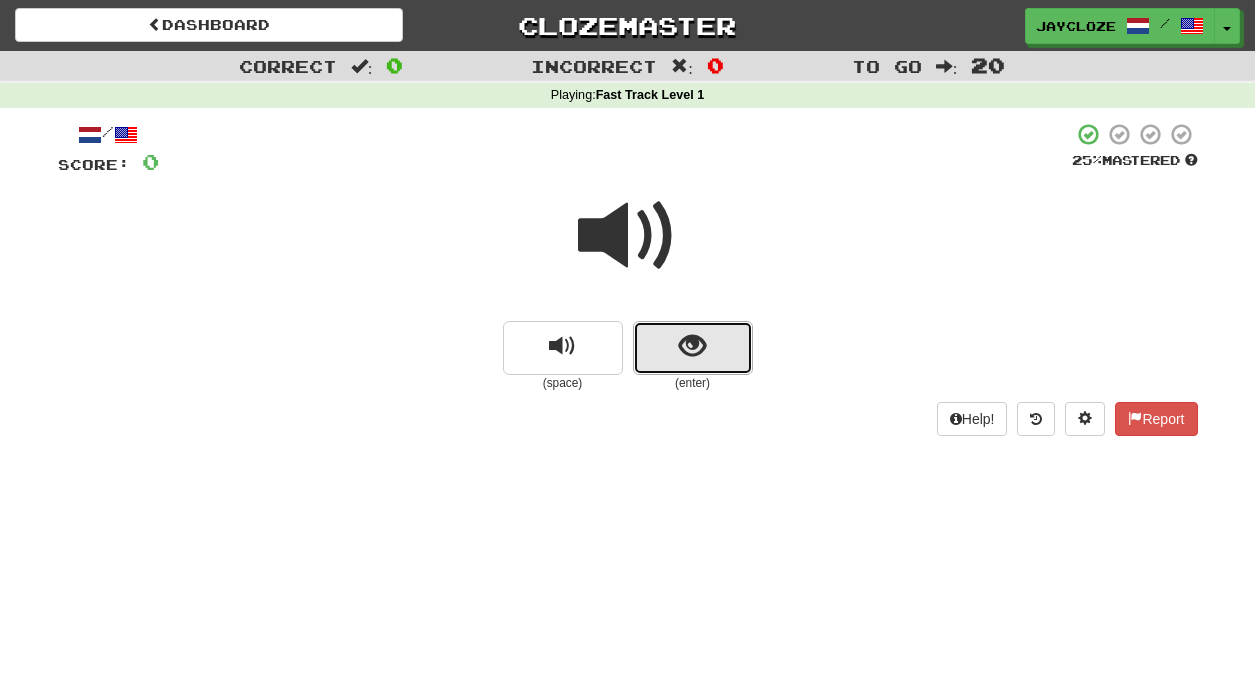 click at bounding box center (692, 346) 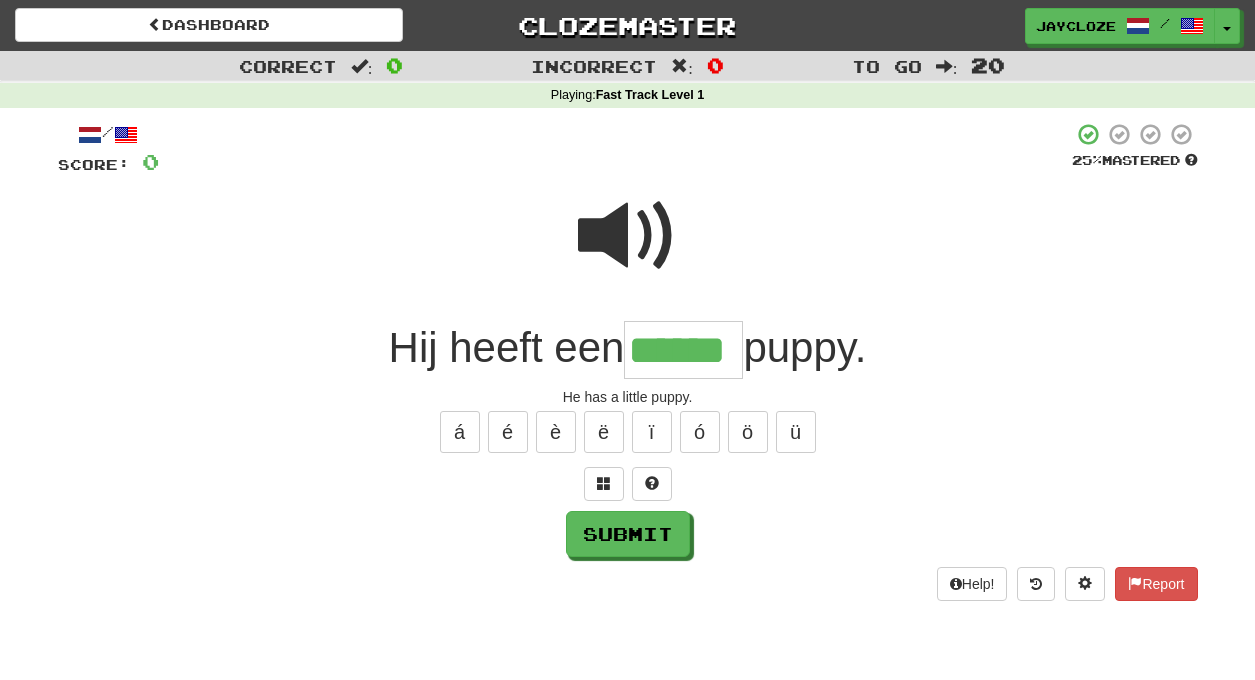 type on "******" 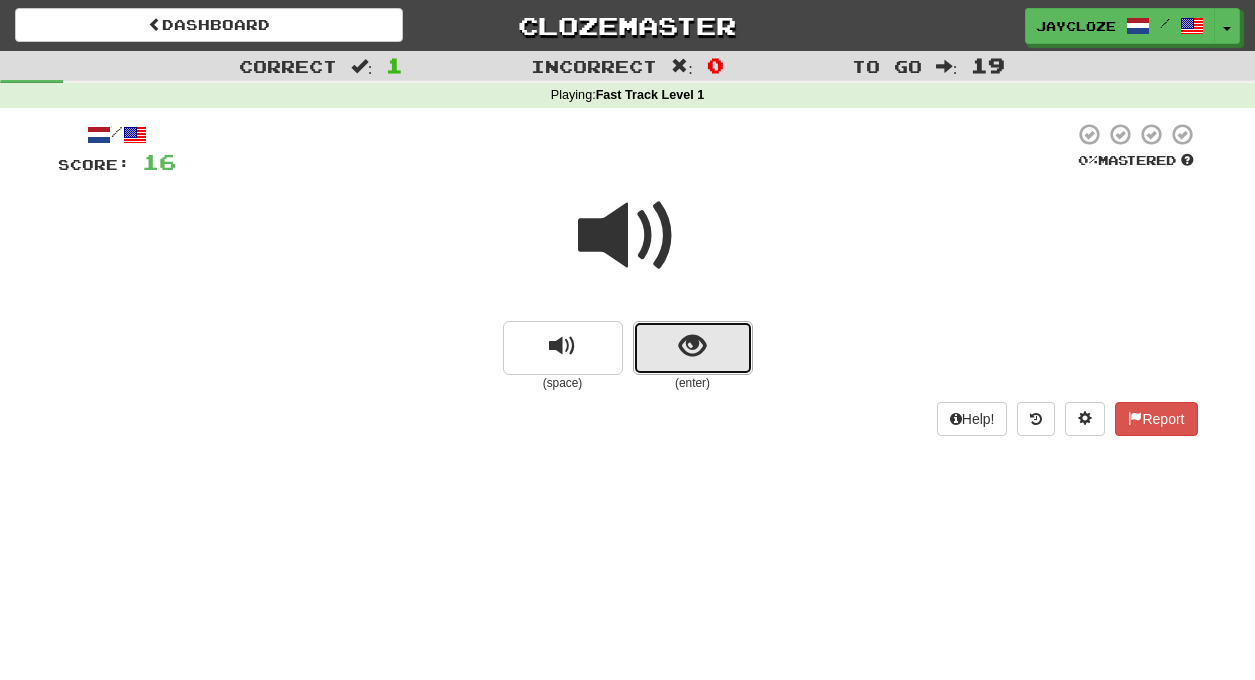 click at bounding box center (692, 346) 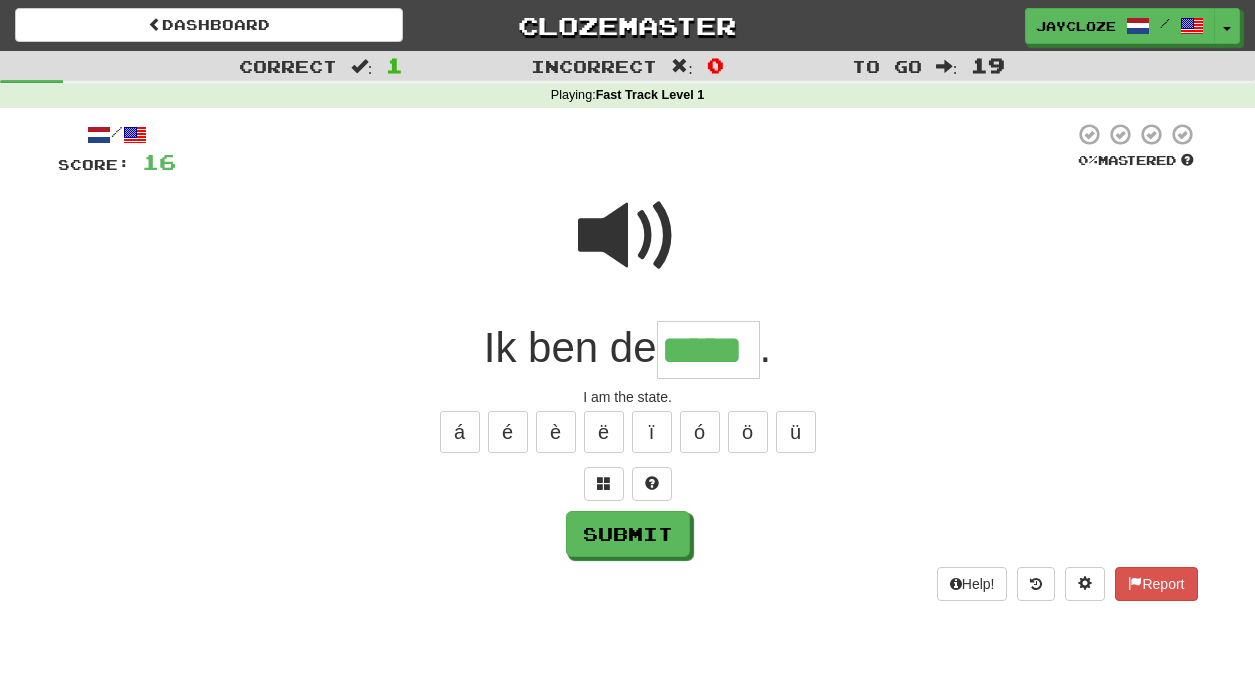 type on "*****" 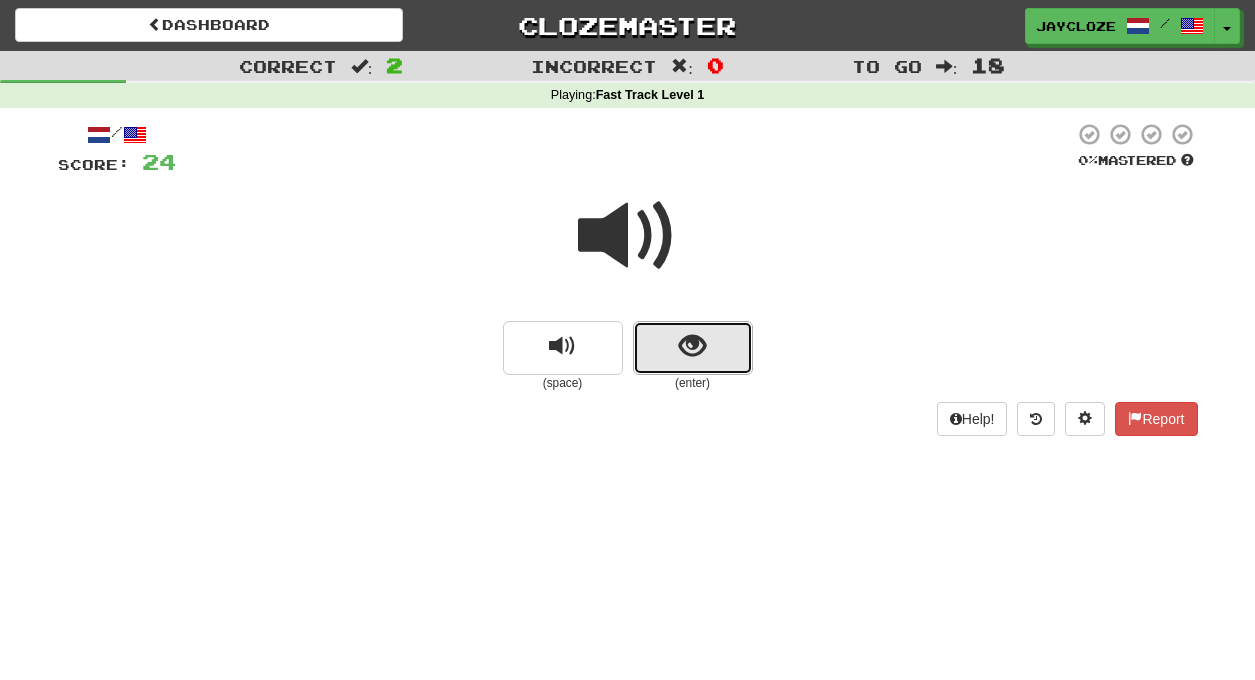 click at bounding box center (693, 348) 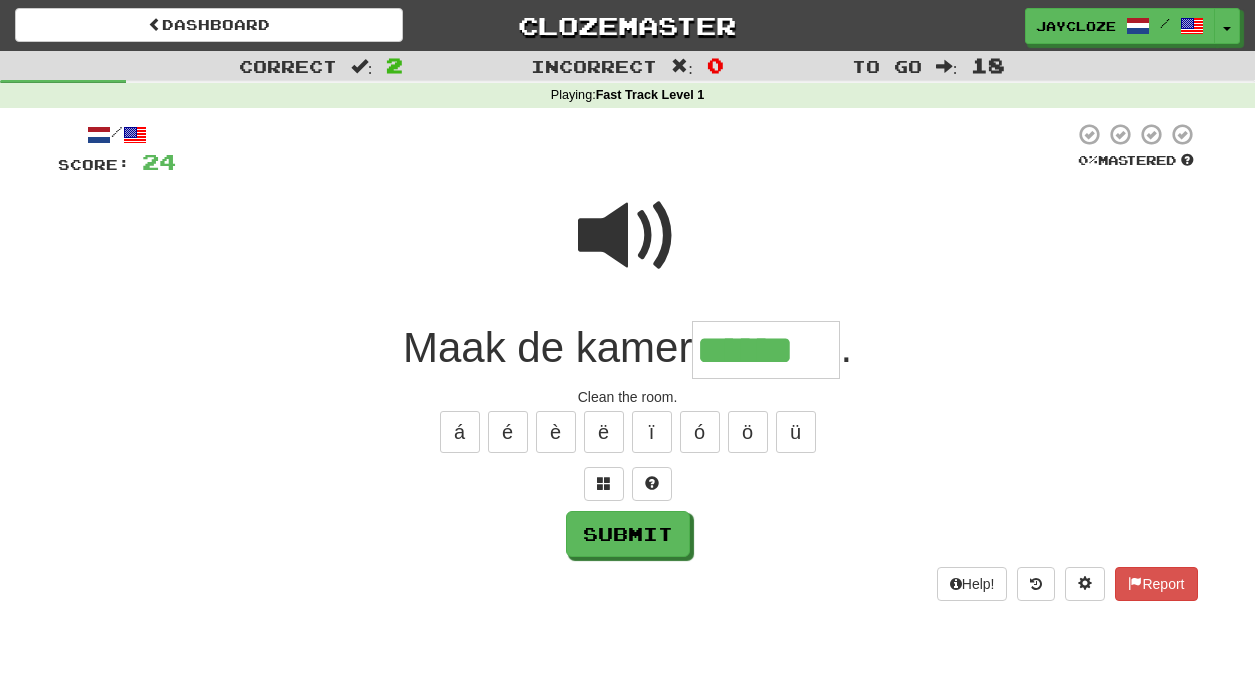 type on "******" 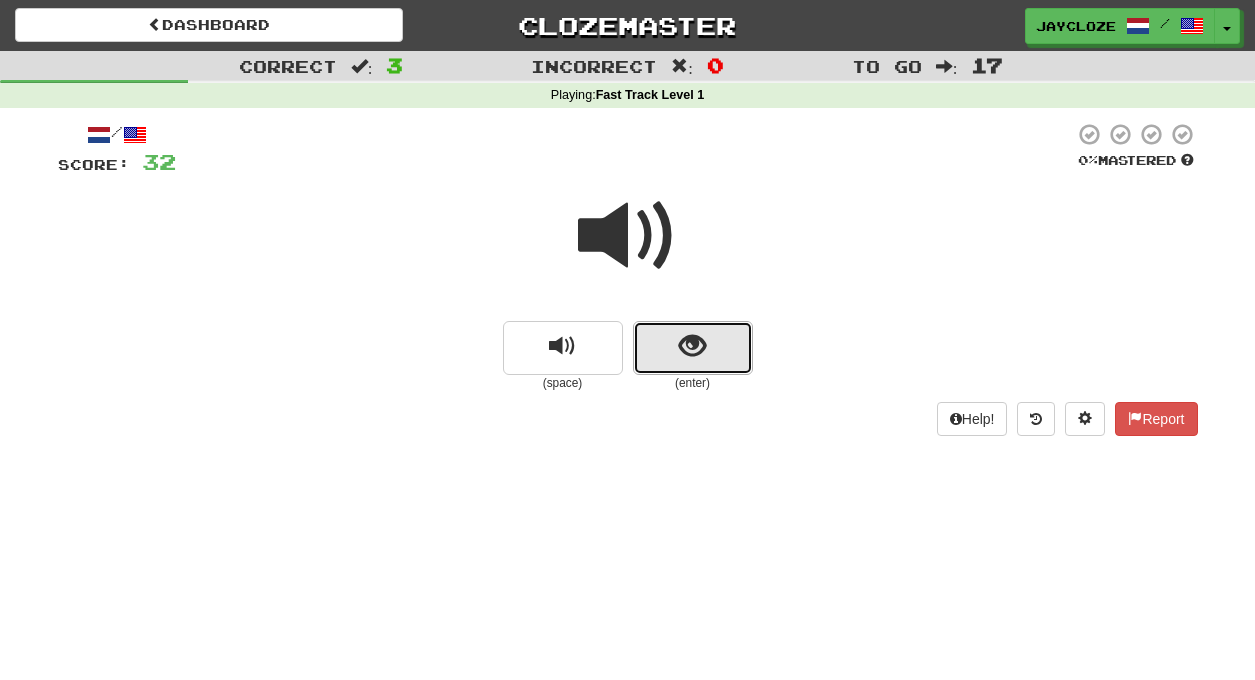 click at bounding box center [692, 346] 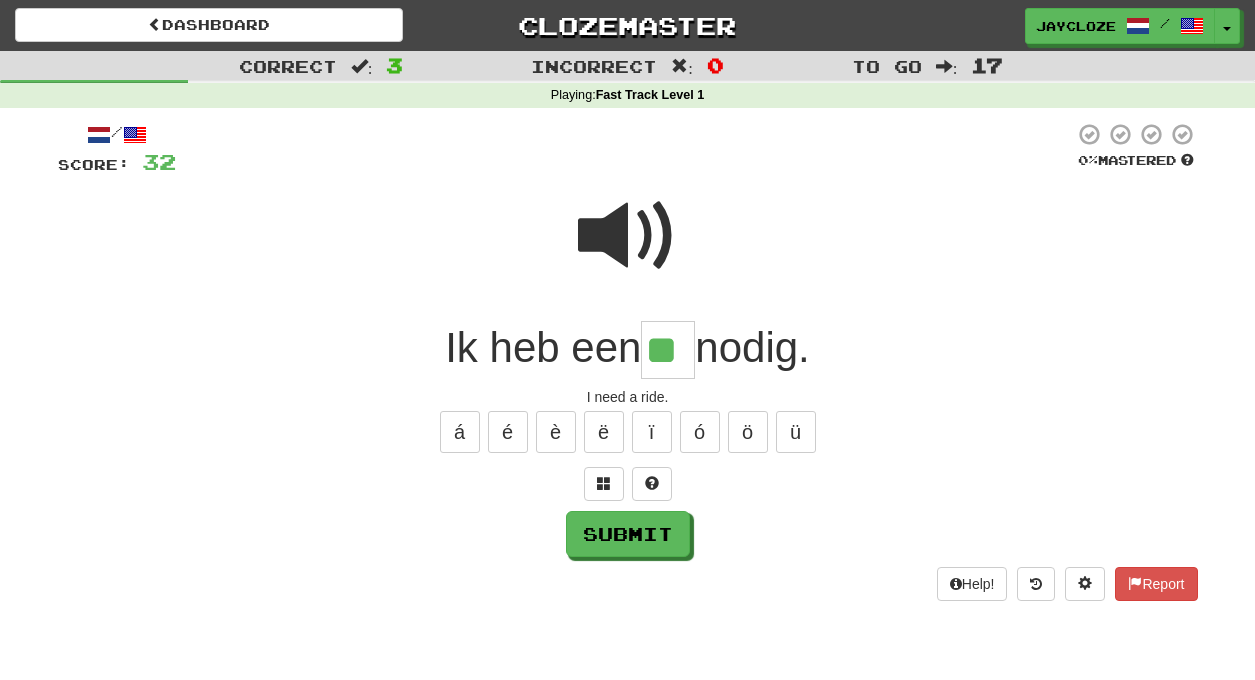type on "*" 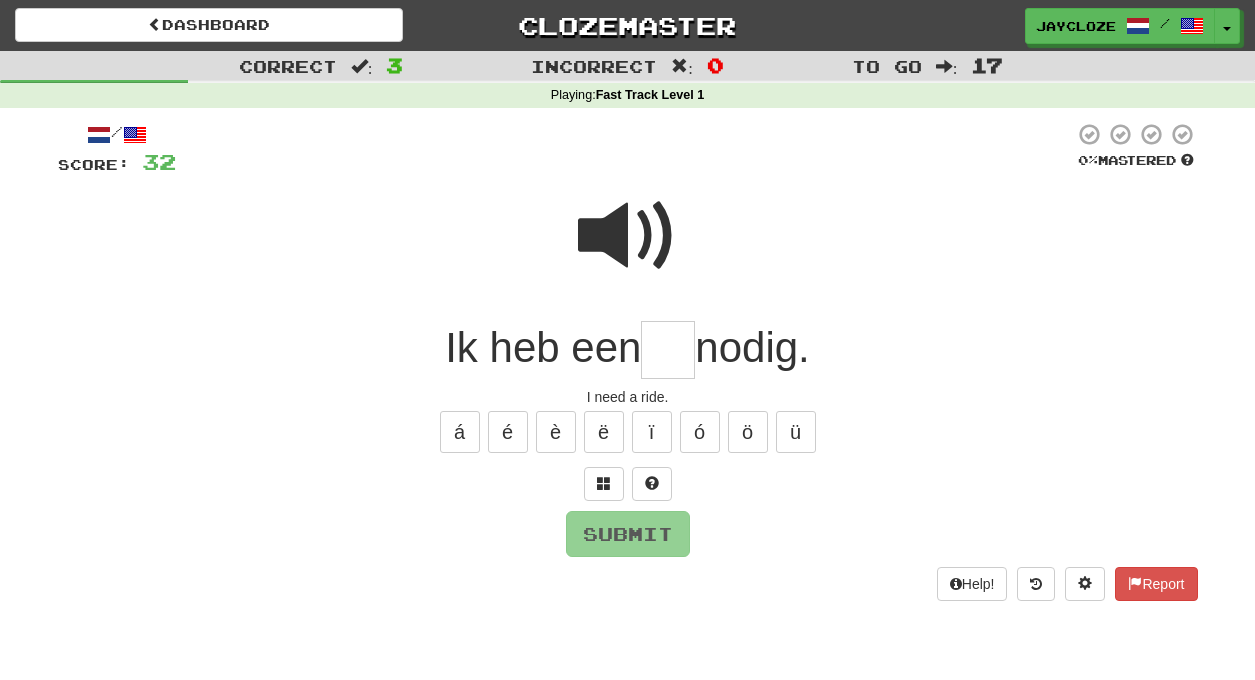 type on "*" 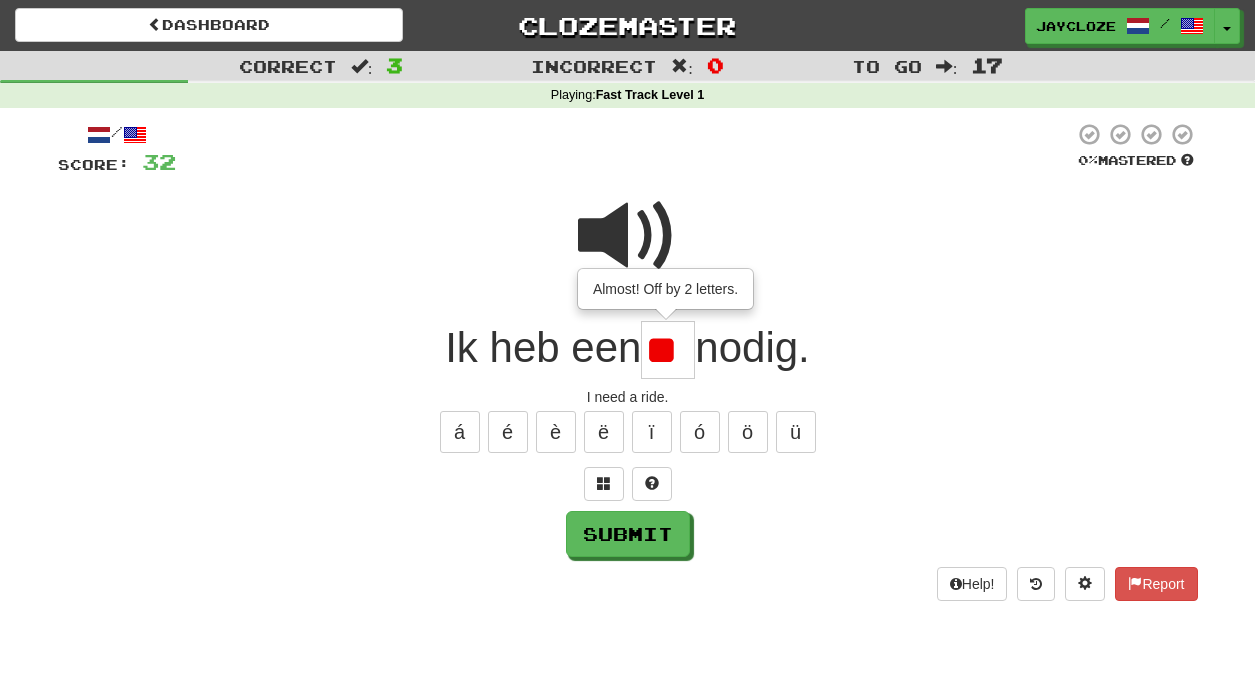 type on "*" 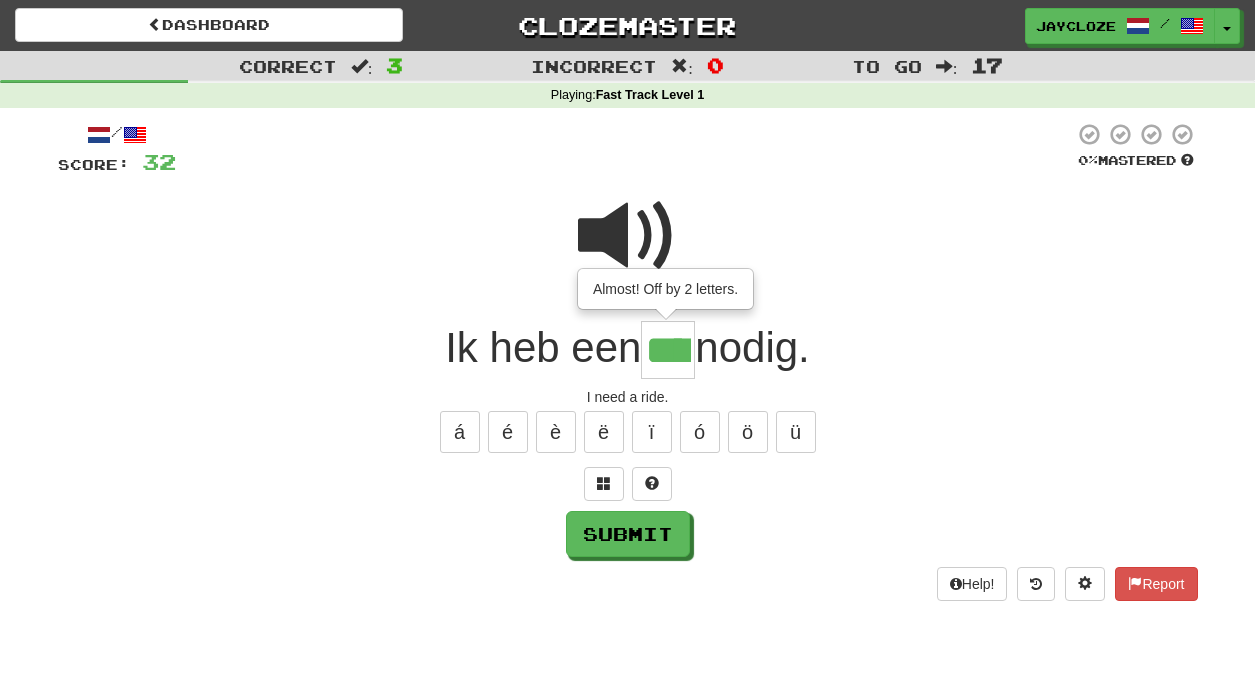type on "****" 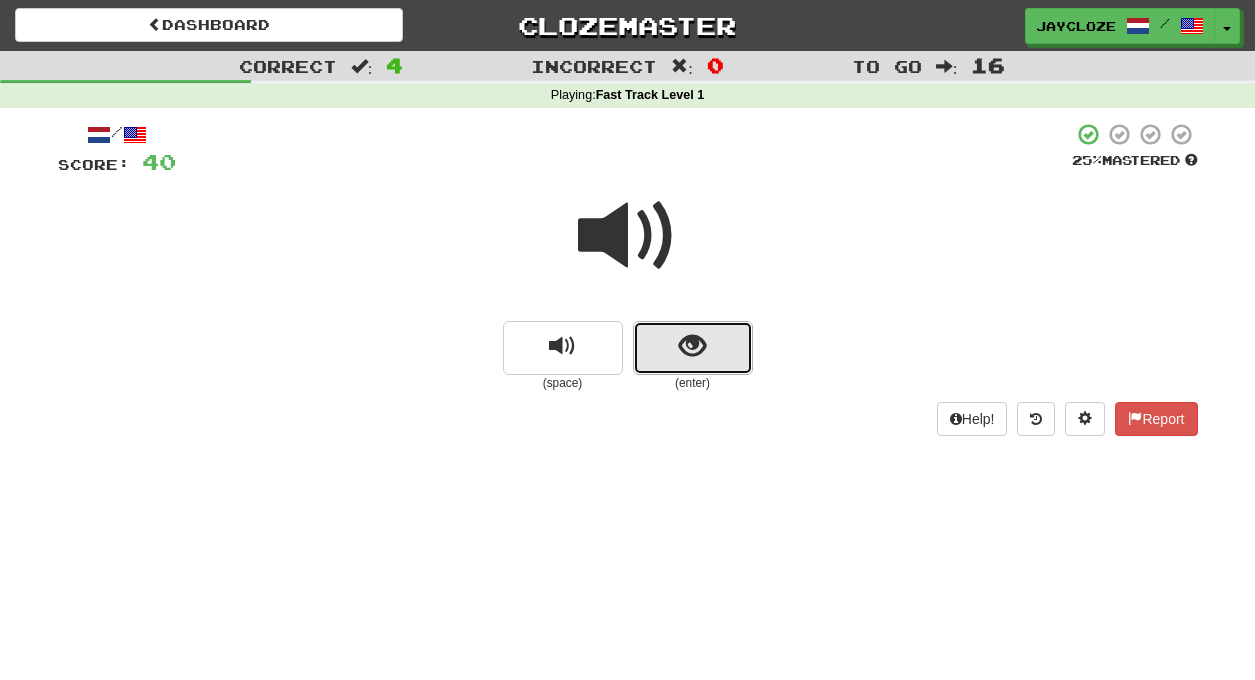 click at bounding box center (692, 346) 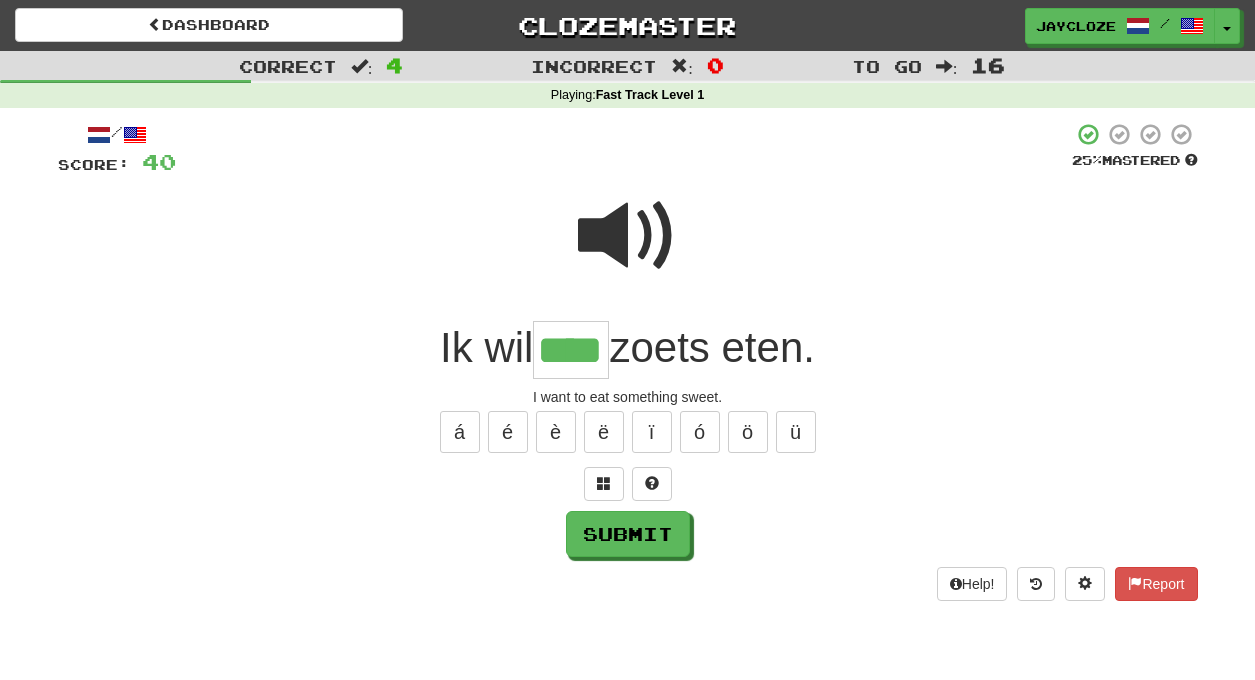 type on "****" 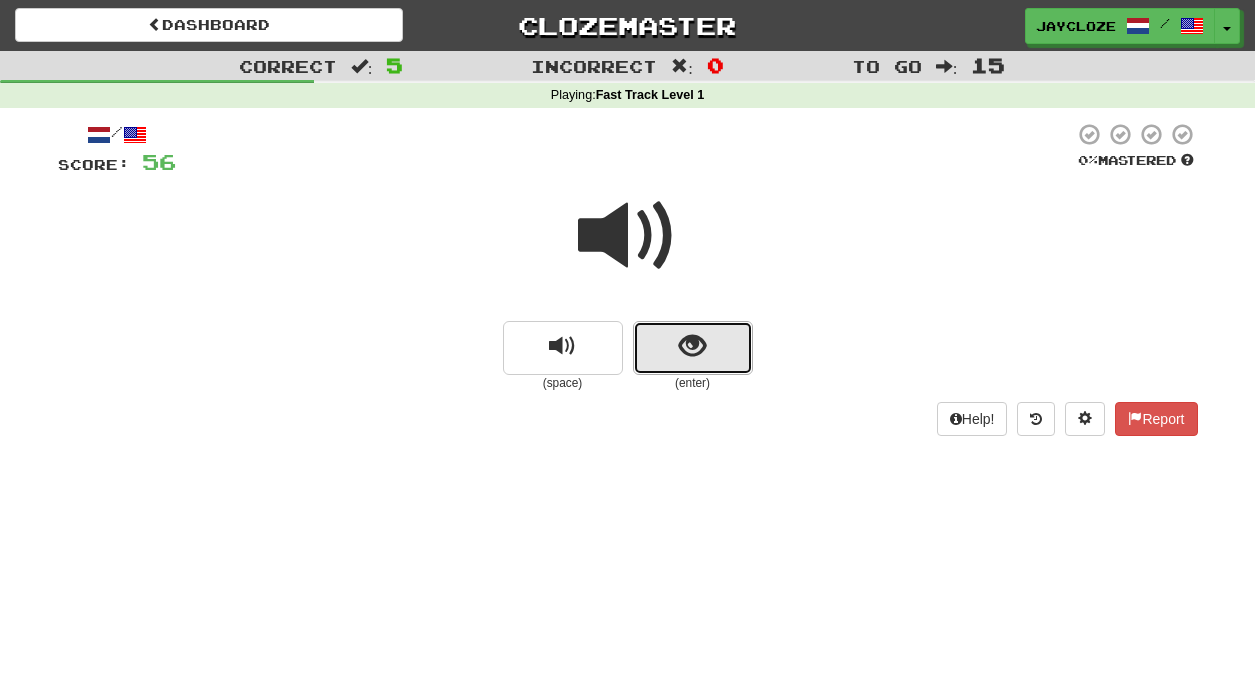 click at bounding box center [693, 348] 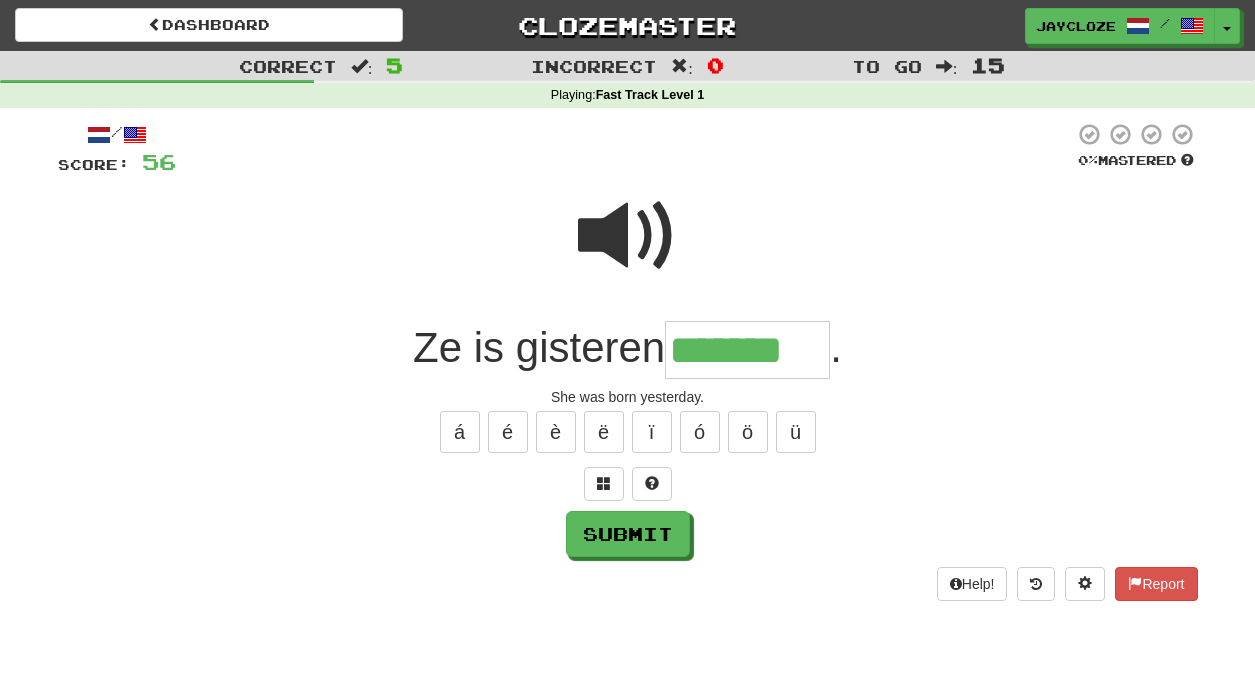 type on "*******" 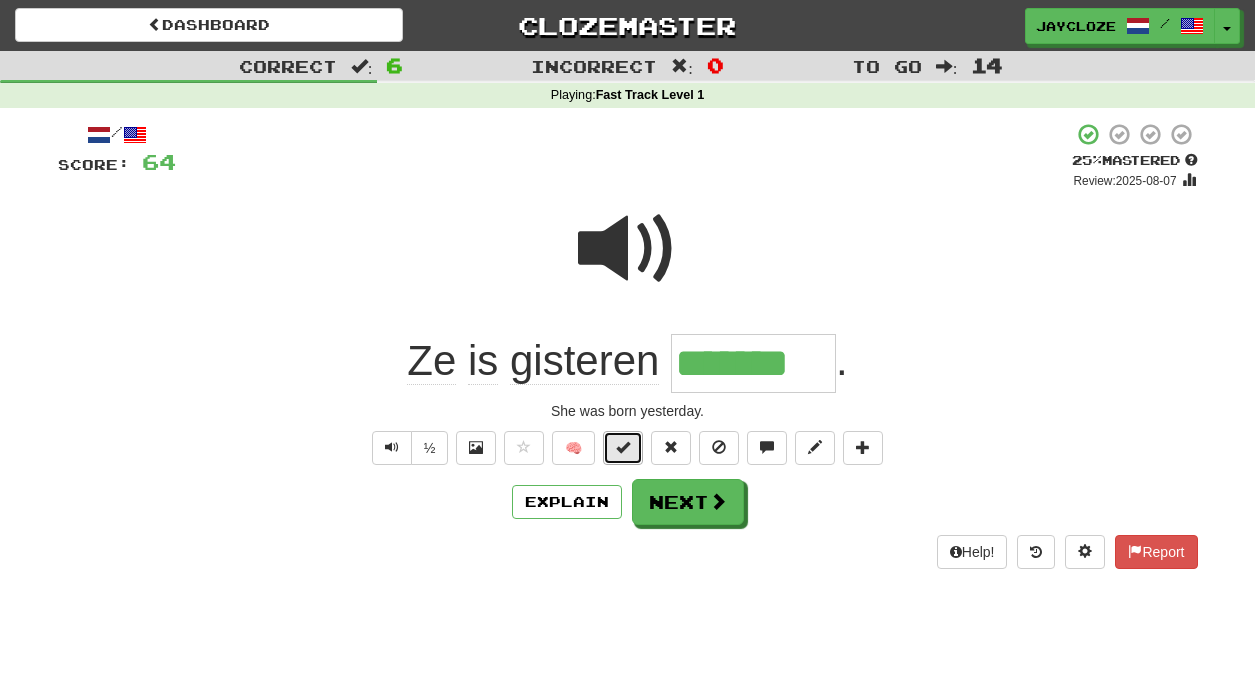 click at bounding box center (623, 447) 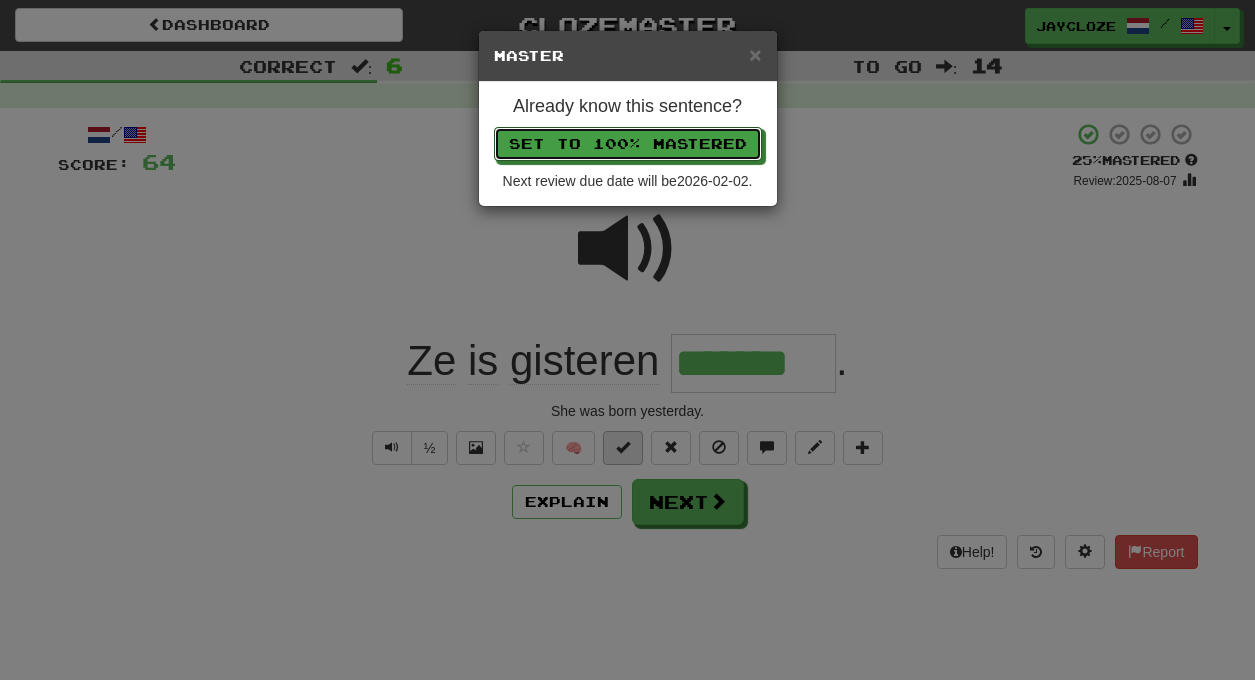type 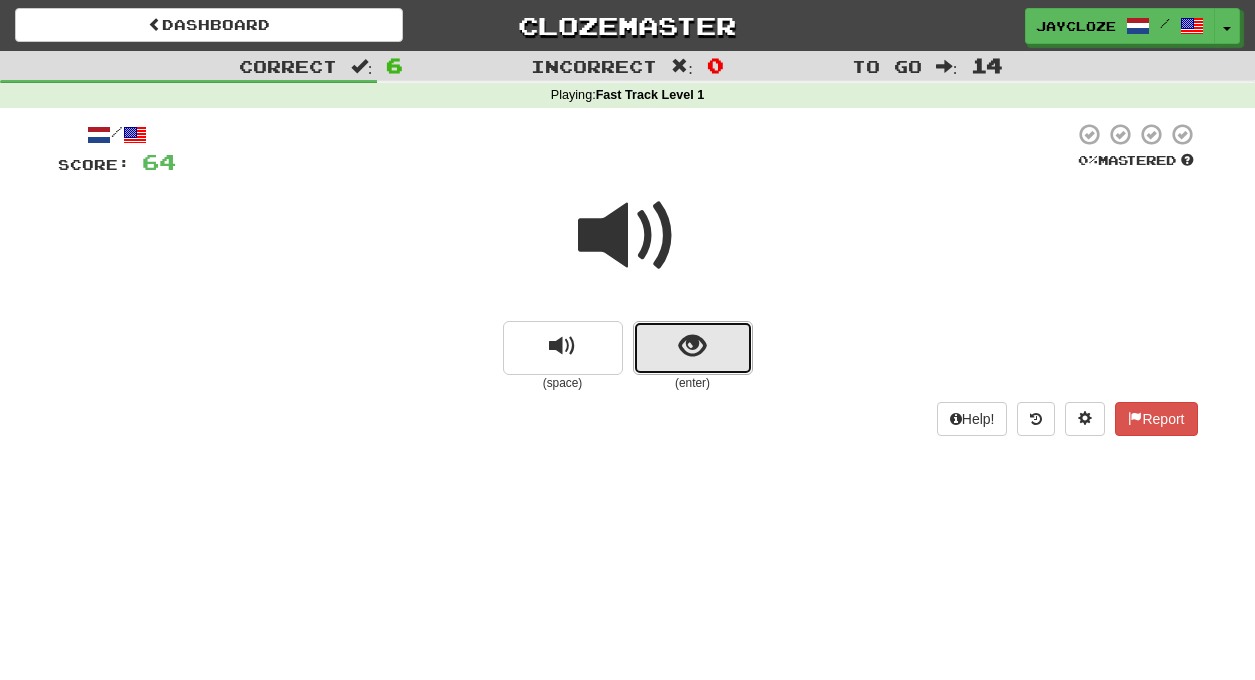 click at bounding box center (693, 348) 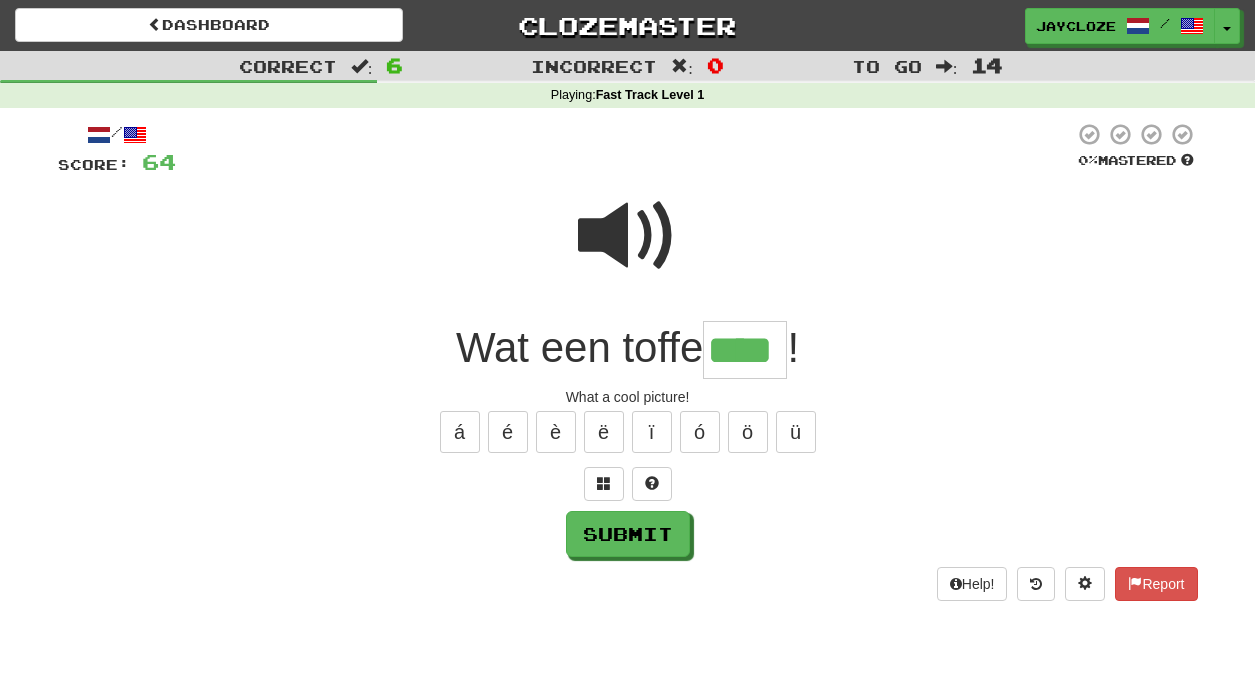 type on "****" 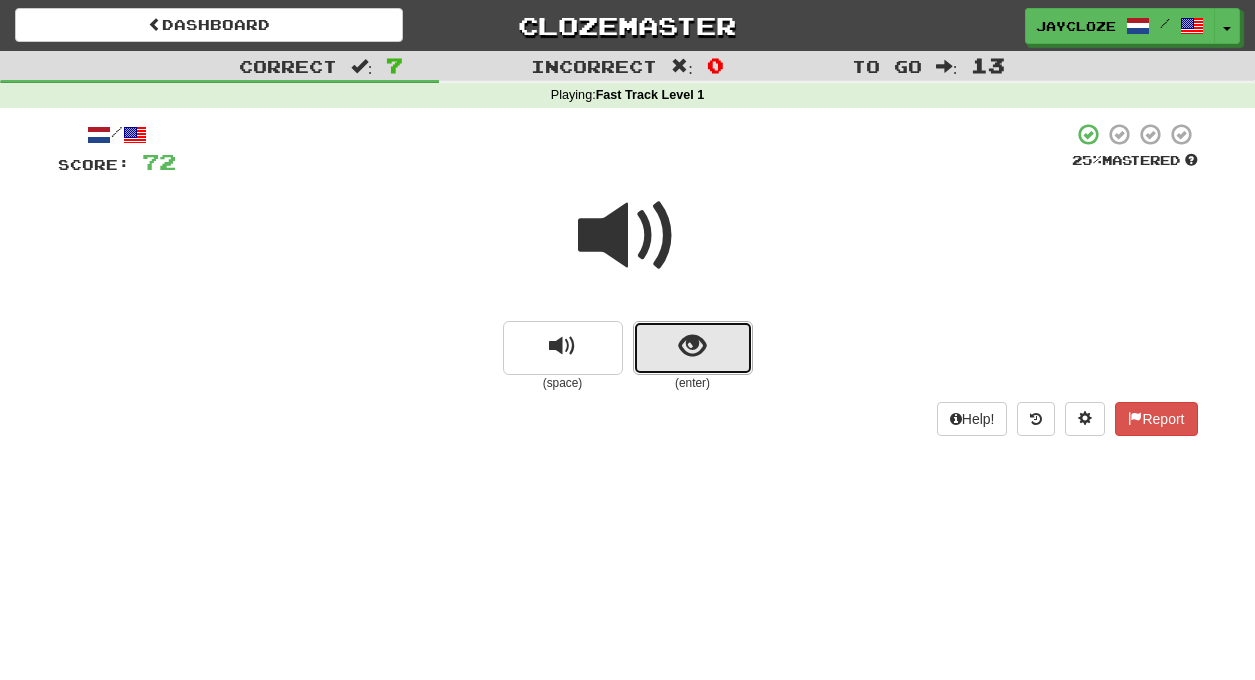 click at bounding box center [692, 346] 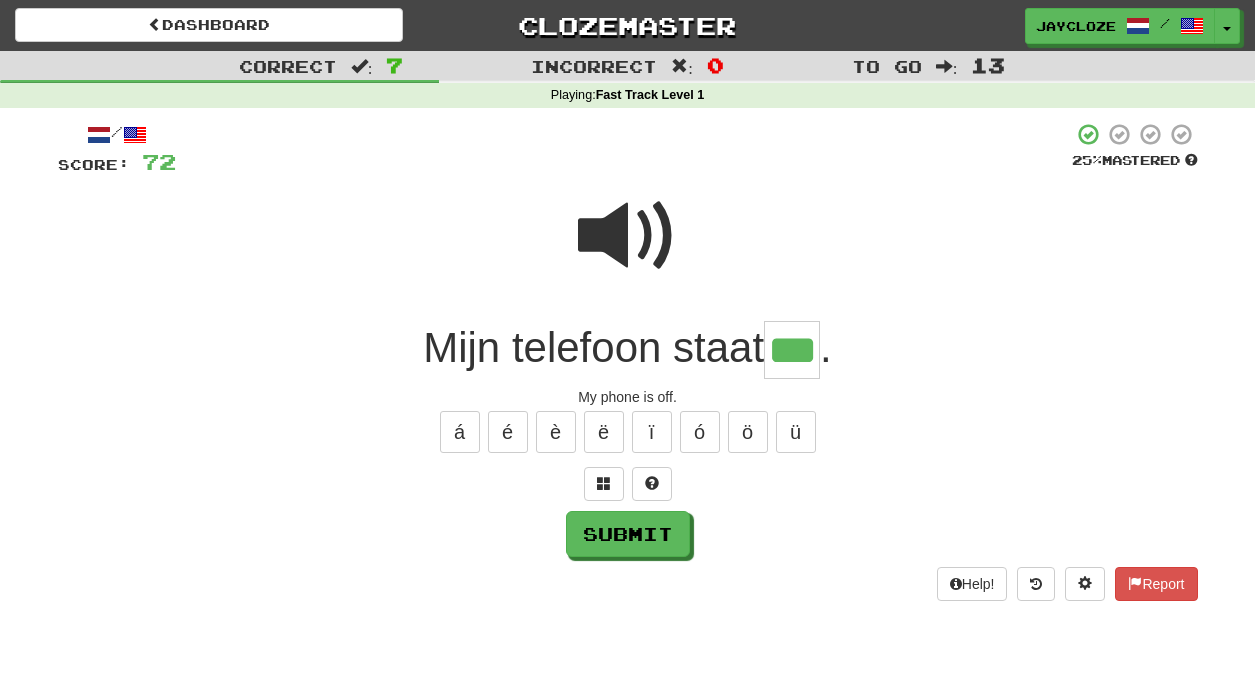 type on "***" 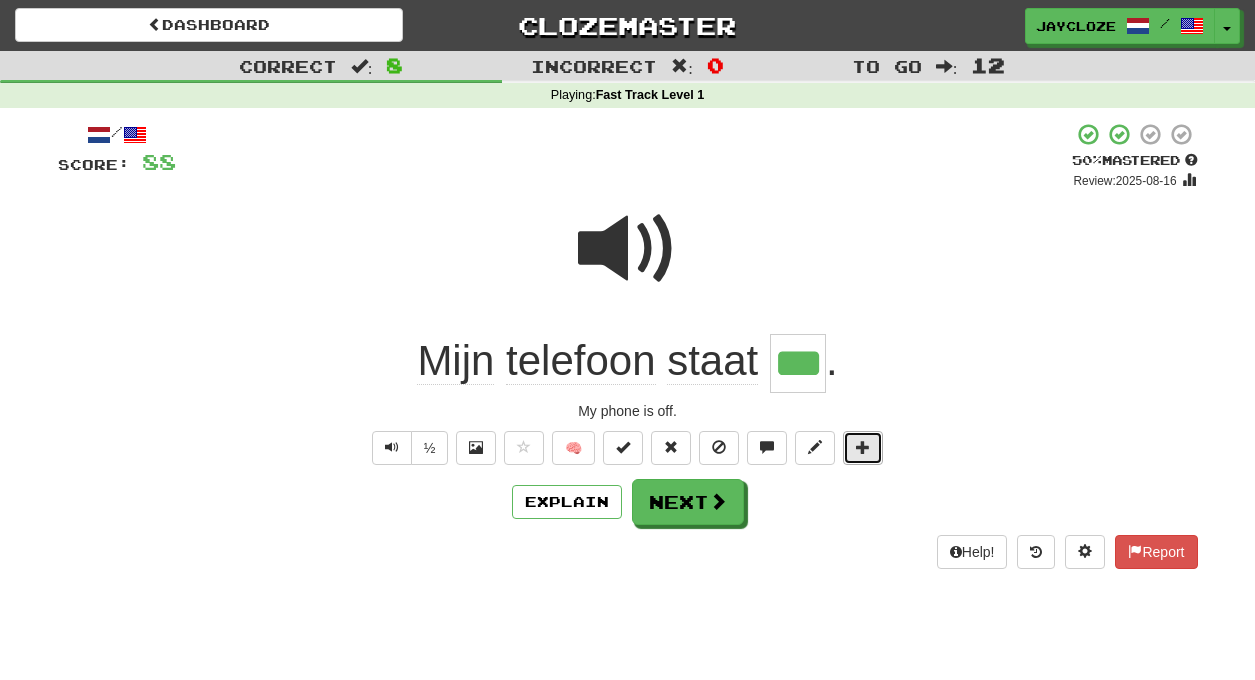 click at bounding box center [863, 447] 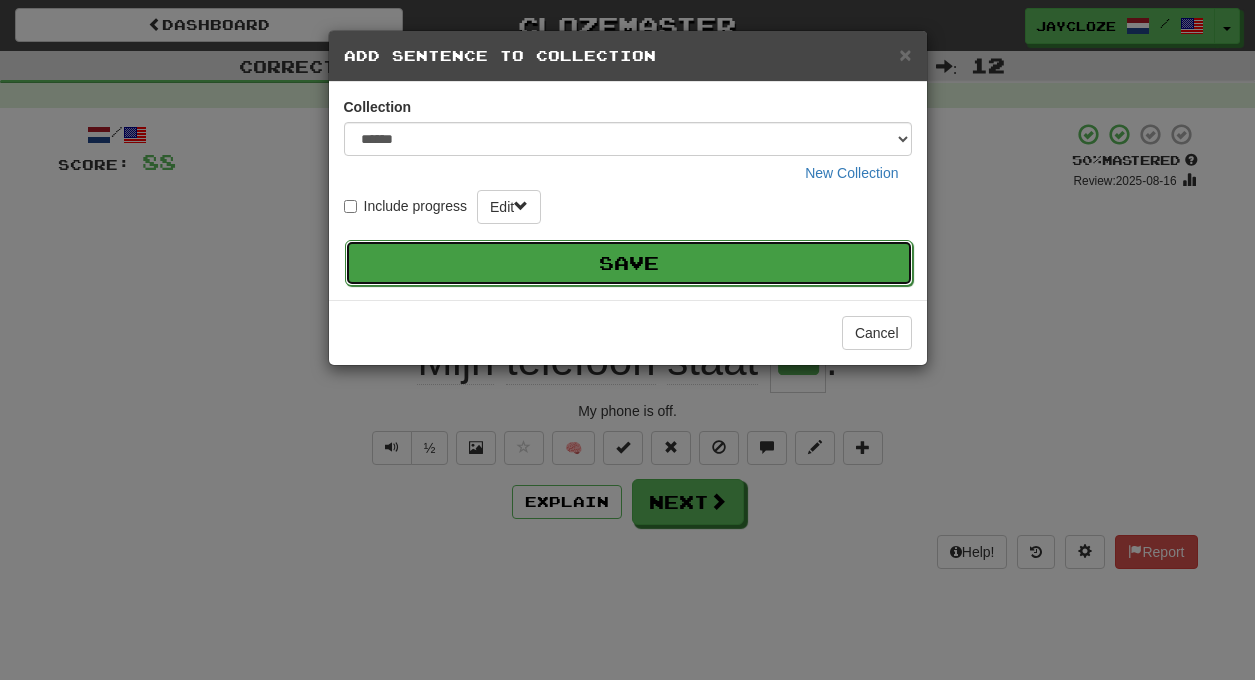 click on "Save" at bounding box center [629, 263] 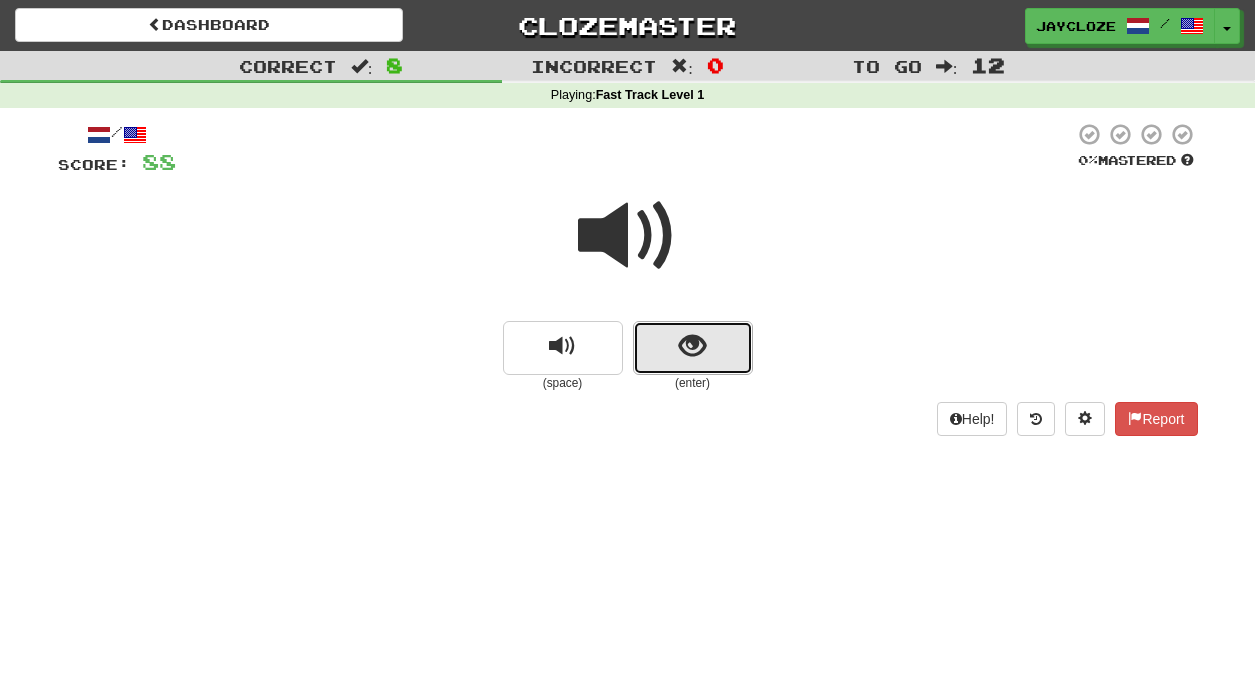 click at bounding box center (692, 346) 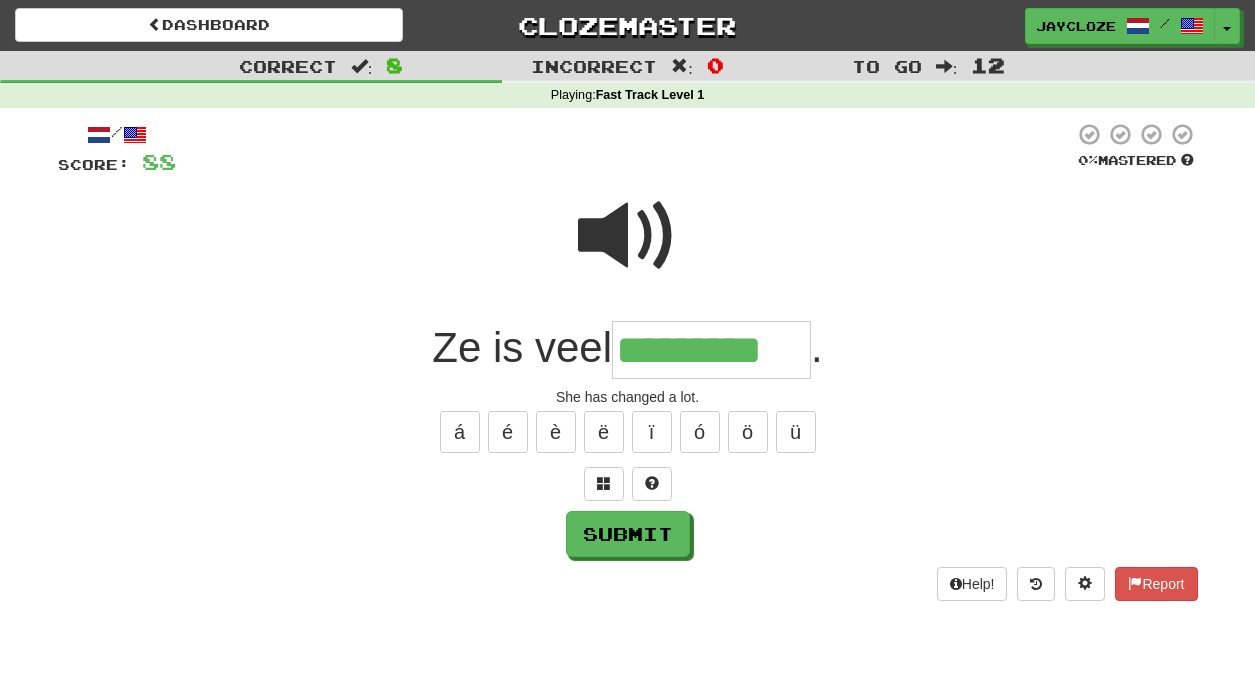 type on "*********" 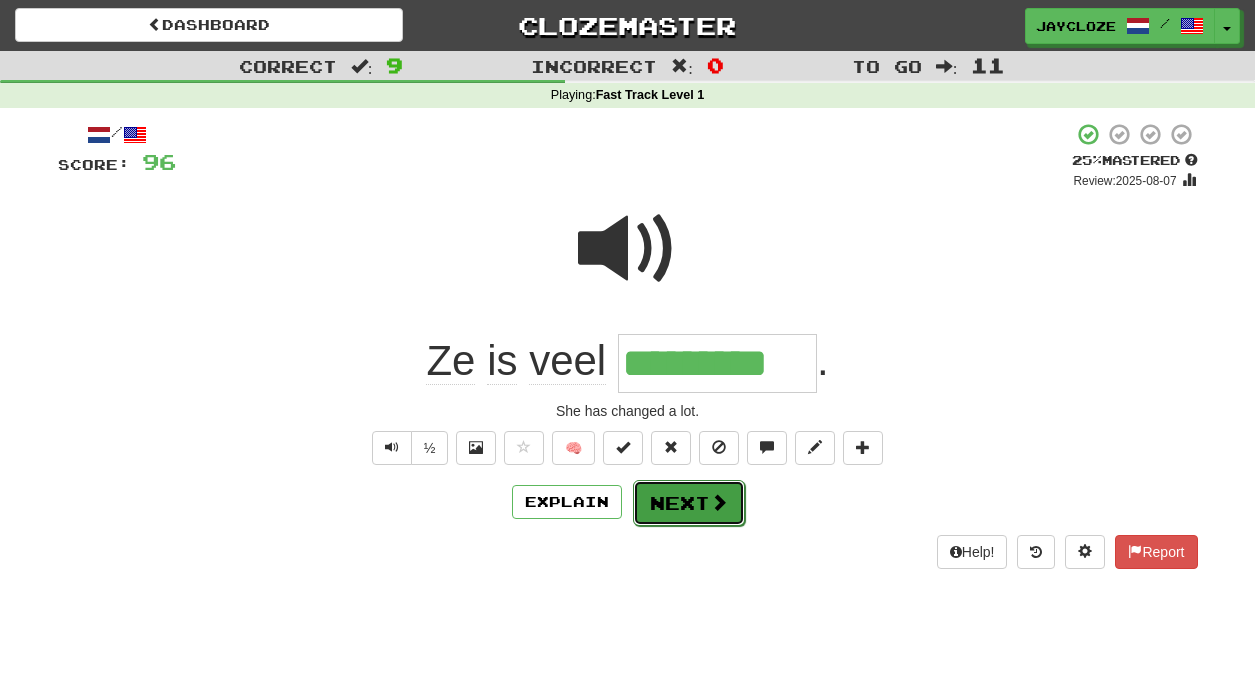 click on "Next" at bounding box center (689, 503) 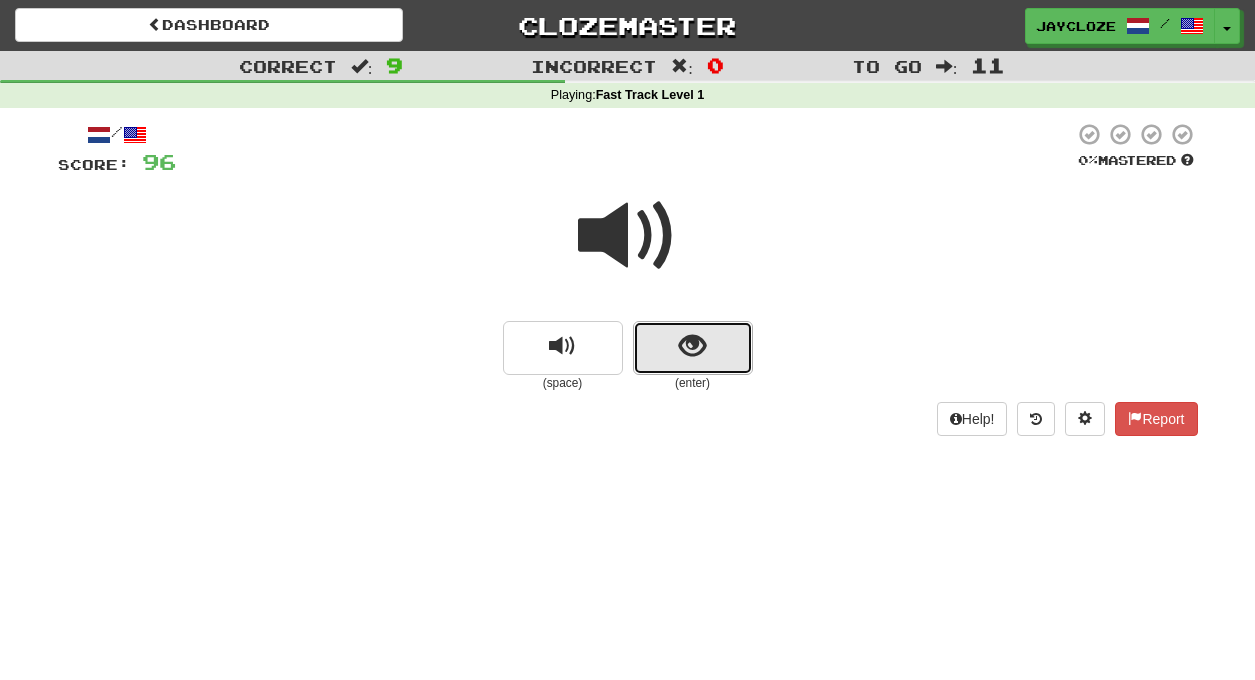 click at bounding box center [692, 346] 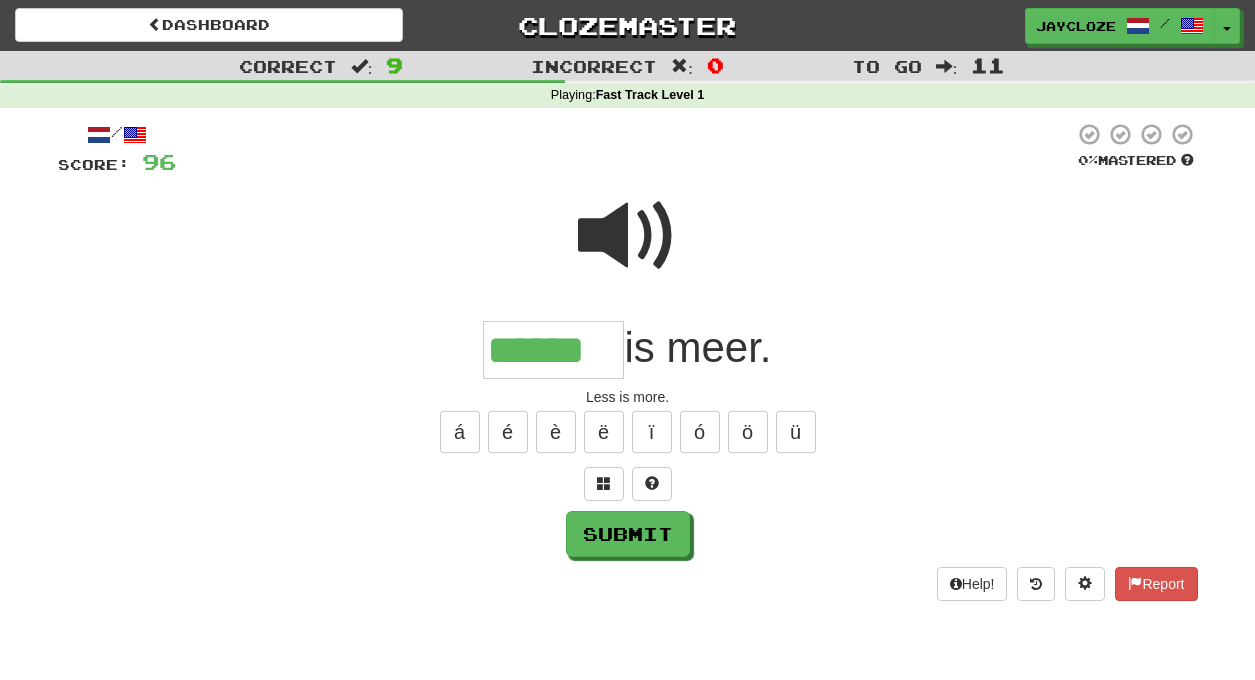 type on "******" 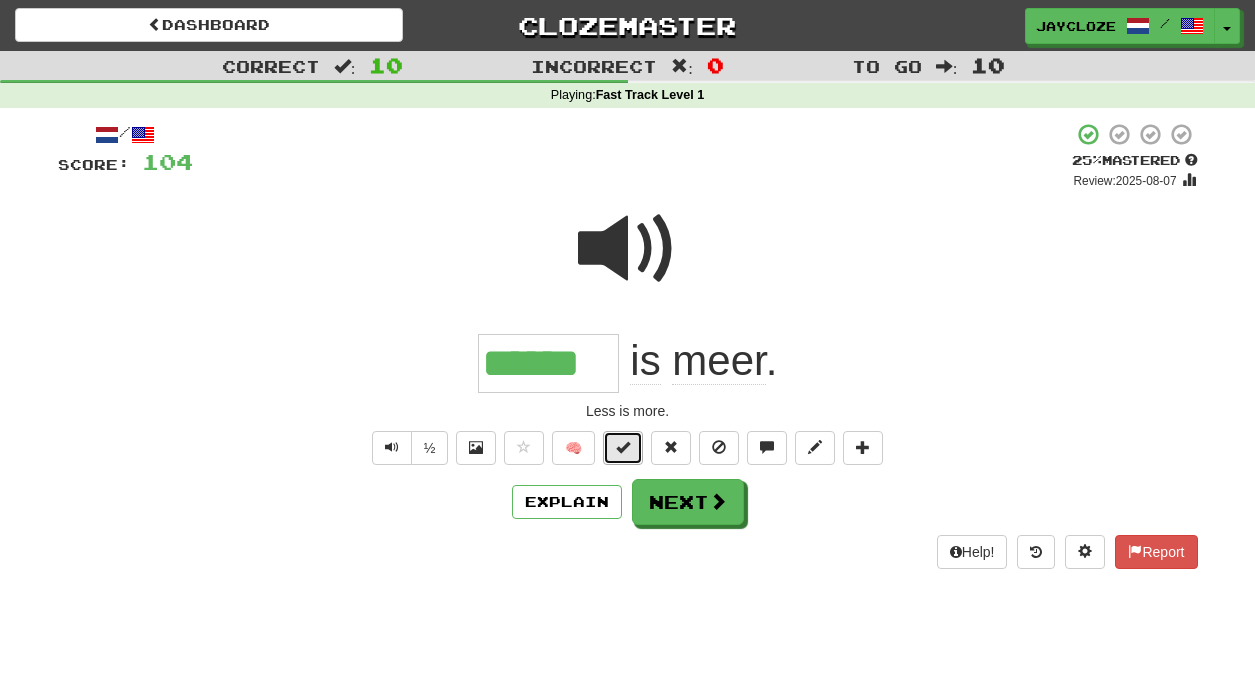 click at bounding box center [623, 448] 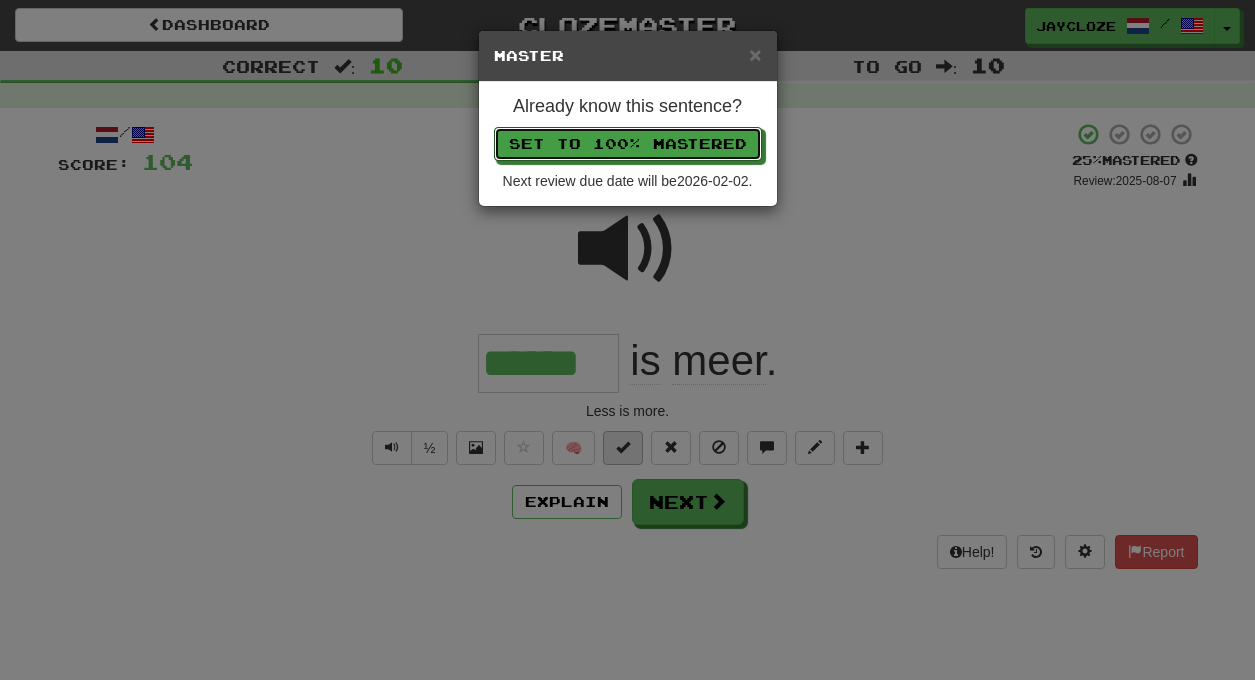 click on "Set to 100% Mastered" at bounding box center [628, 144] 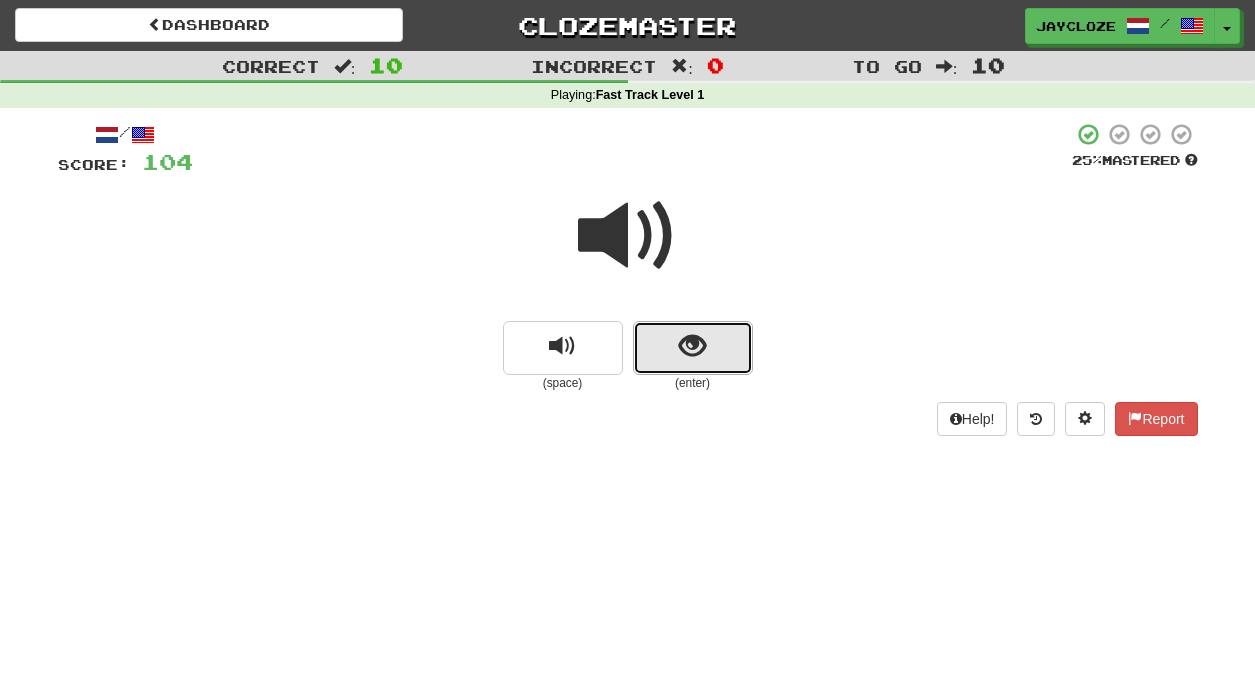 click at bounding box center [692, 346] 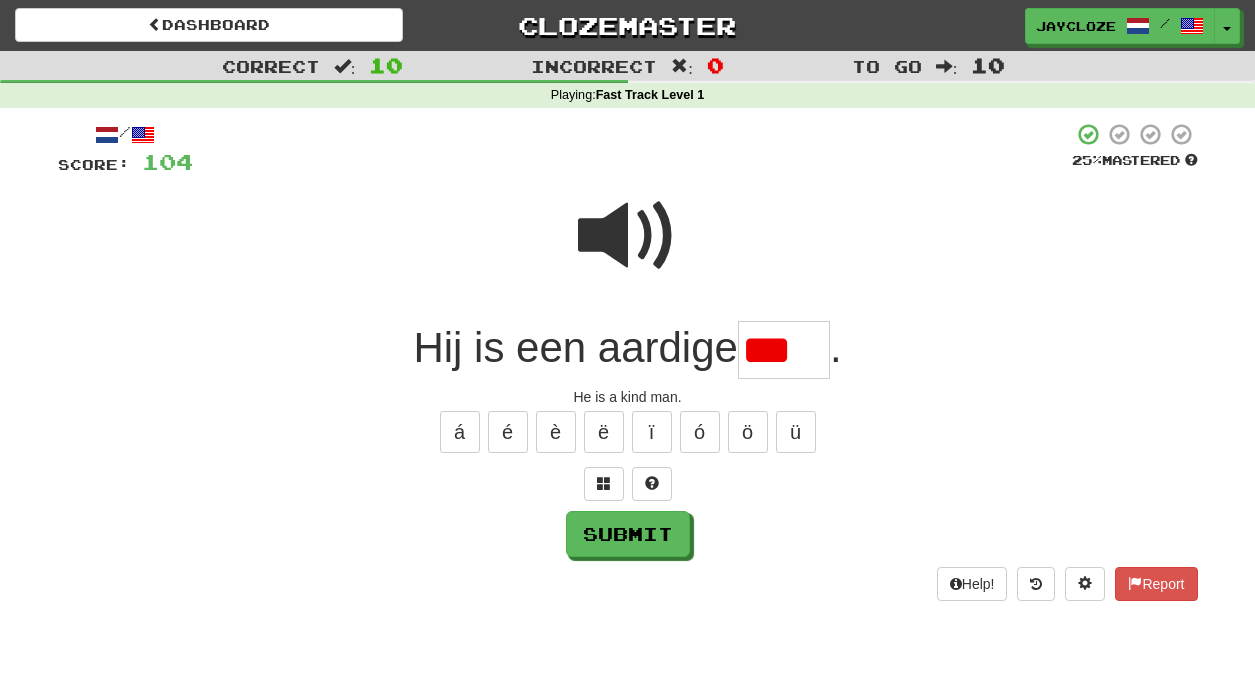 scroll, scrollTop: 0, scrollLeft: 0, axis: both 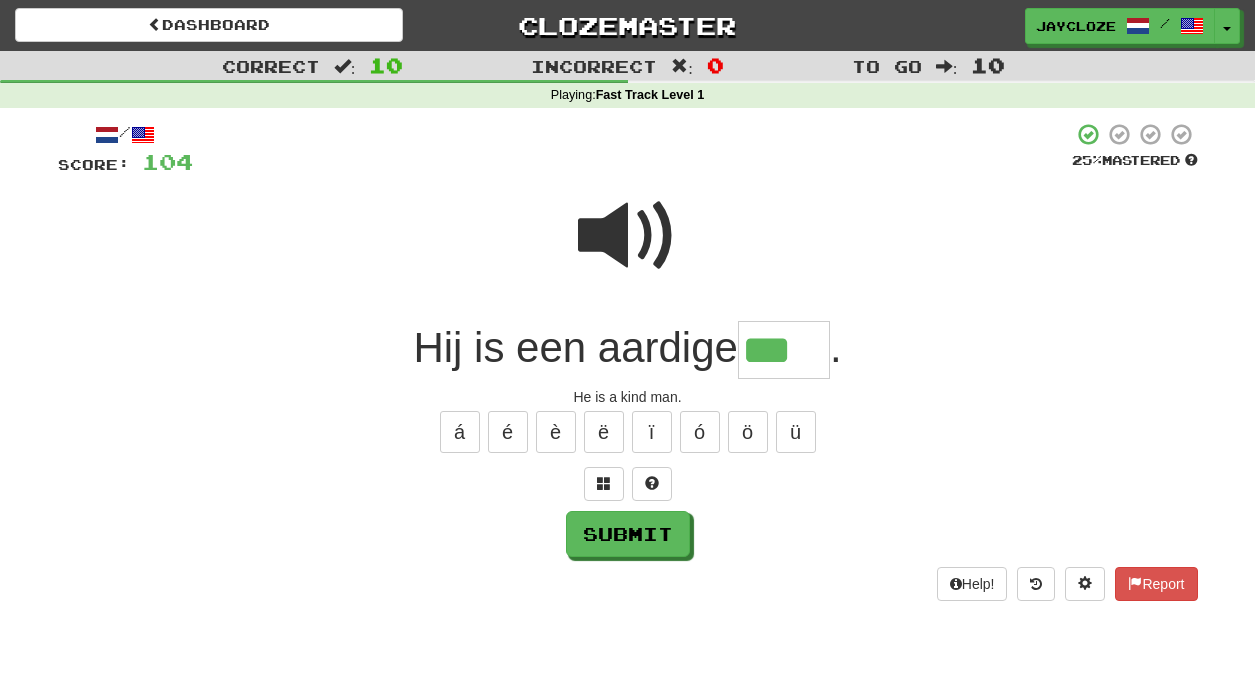 type on "***" 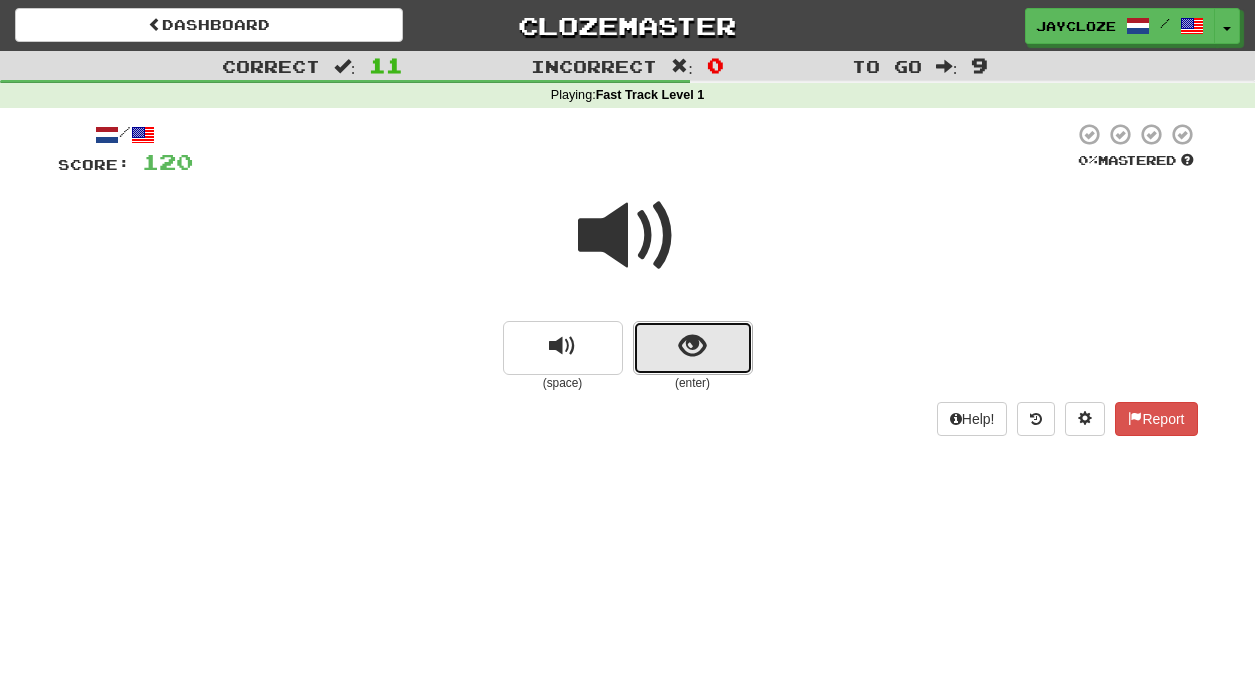 click at bounding box center (693, 348) 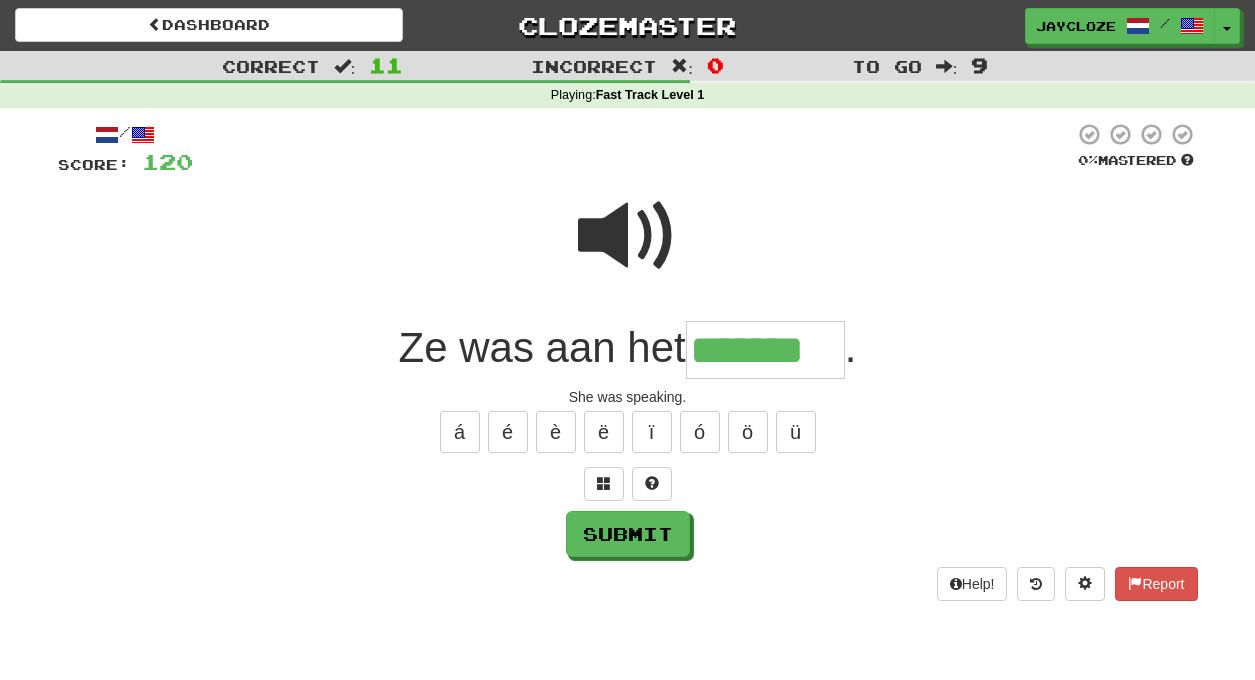 type on "*******" 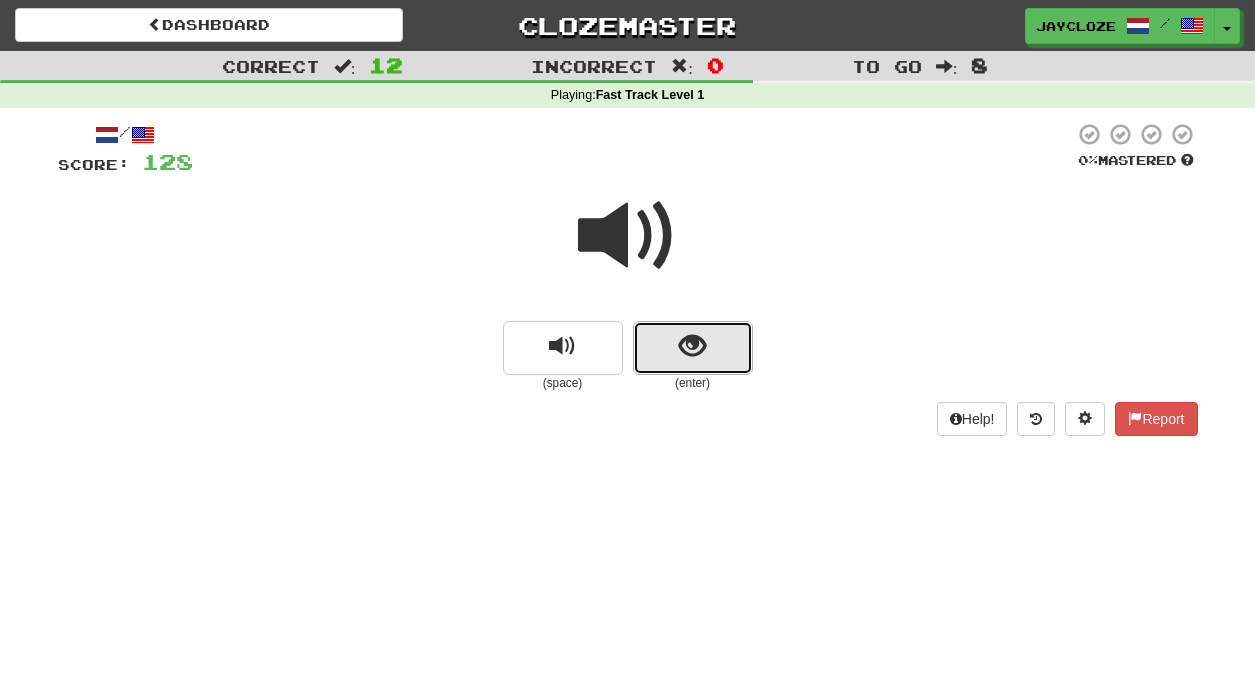 click at bounding box center [692, 346] 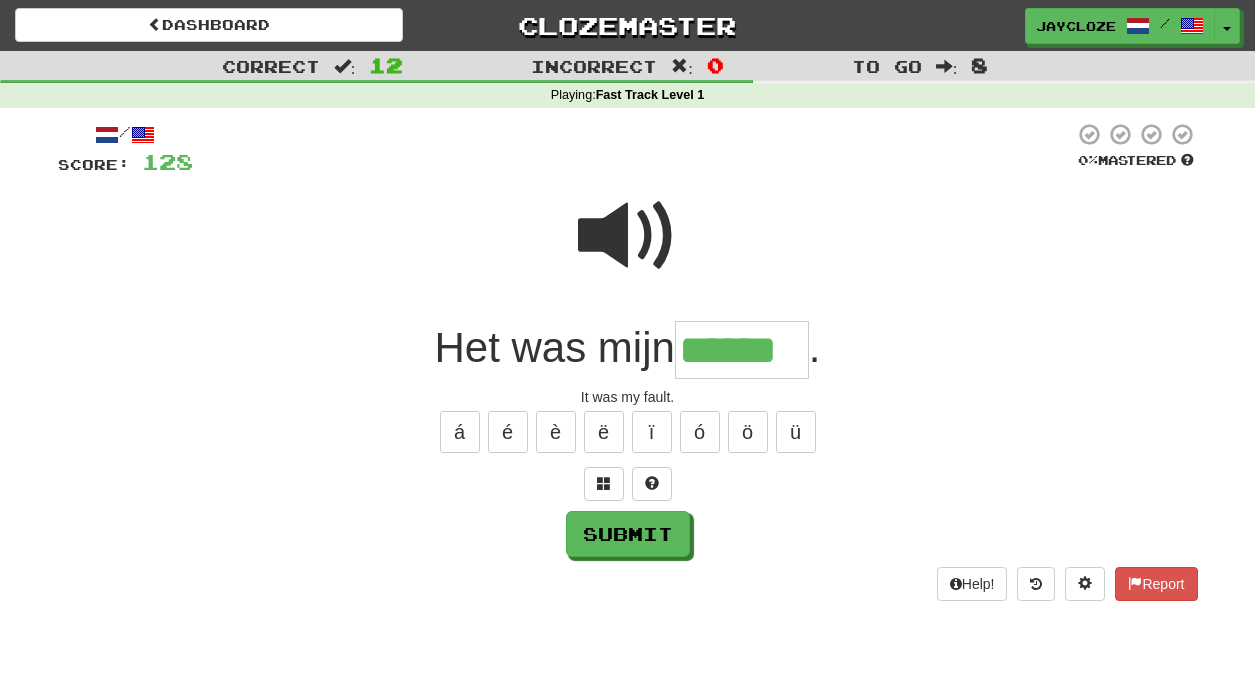 type on "******" 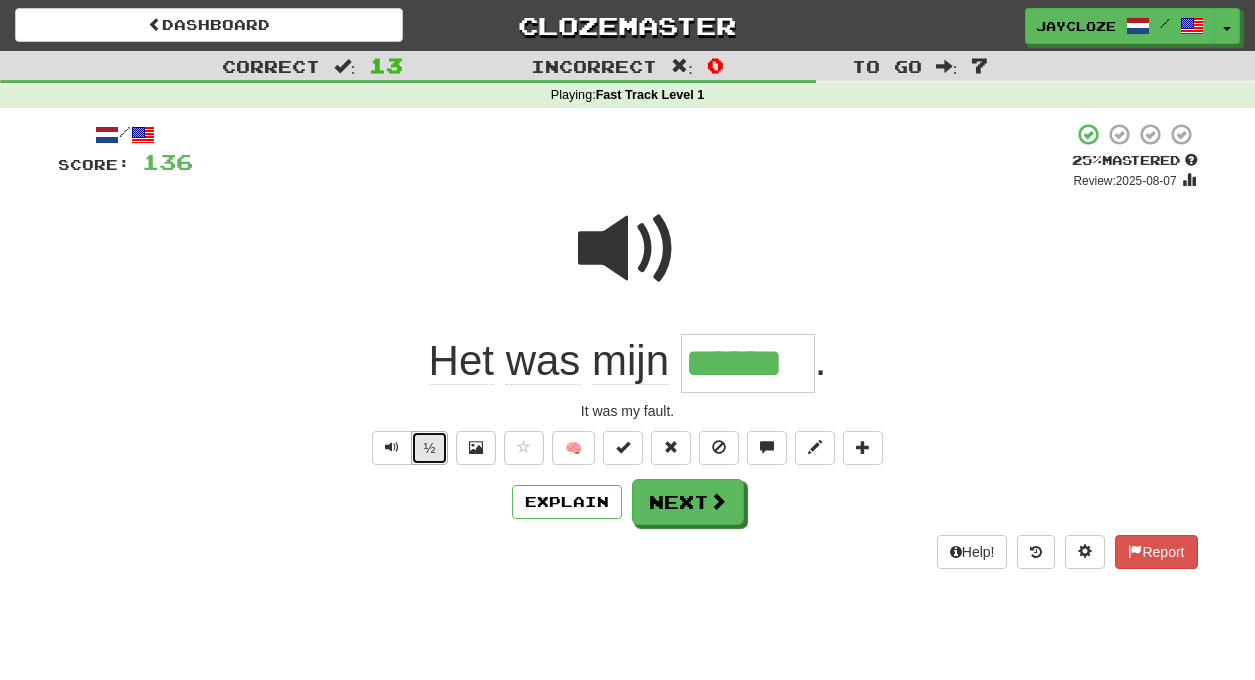 click on "½" at bounding box center [430, 448] 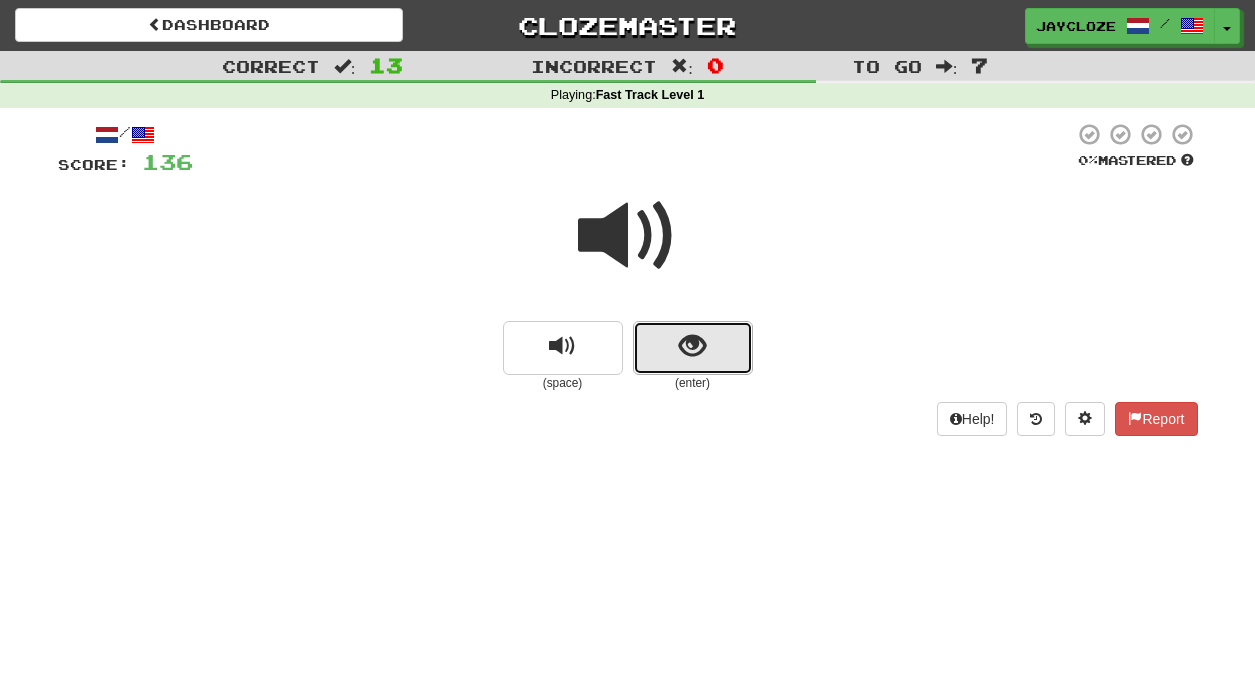 click at bounding box center (692, 346) 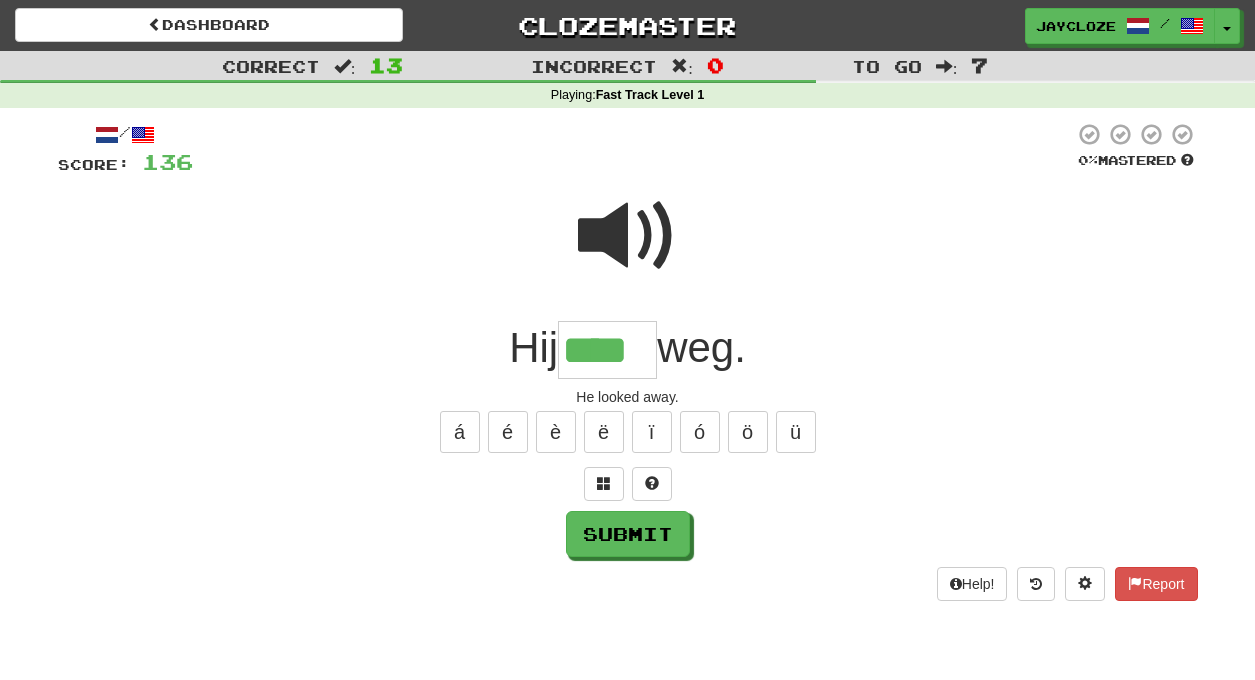 type on "****" 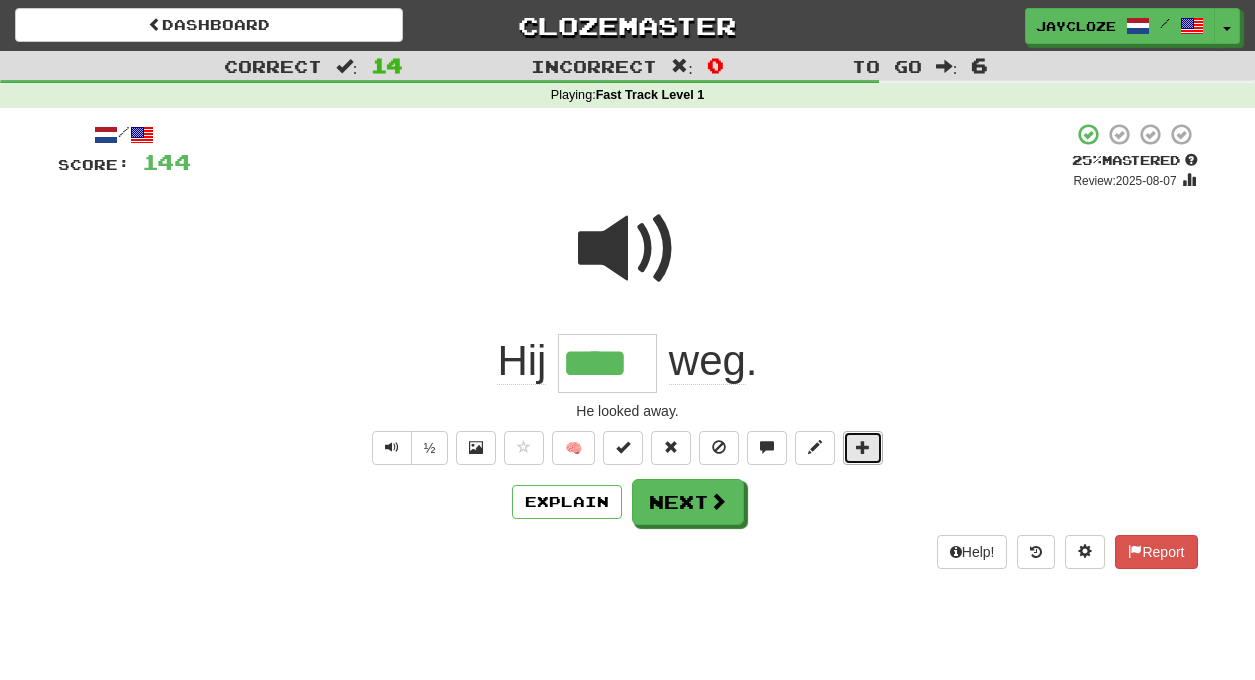click at bounding box center [863, 447] 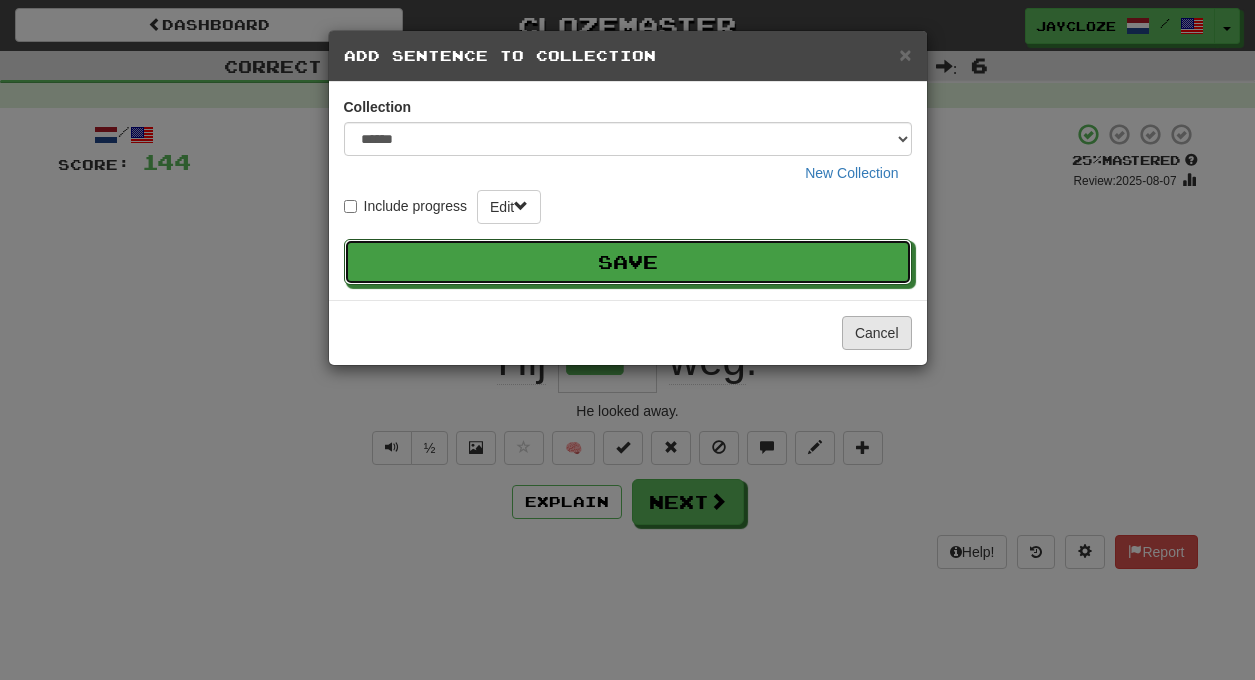 type 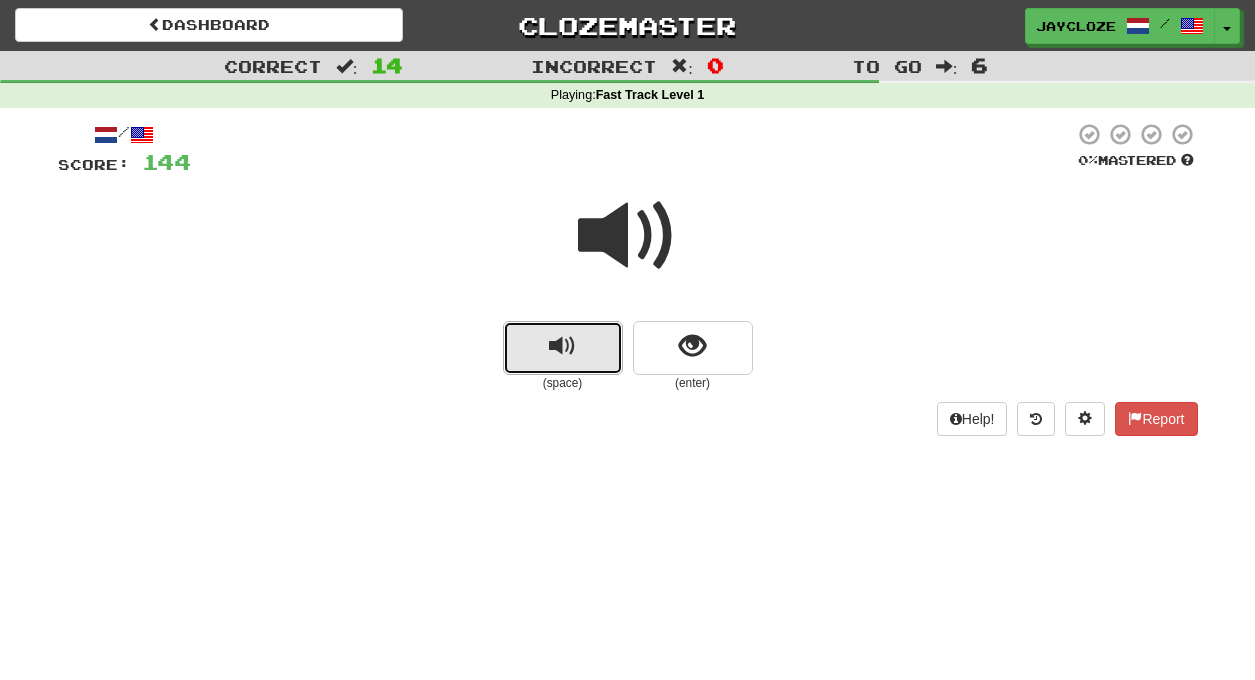 click at bounding box center [563, 348] 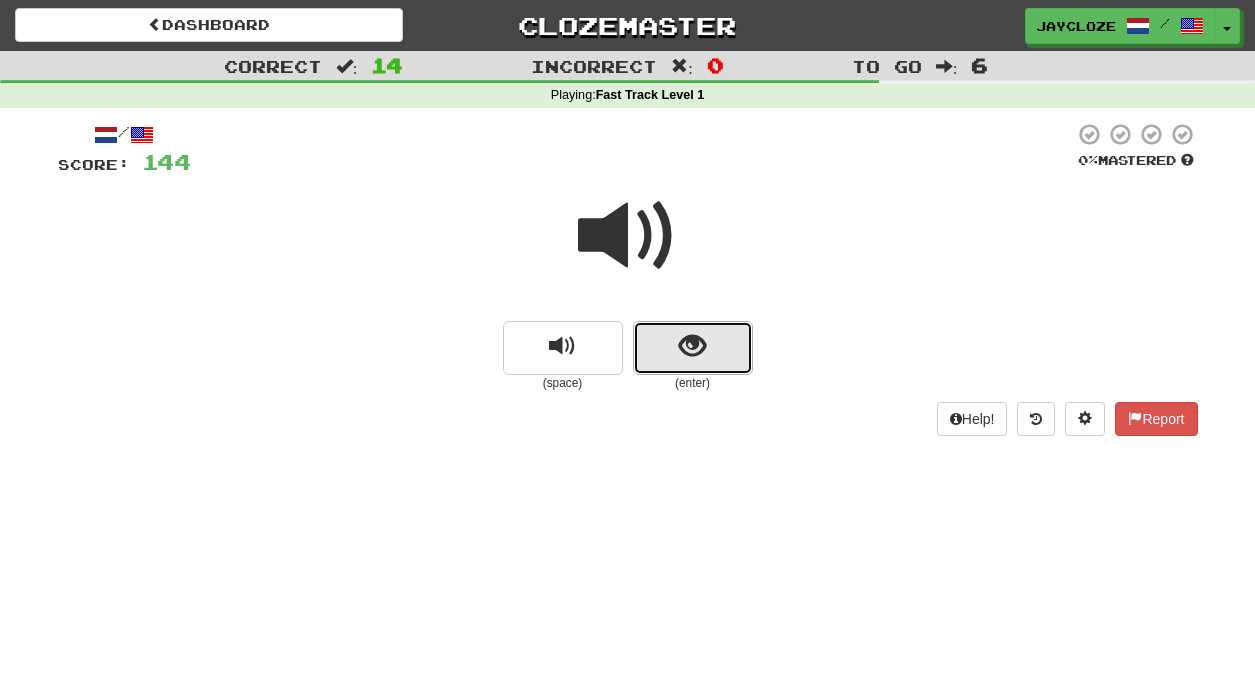 click at bounding box center [692, 346] 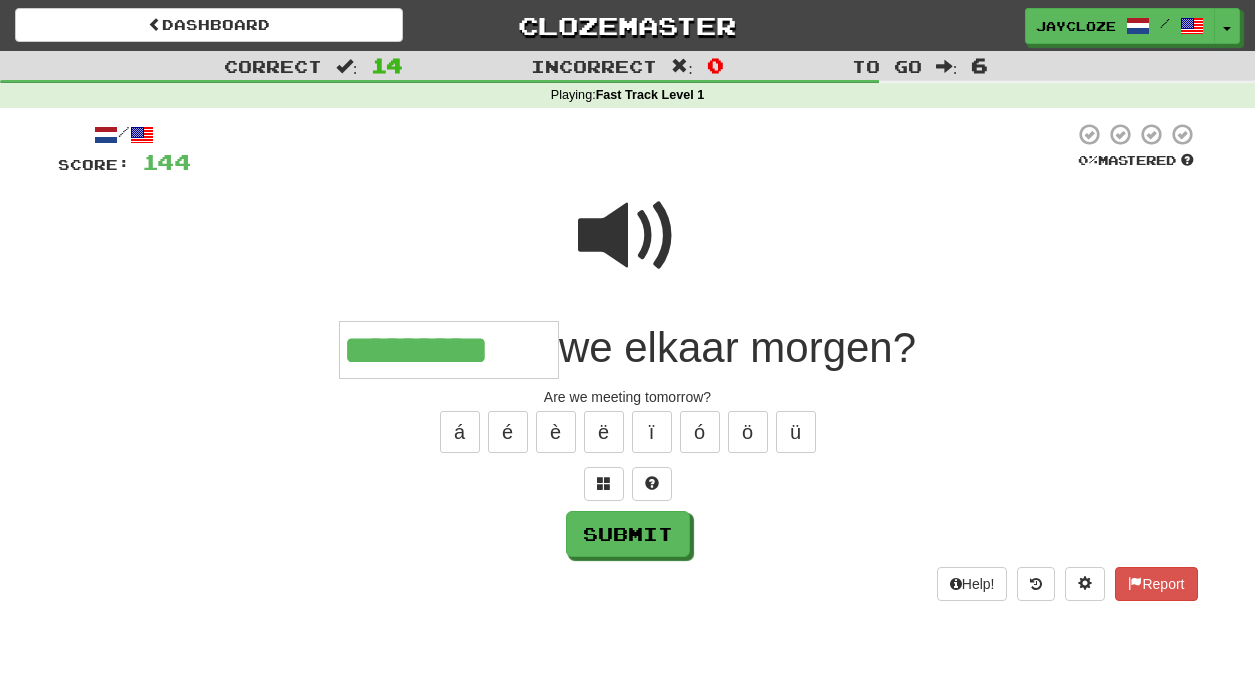 type on "*********" 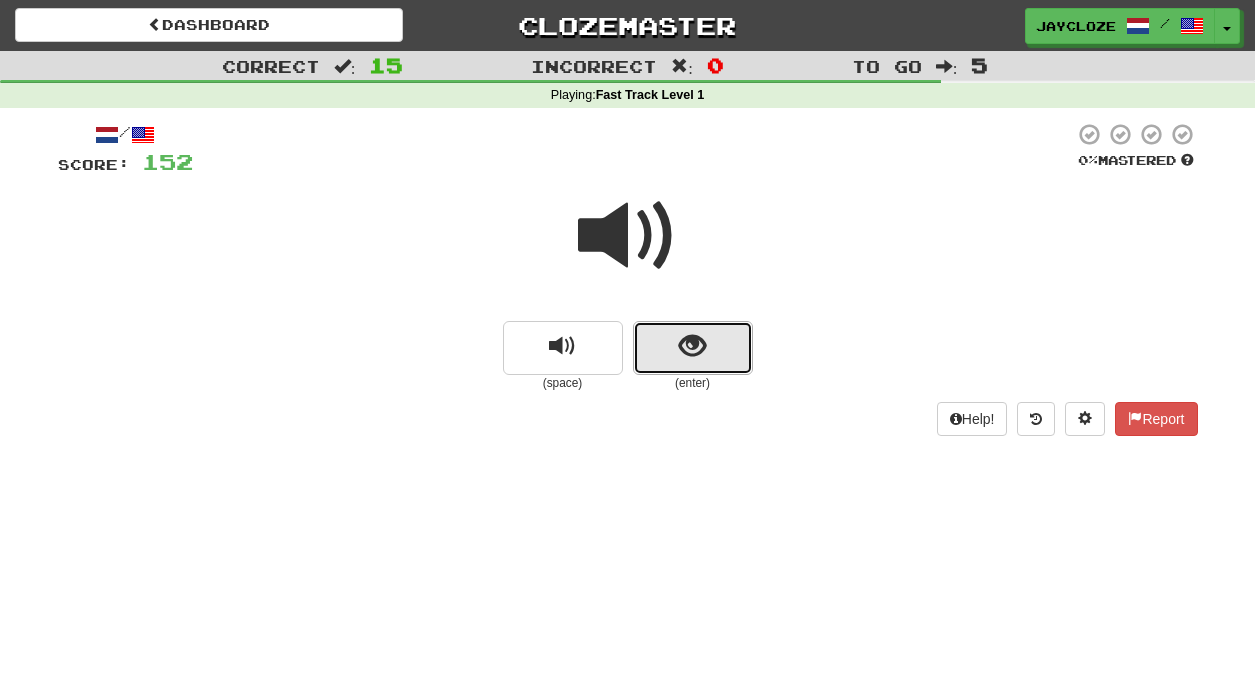 click at bounding box center (693, 348) 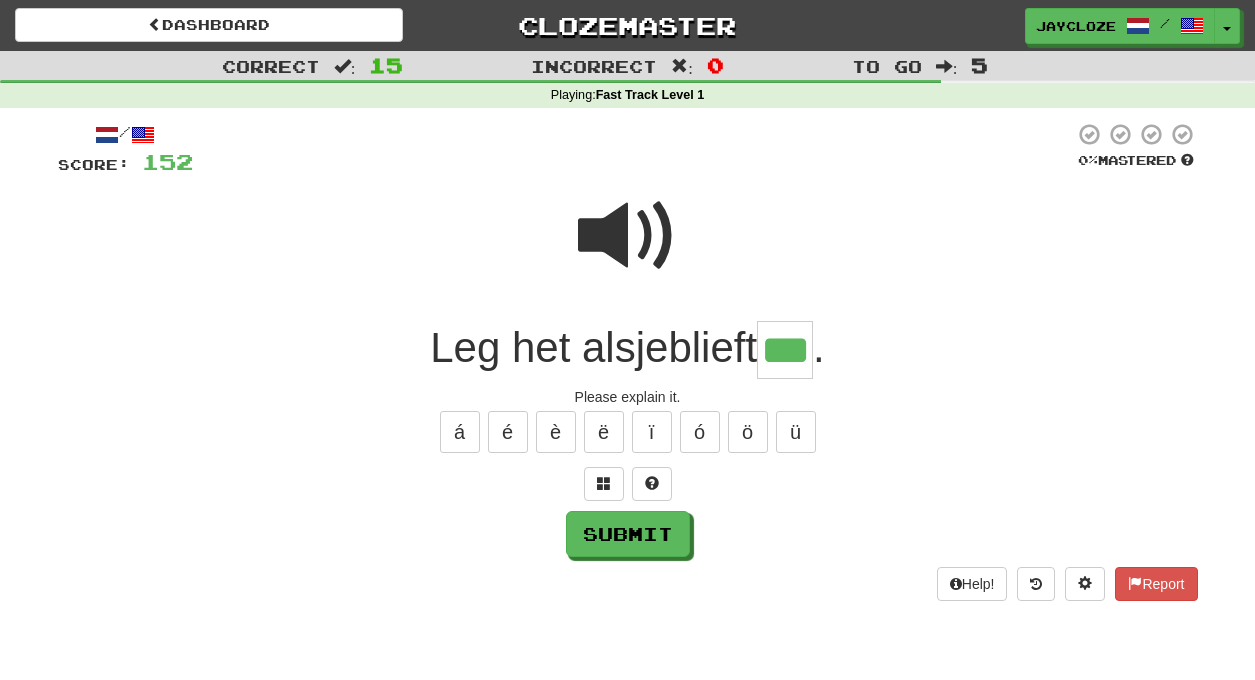 type on "***" 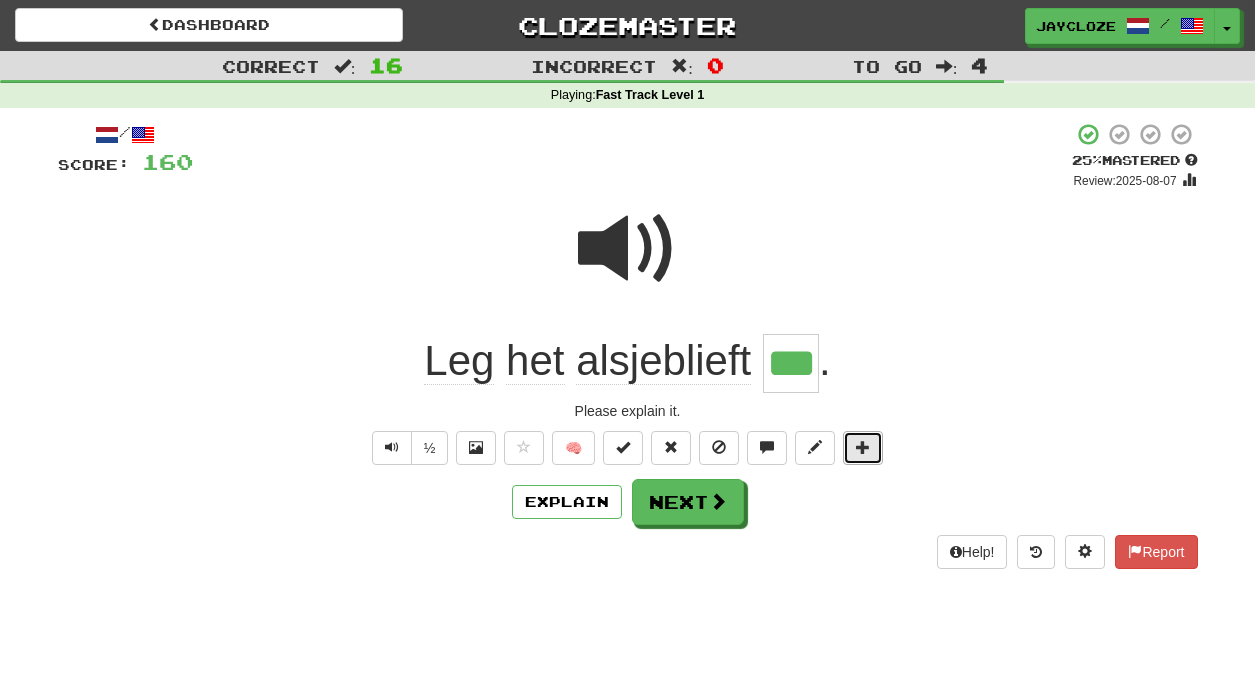 click at bounding box center (863, 447) 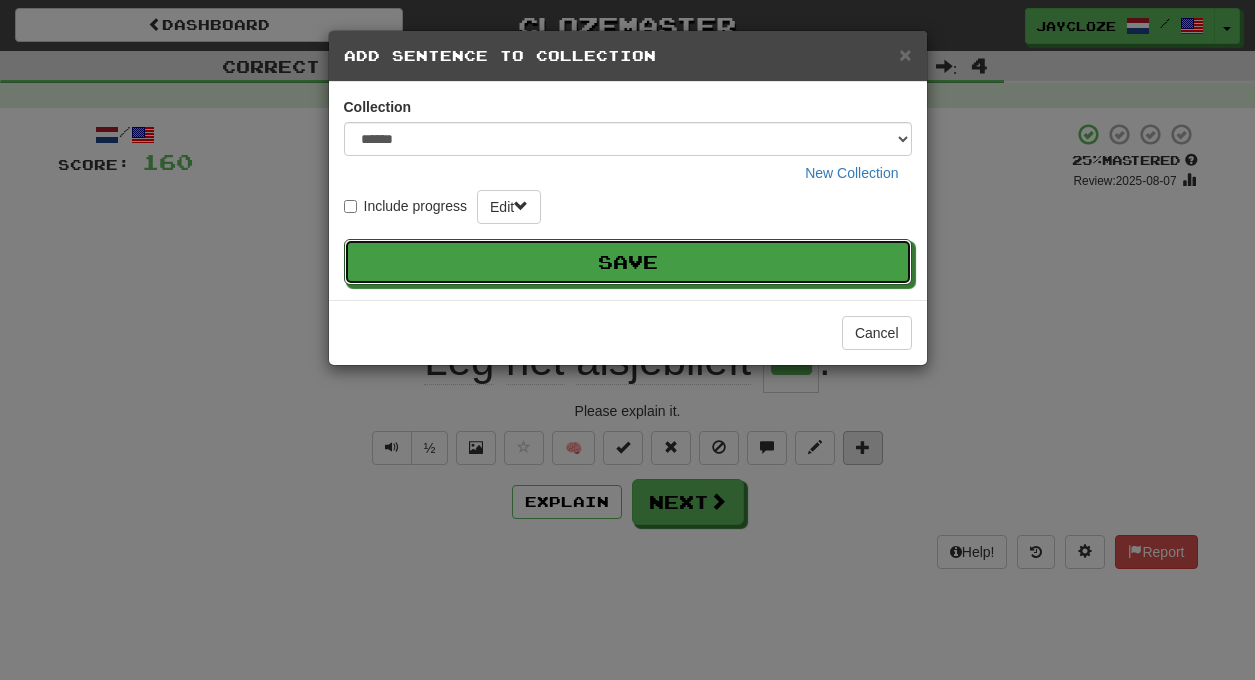type 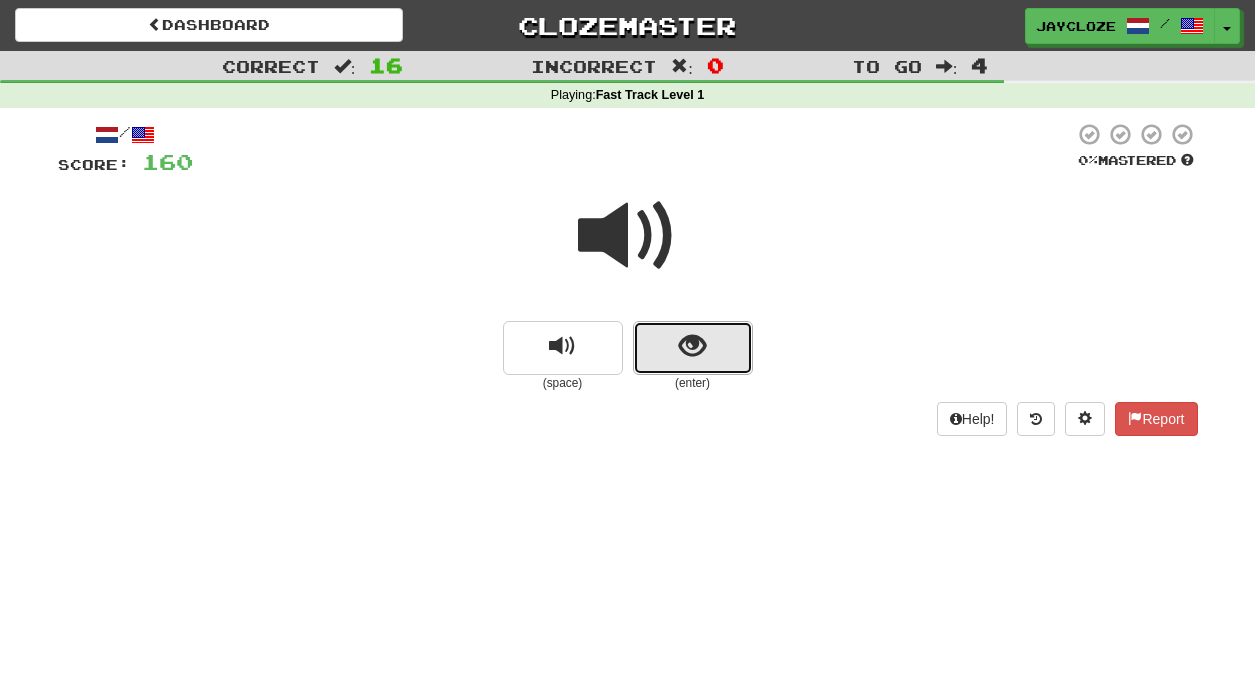 click at bounding box center (692, 346) 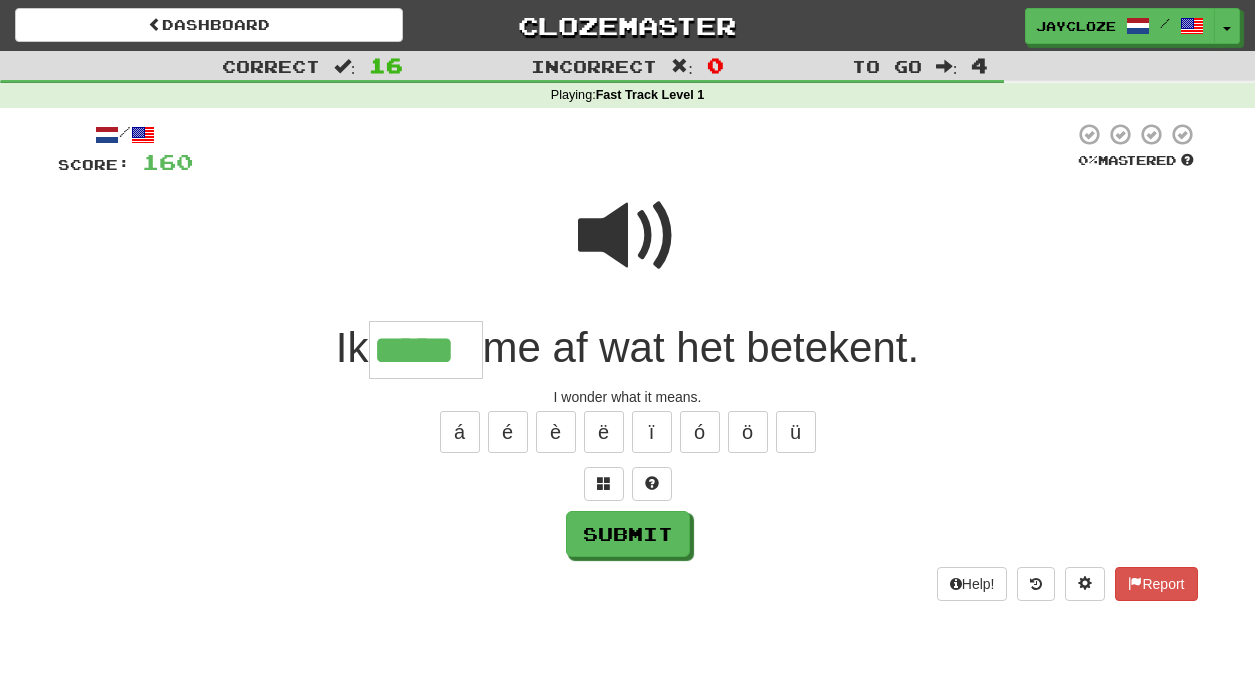 type on "*****" 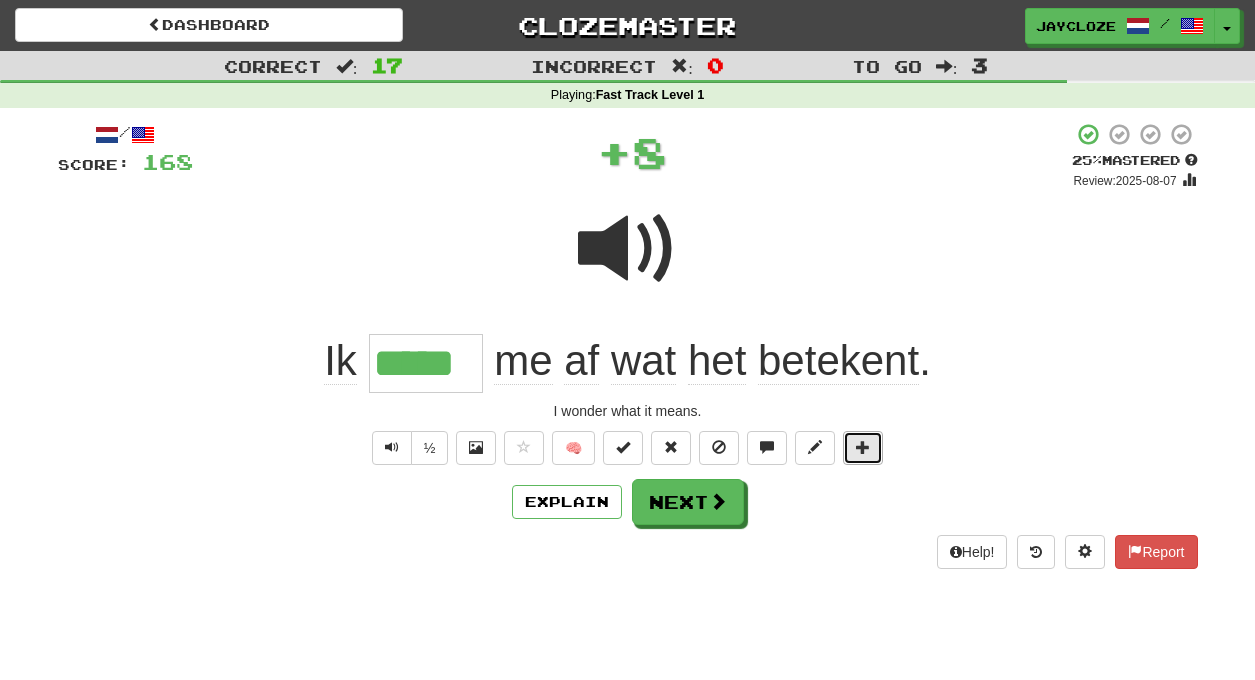 click at bounding box center [863, 447] 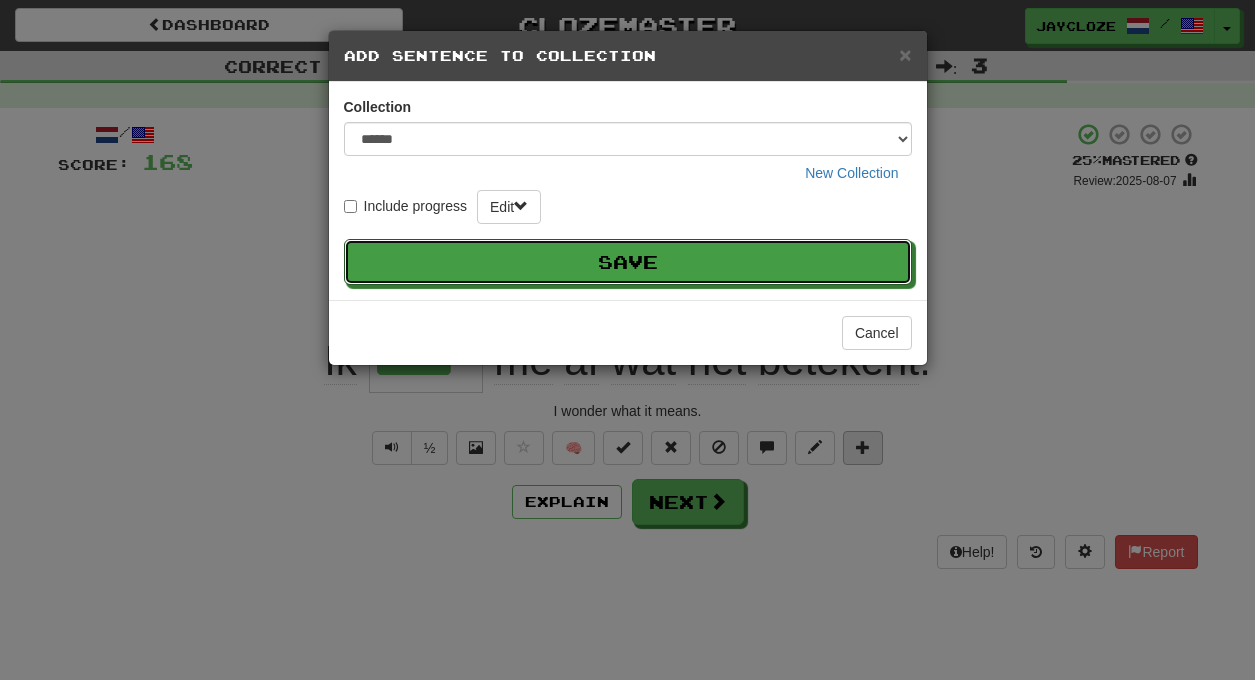 type 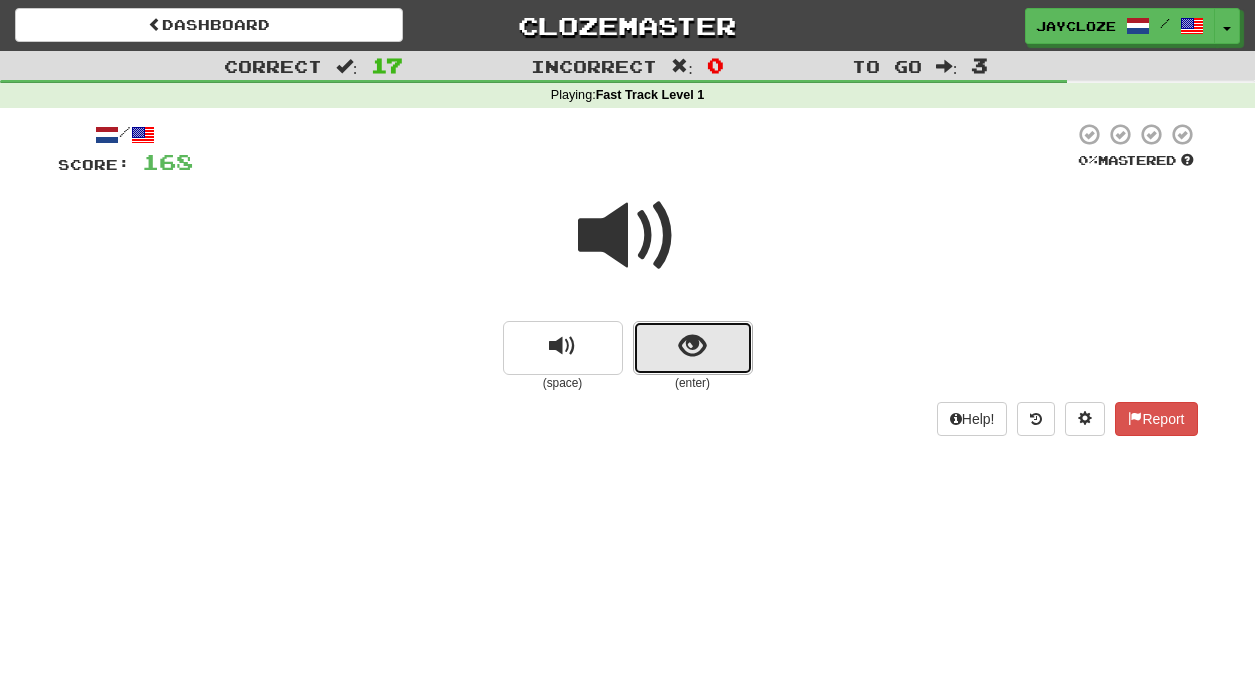 click at bounding box center [692, 346] 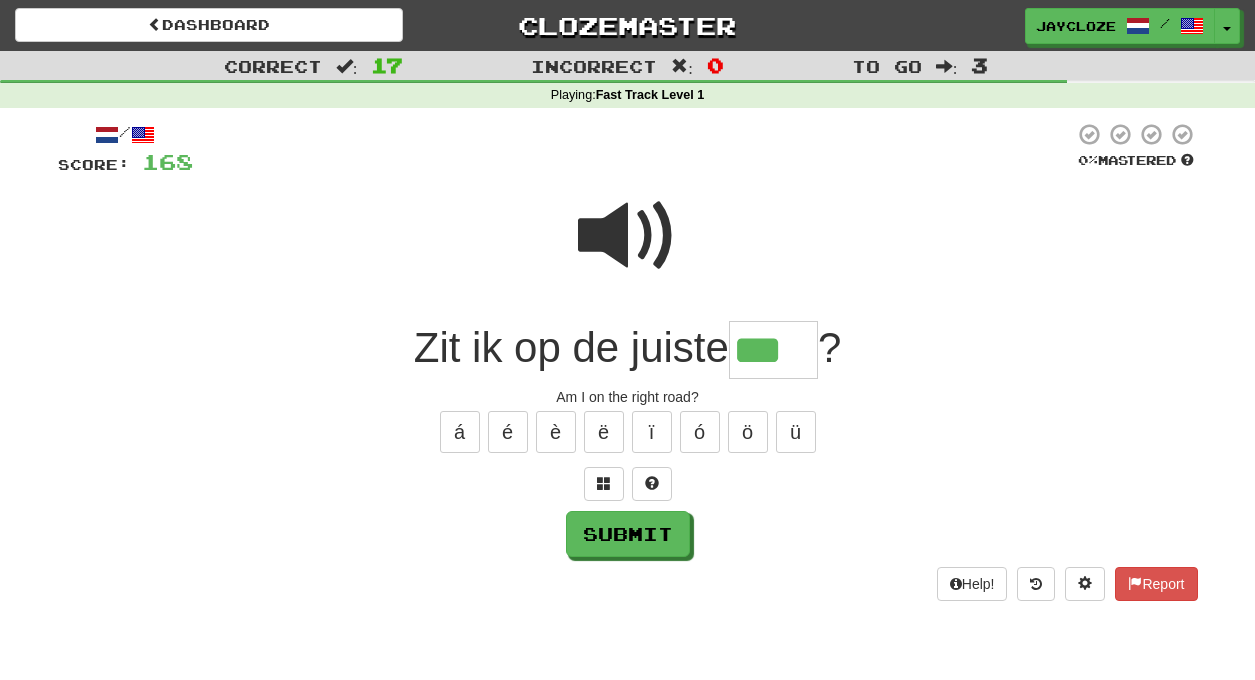 type on "***" 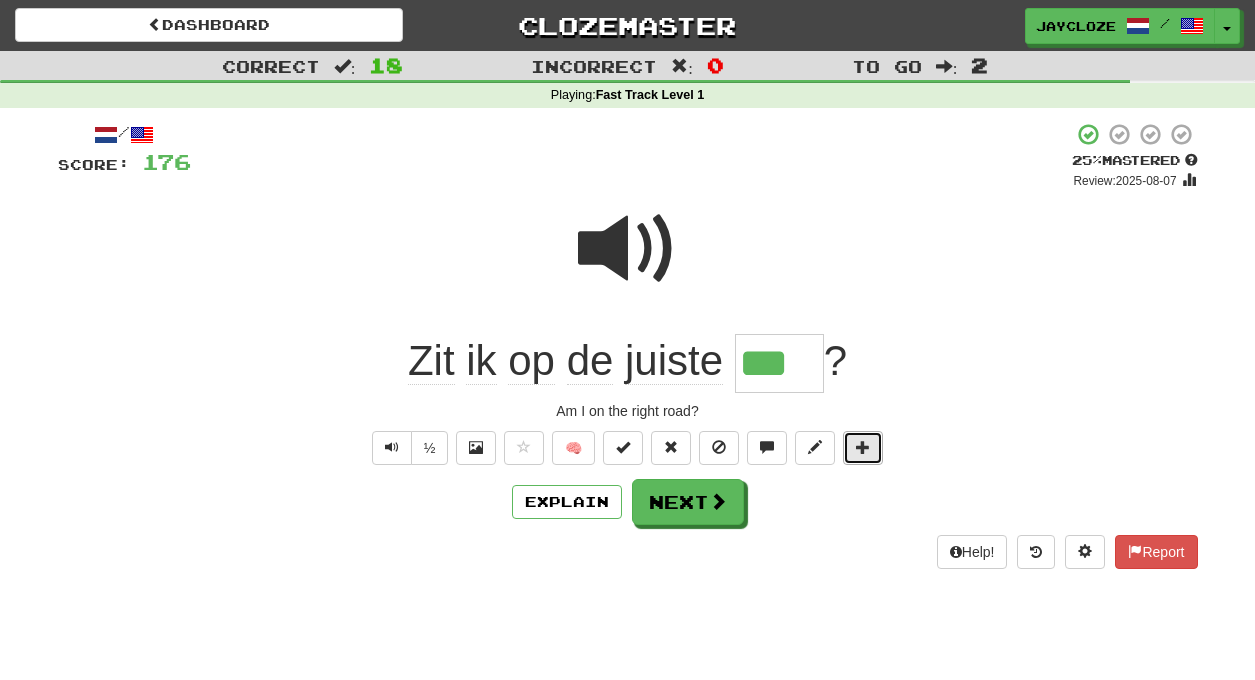 click at bounding box center (863, 447) 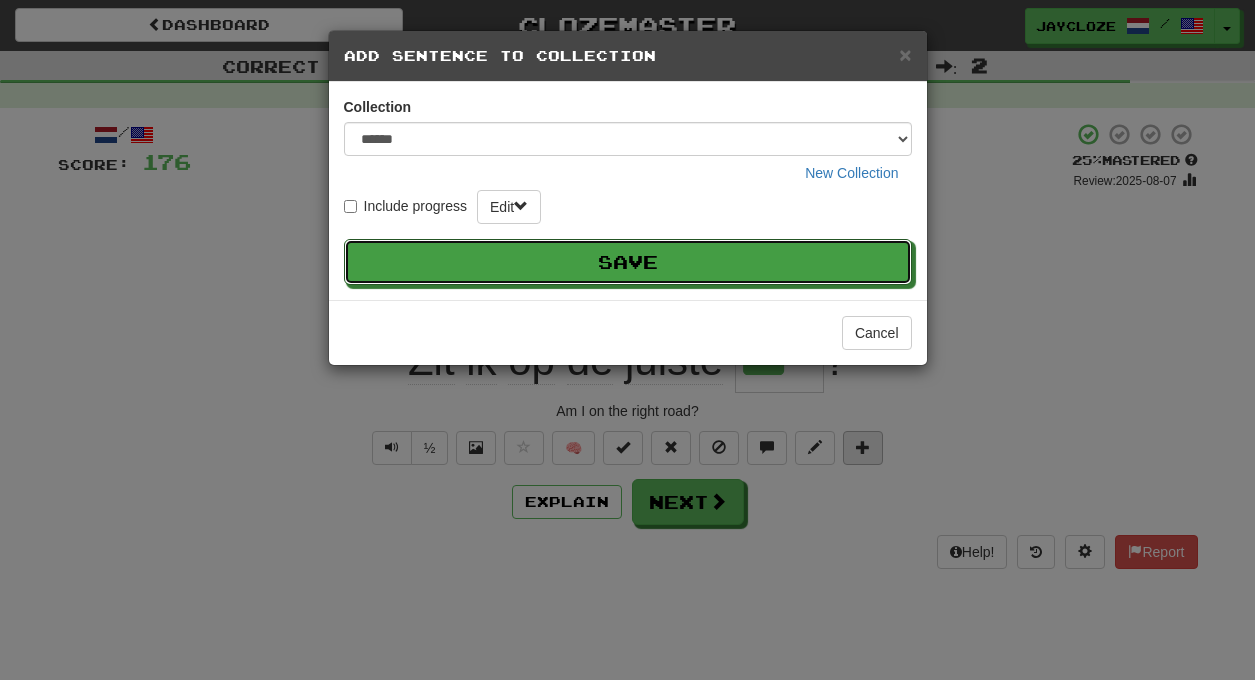 type 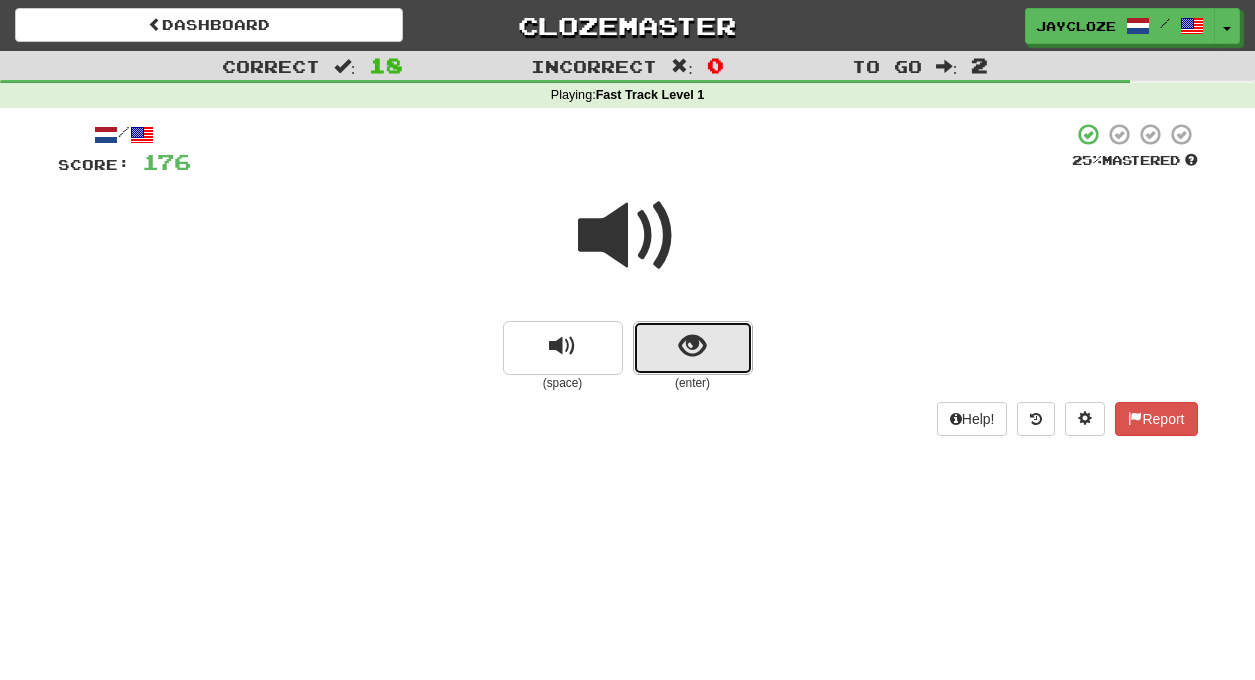 click at bounding box center [692, 346] 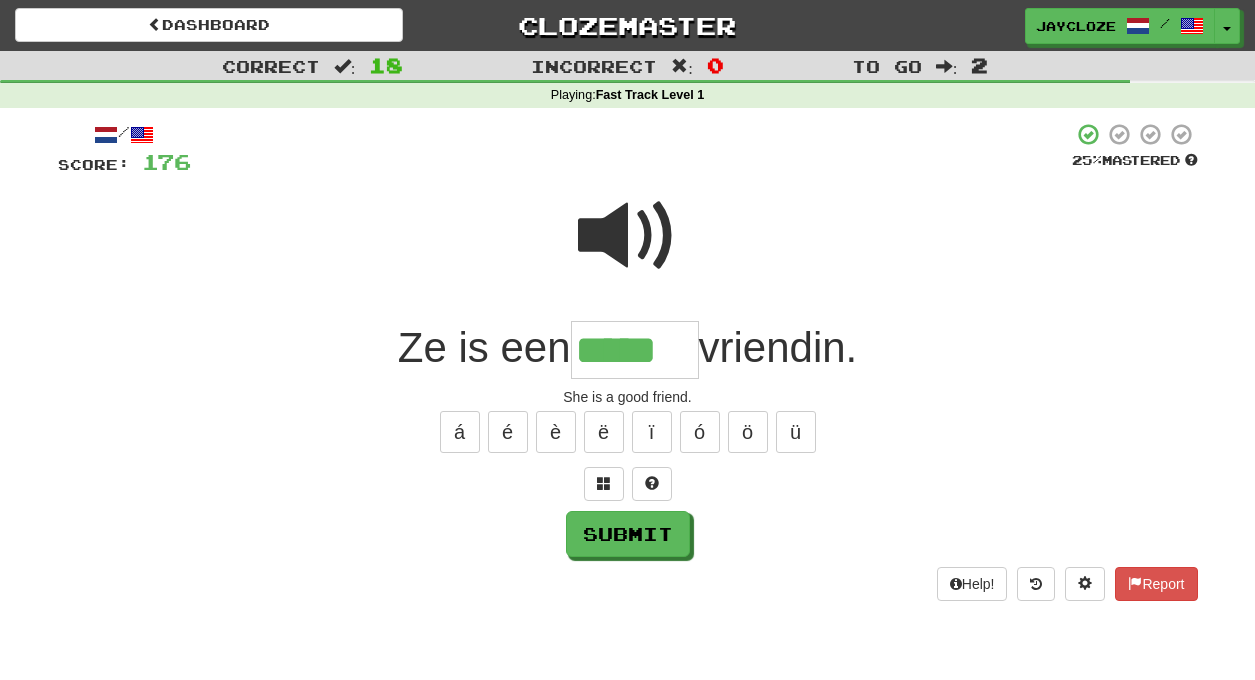 type on "*****" 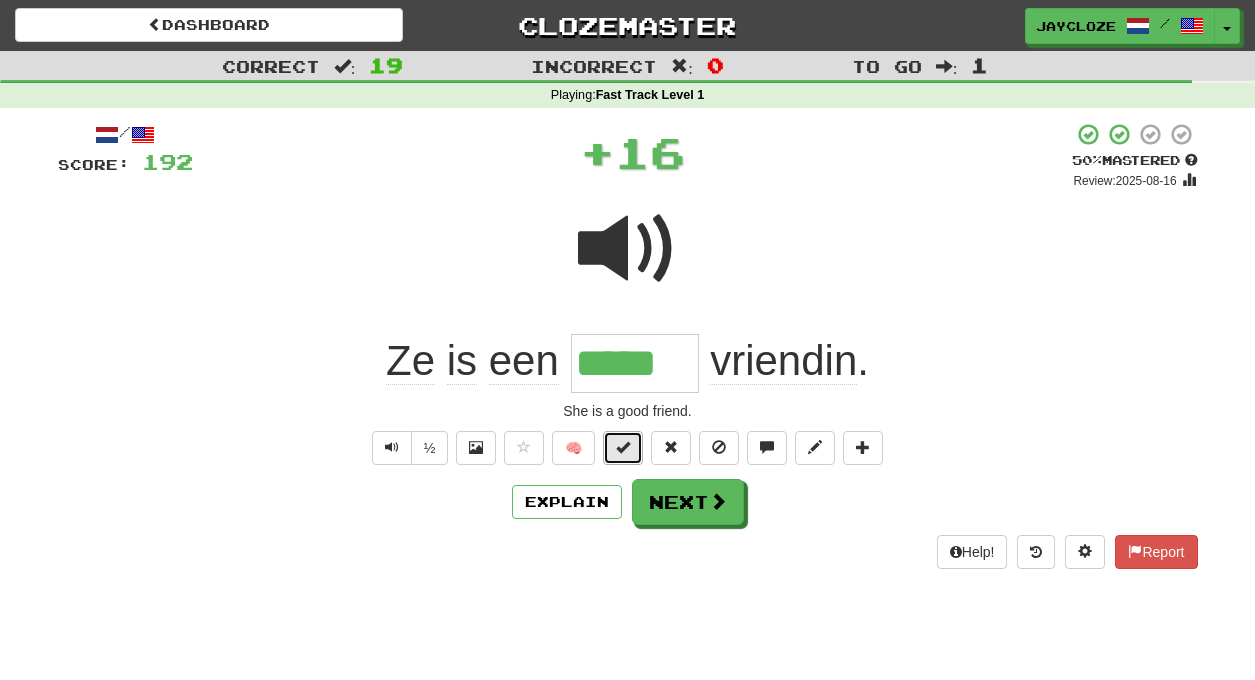 click at bounding box center [623, 447] 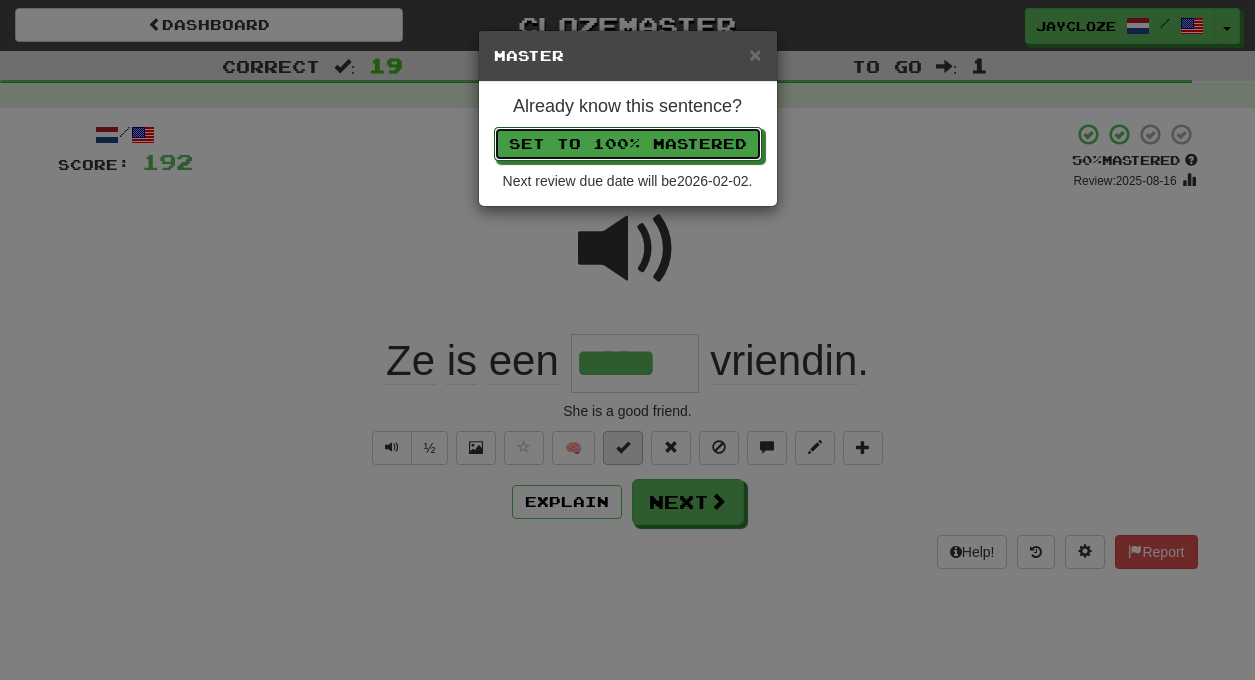 click on "Set to 100% Mastered" at bounding box center [628, 144] 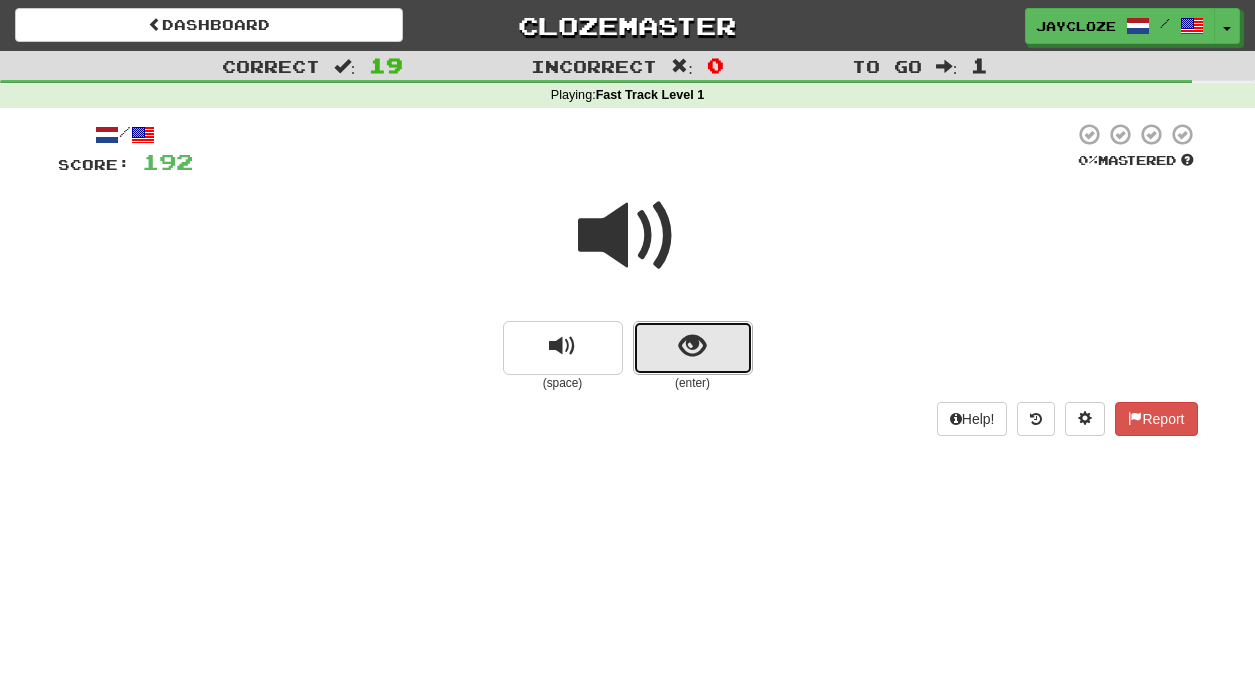 click at bounding box center [692, 346] 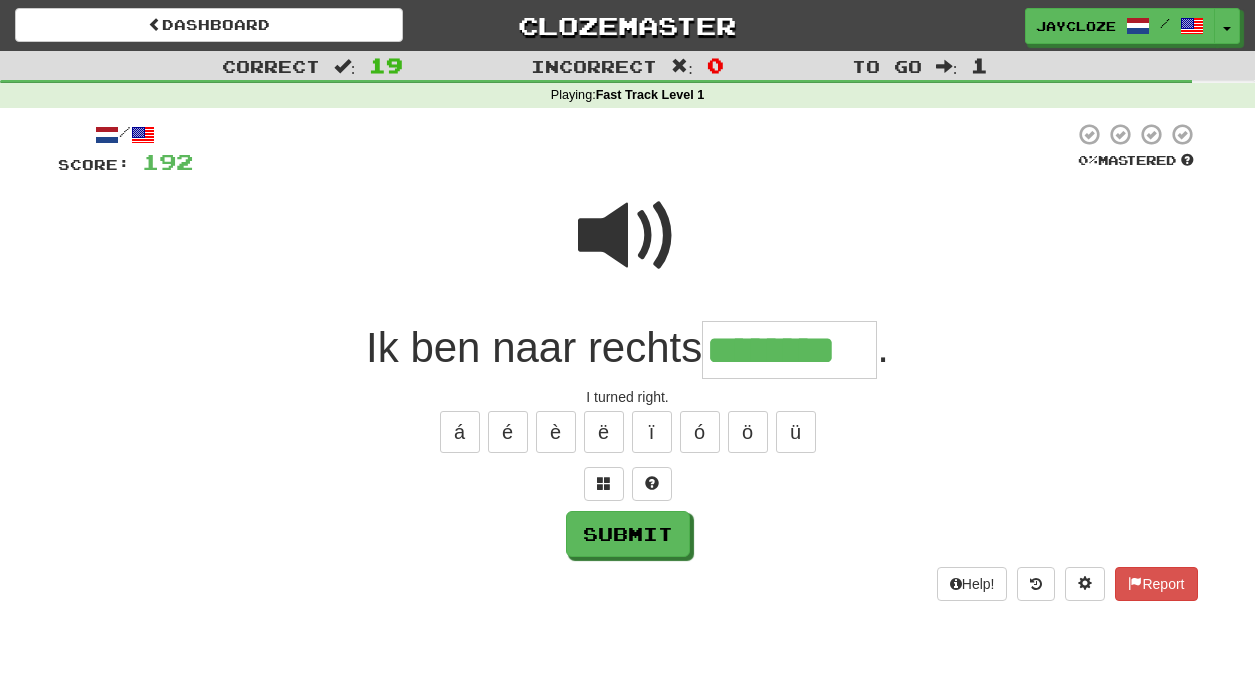 type on "********" 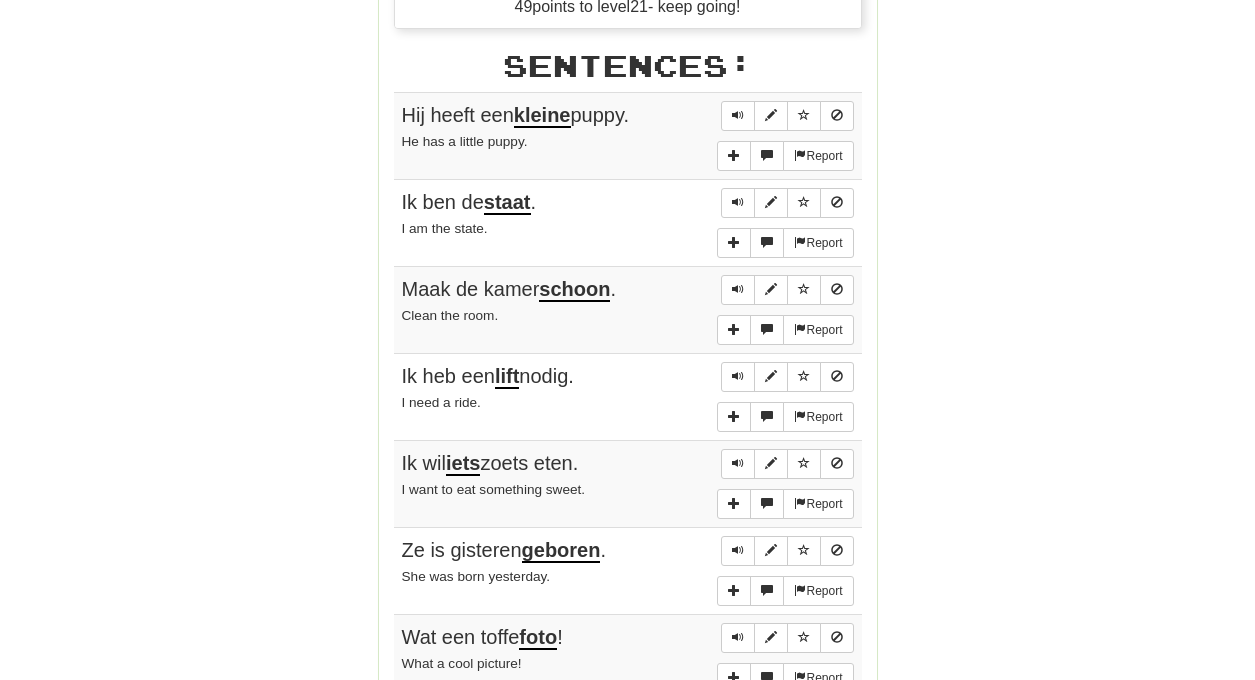scroll, scrollTop: 917, scrollLeft: 0, axis: vertical 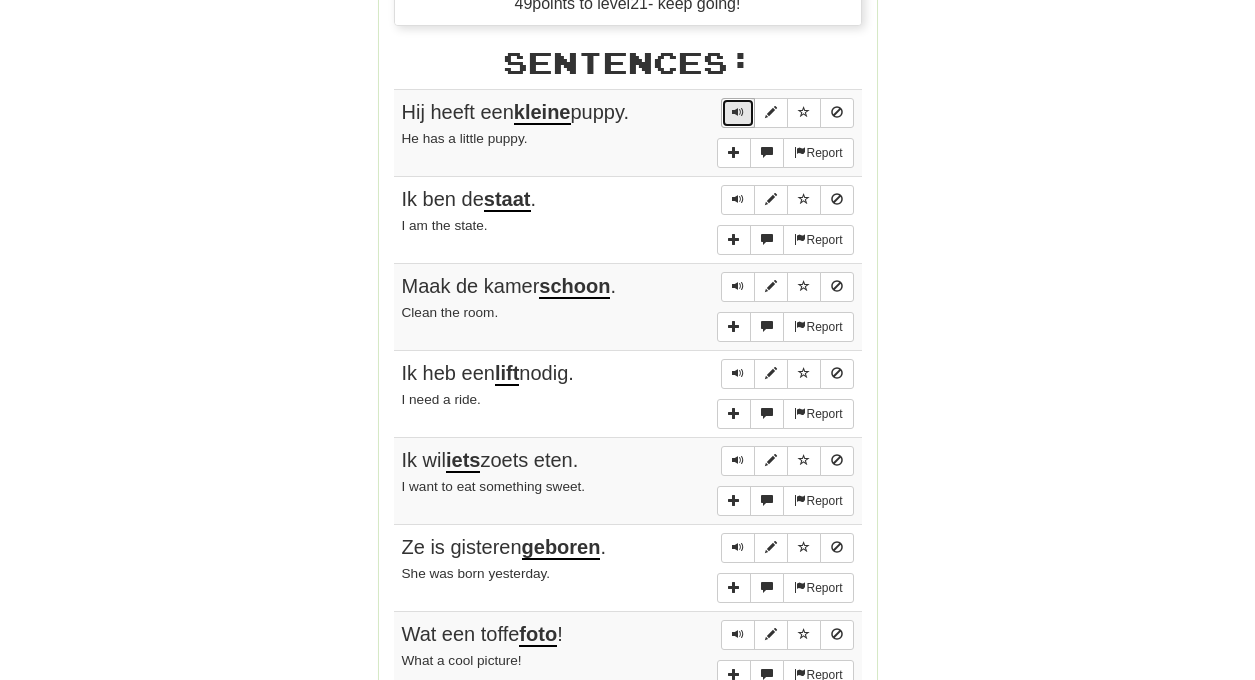 click at bounding box center (738, 112) 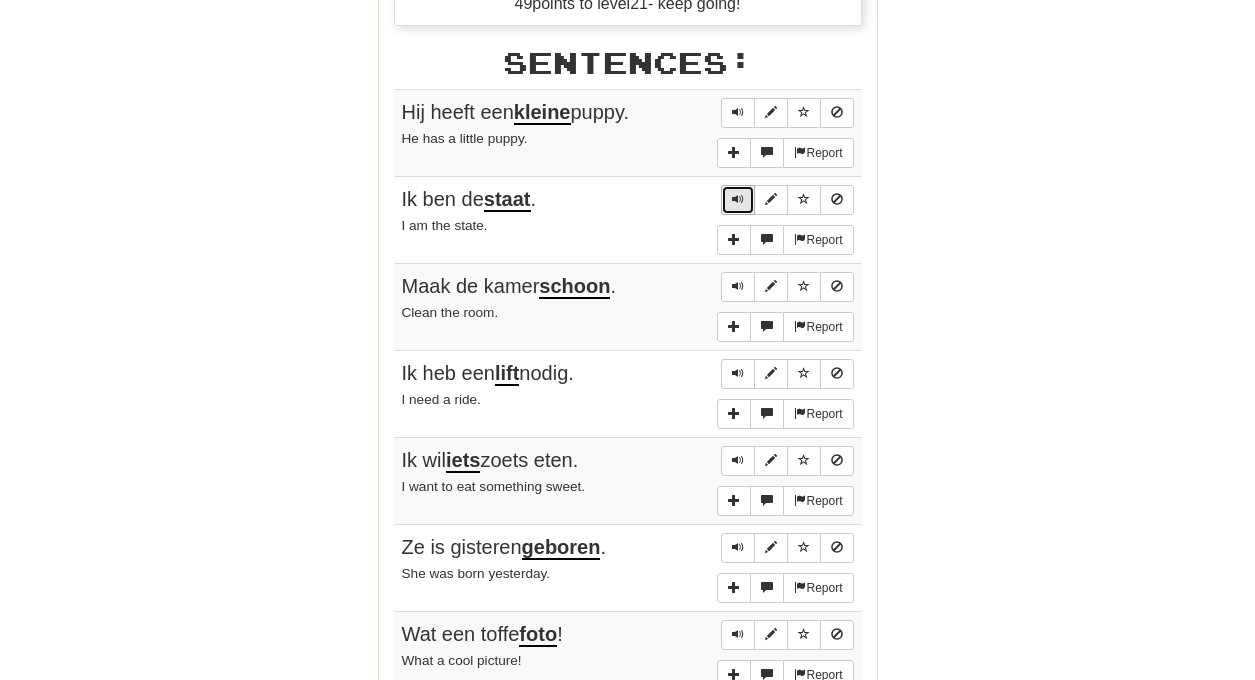 click at bounding box center (738, 199) 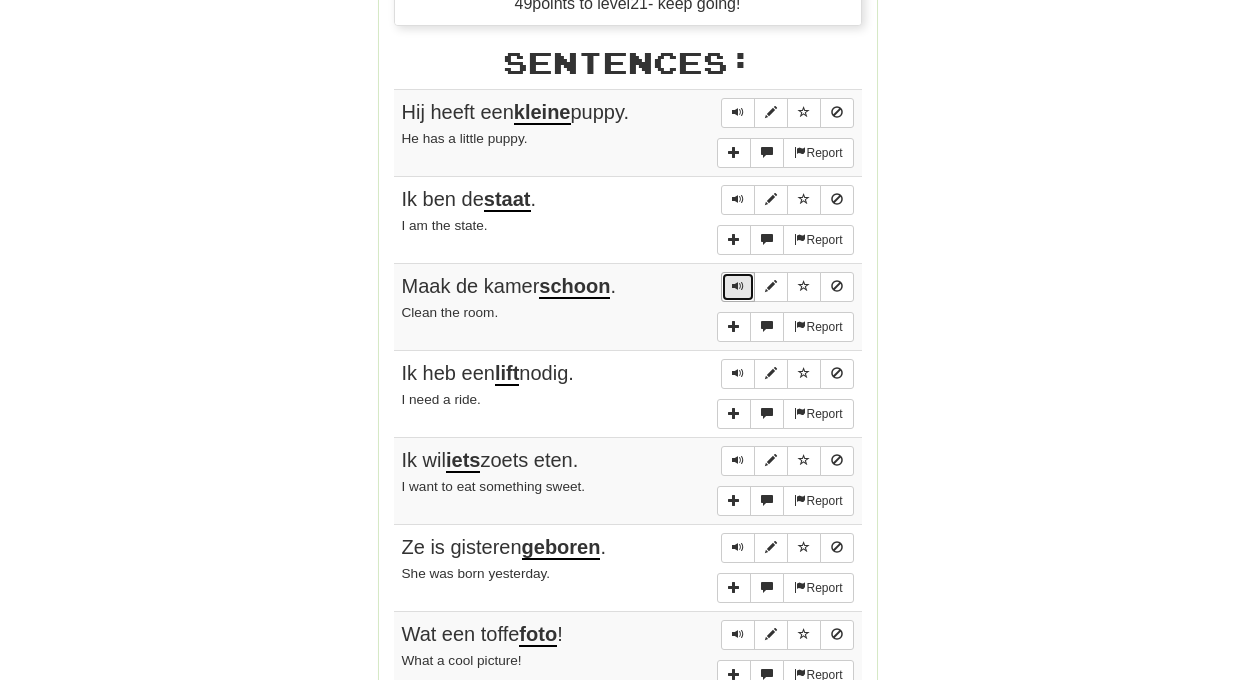 click at bounding box center [738, 286] 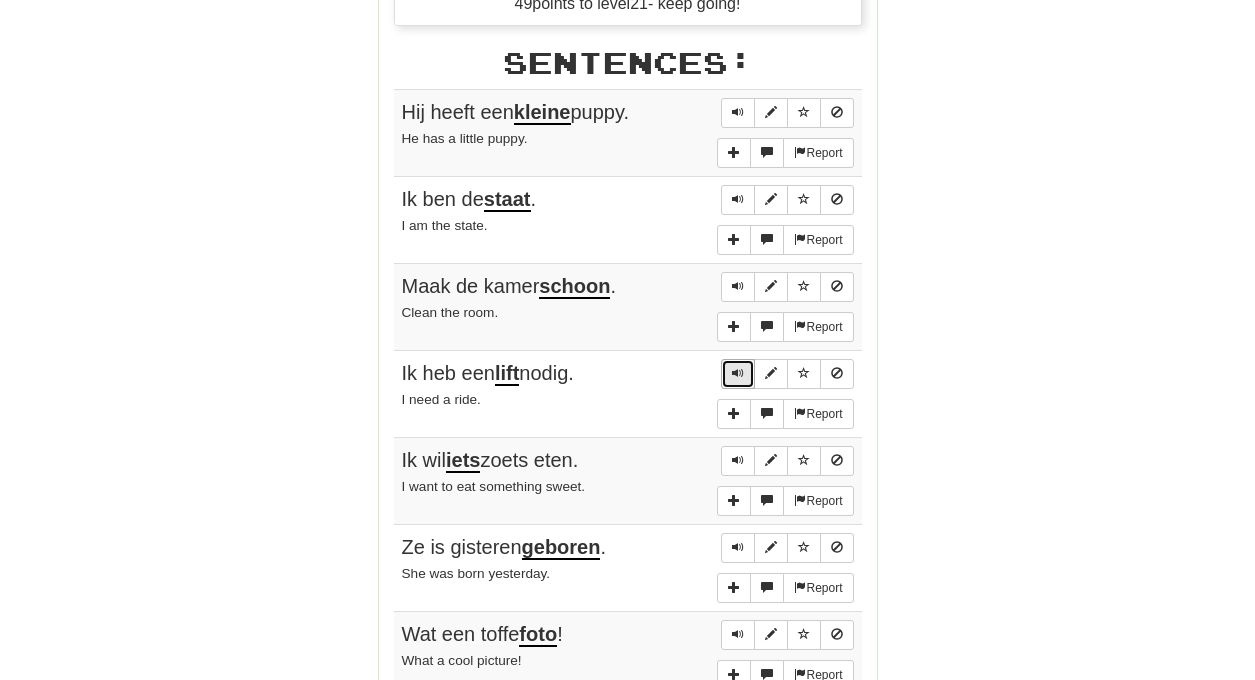 click at bounding box center (738, 374) 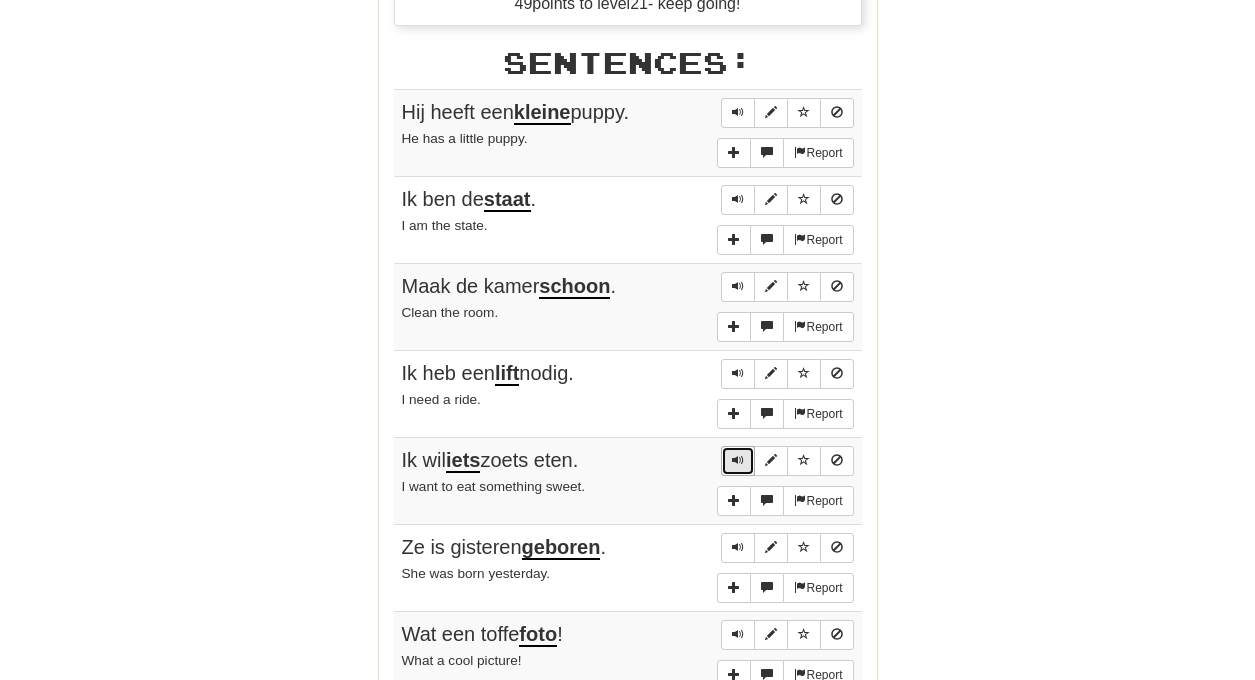 click at bounding box center [738, 460] 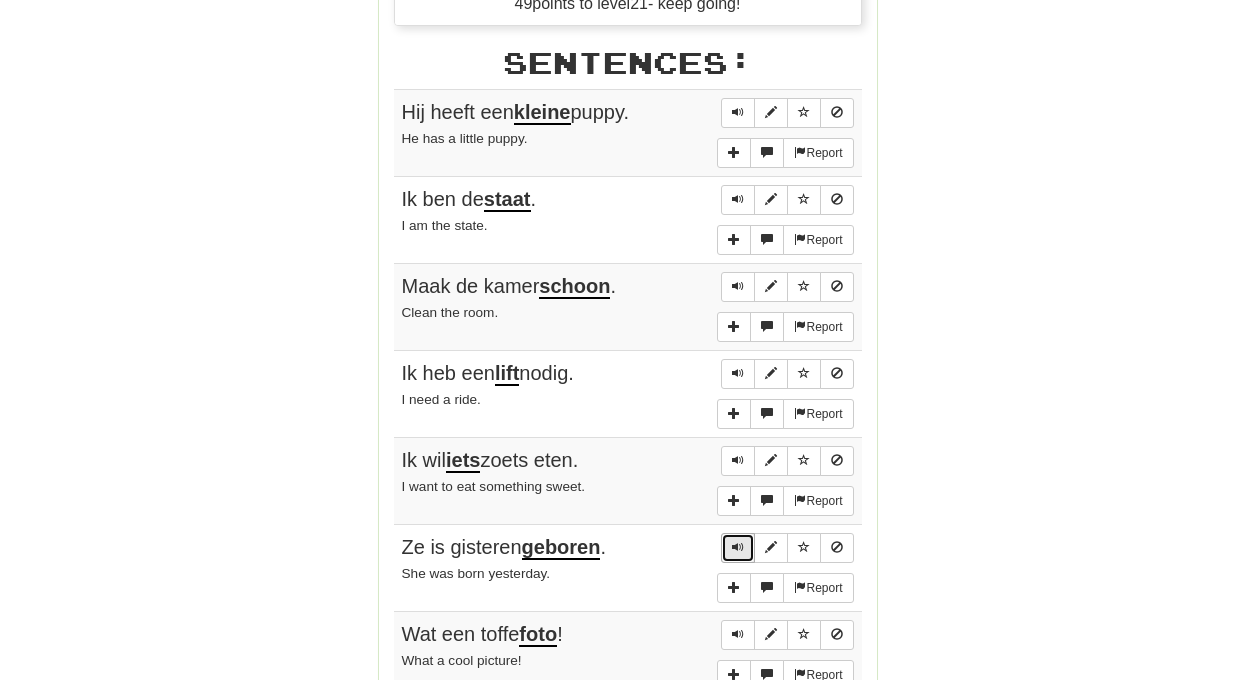 click at bounding box center (738, 547) 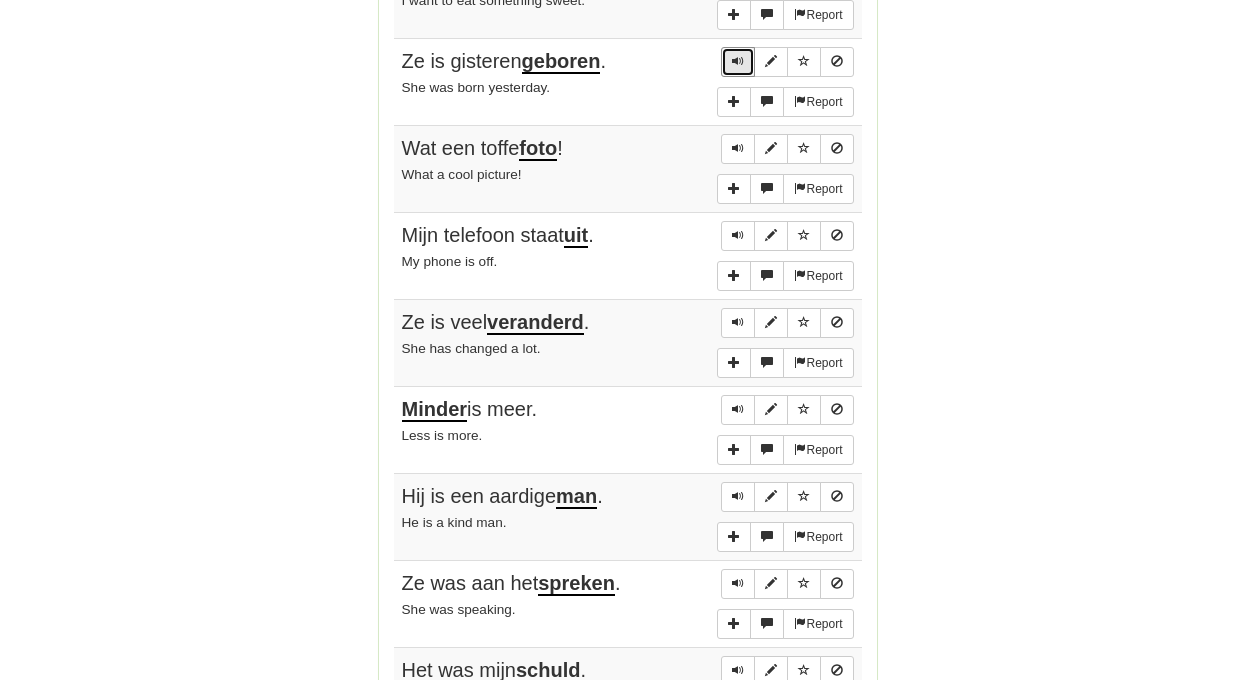 scroll, scrollTop: 1404, scrollLeft: 0, axis: vertical 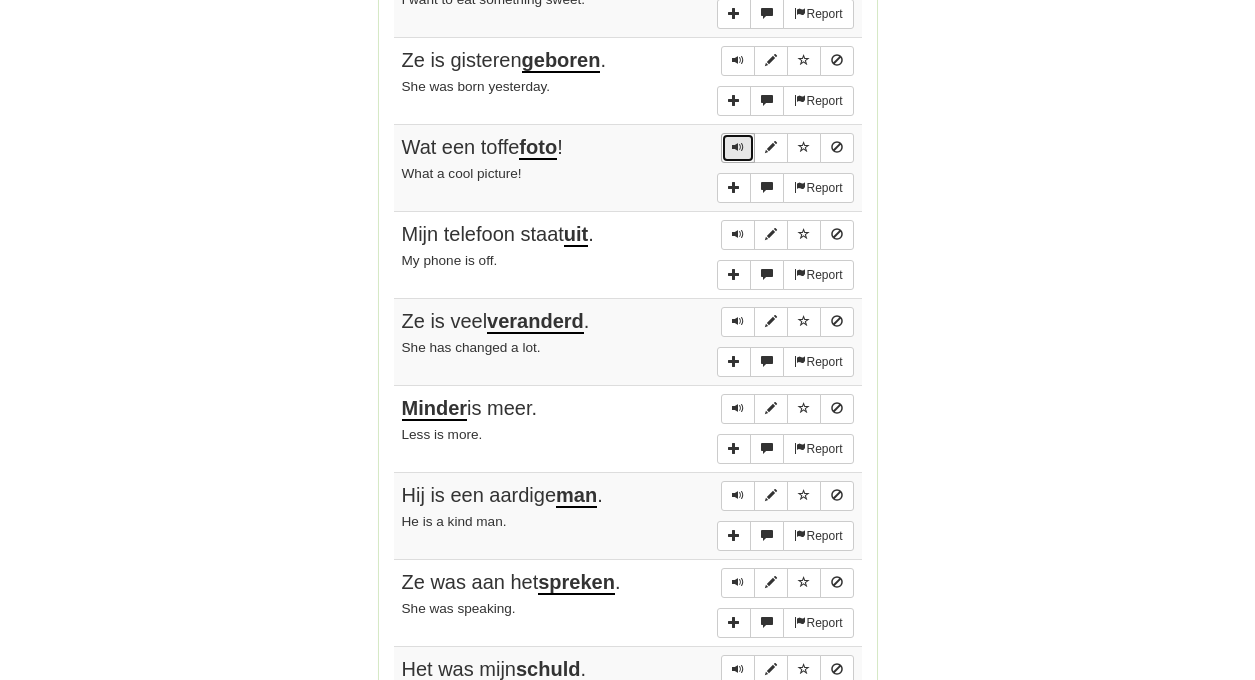 click at bounding box center [738, 147] 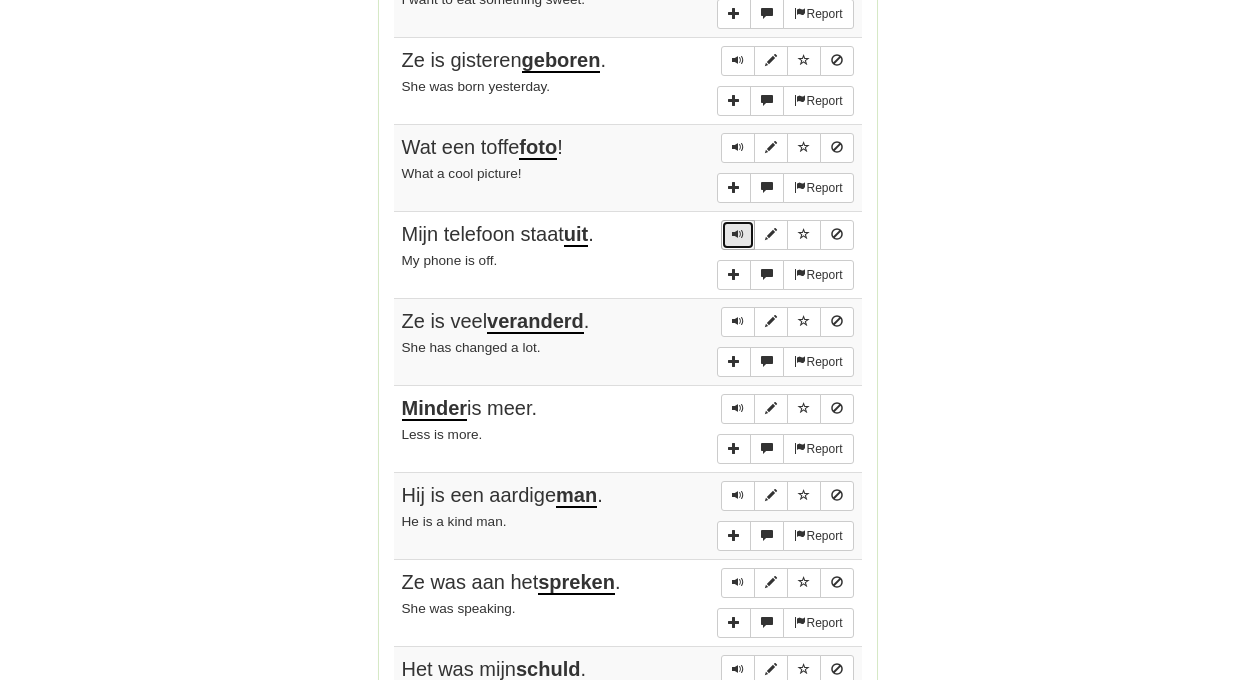 click at bounding box center [738, 234] 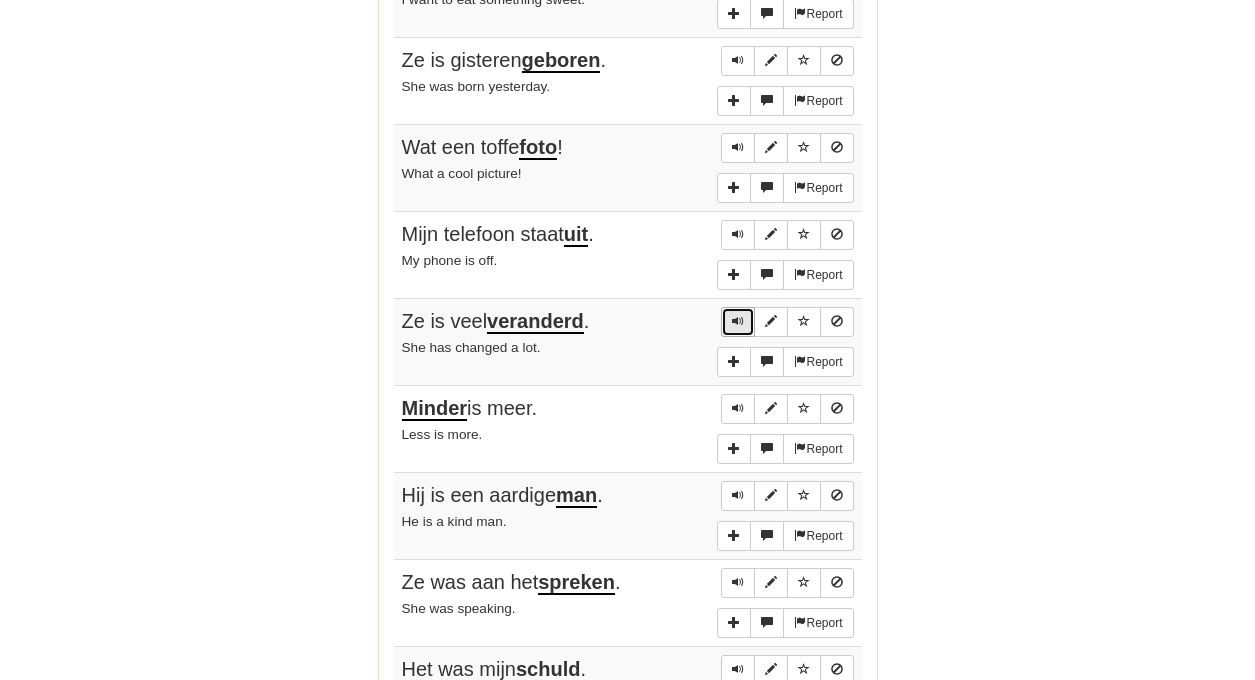 click at bounding box center [738, 321] 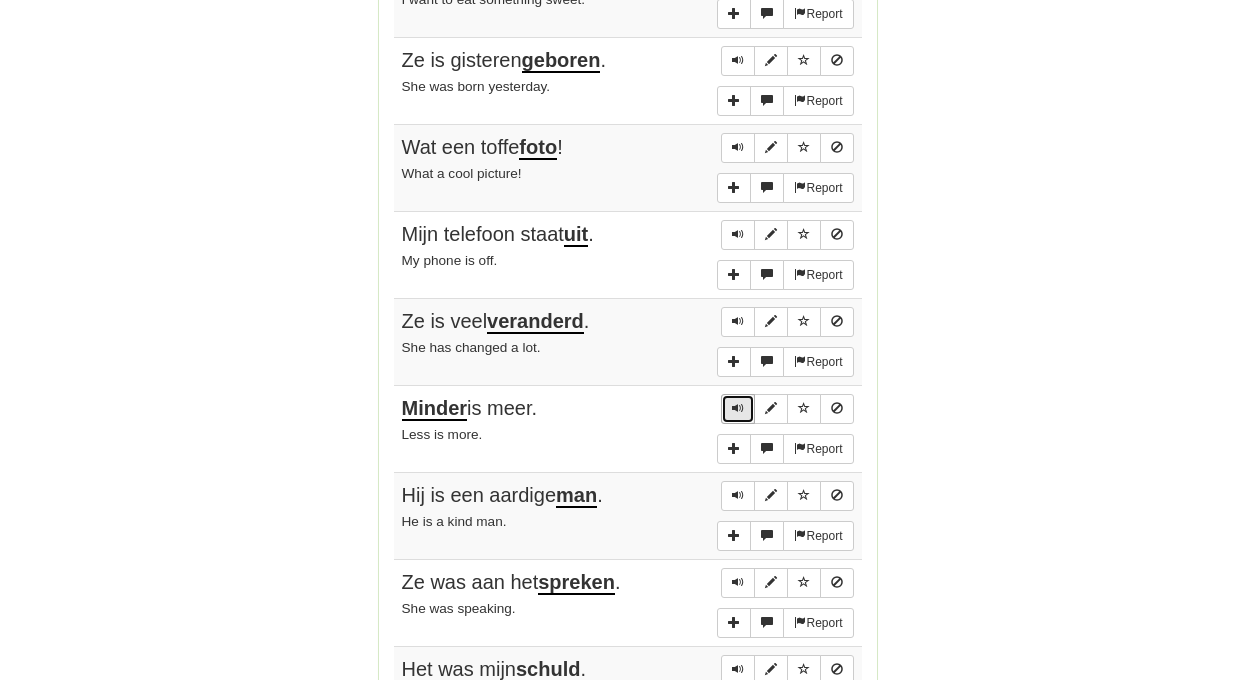 click at bounding box center (738, 408) 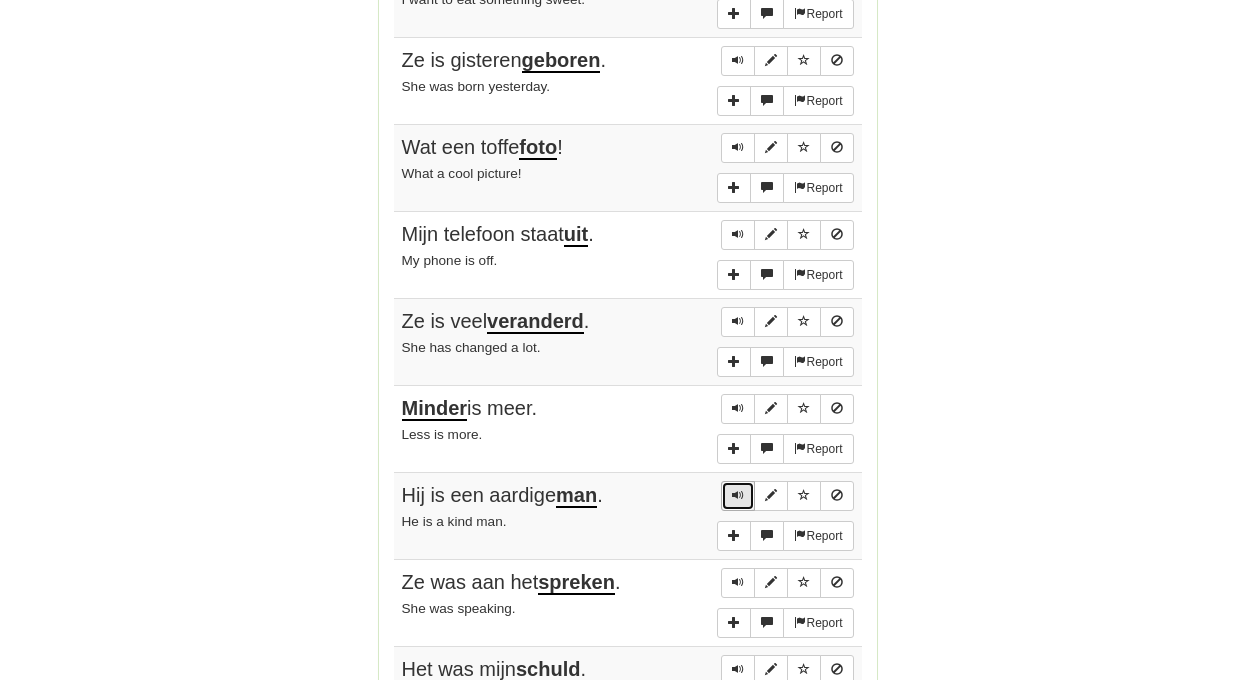 click at bounding box center (738, 495) 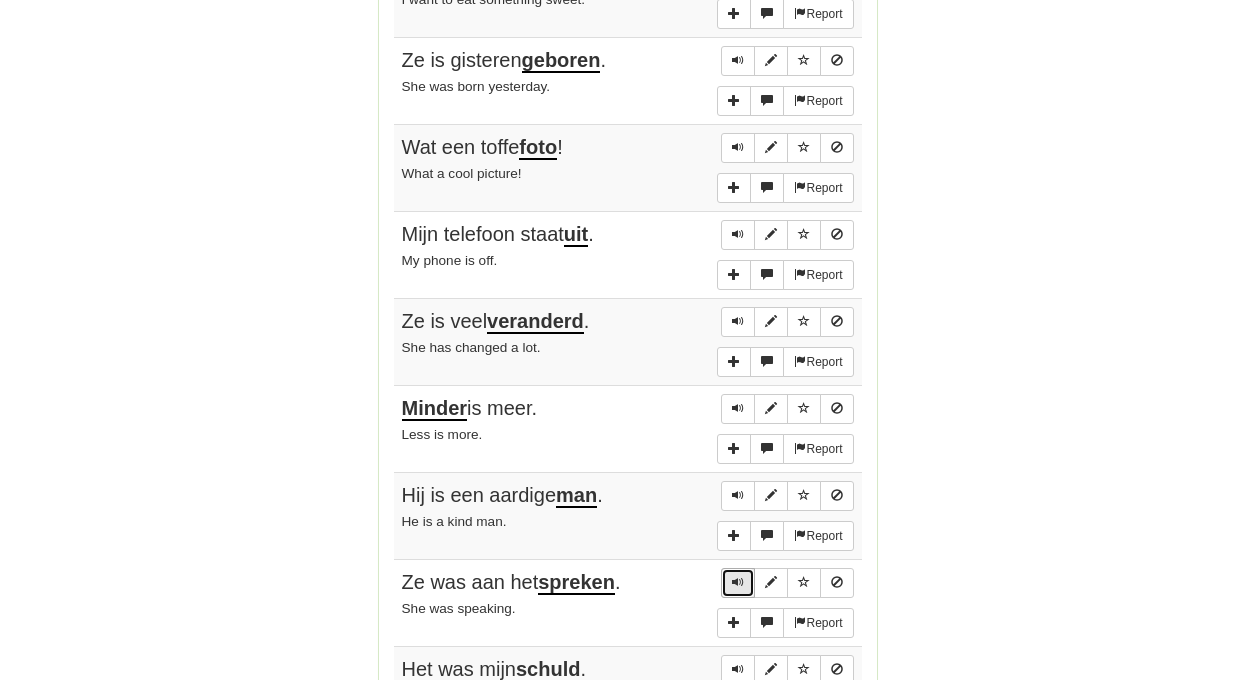 click at bounding box center (738, 582) 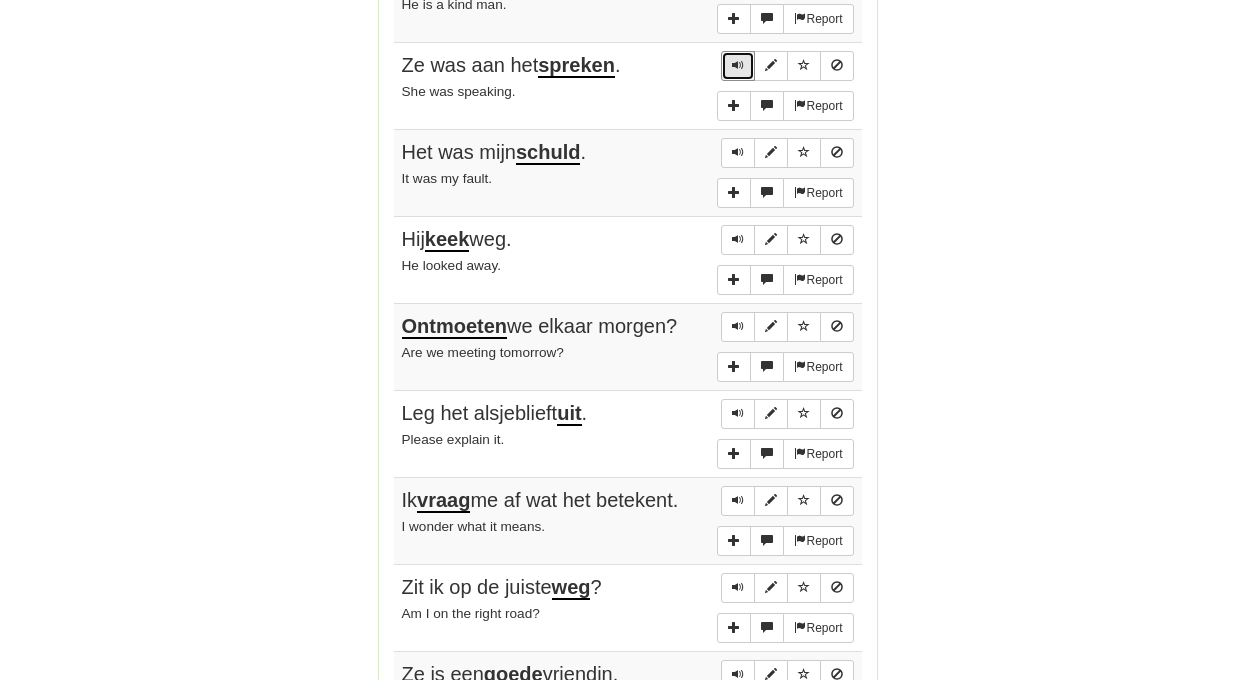 scroll, scrollTop: 1922, scrollLeft: 0, axis: vertical 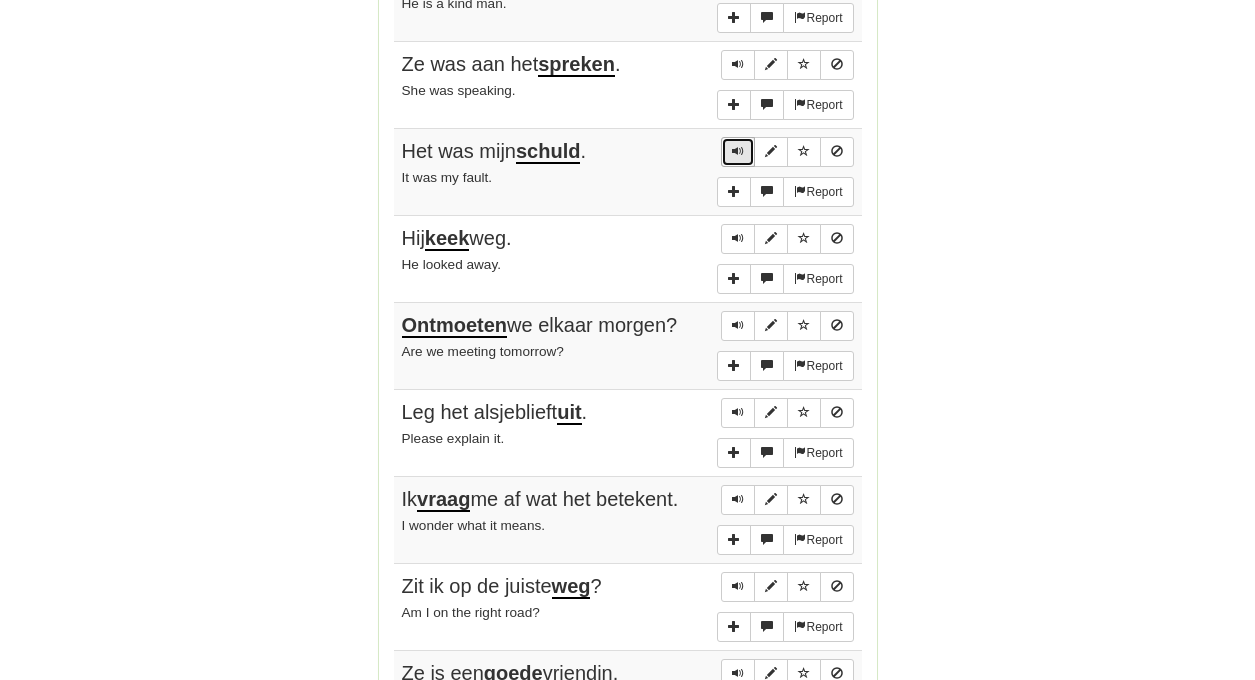 click at bounding box center (738, 151) 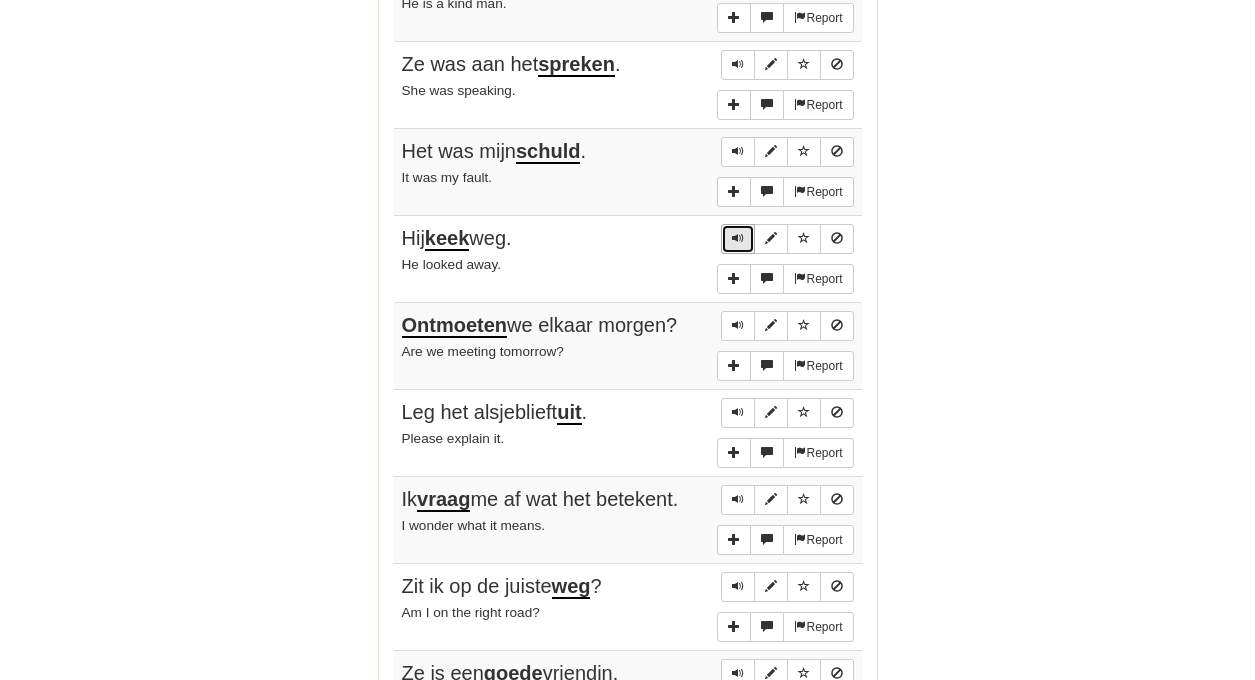 click at bounding box center (738, 239) 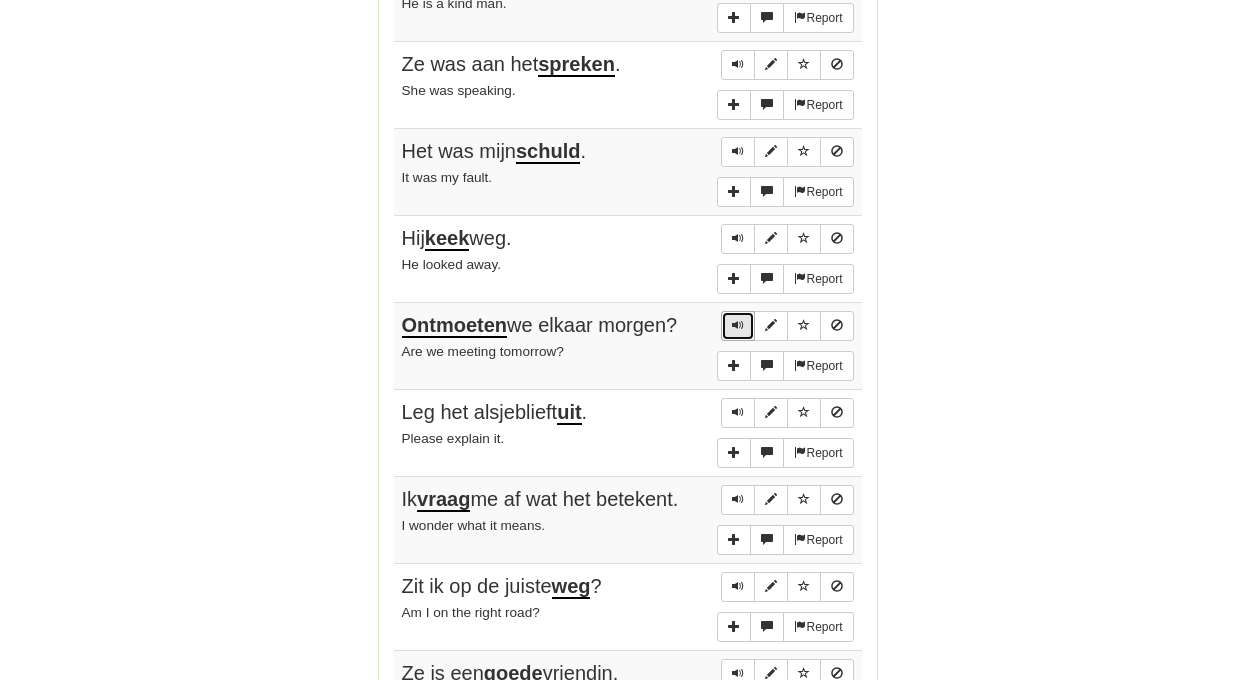 click at bounding box center (738, 325) 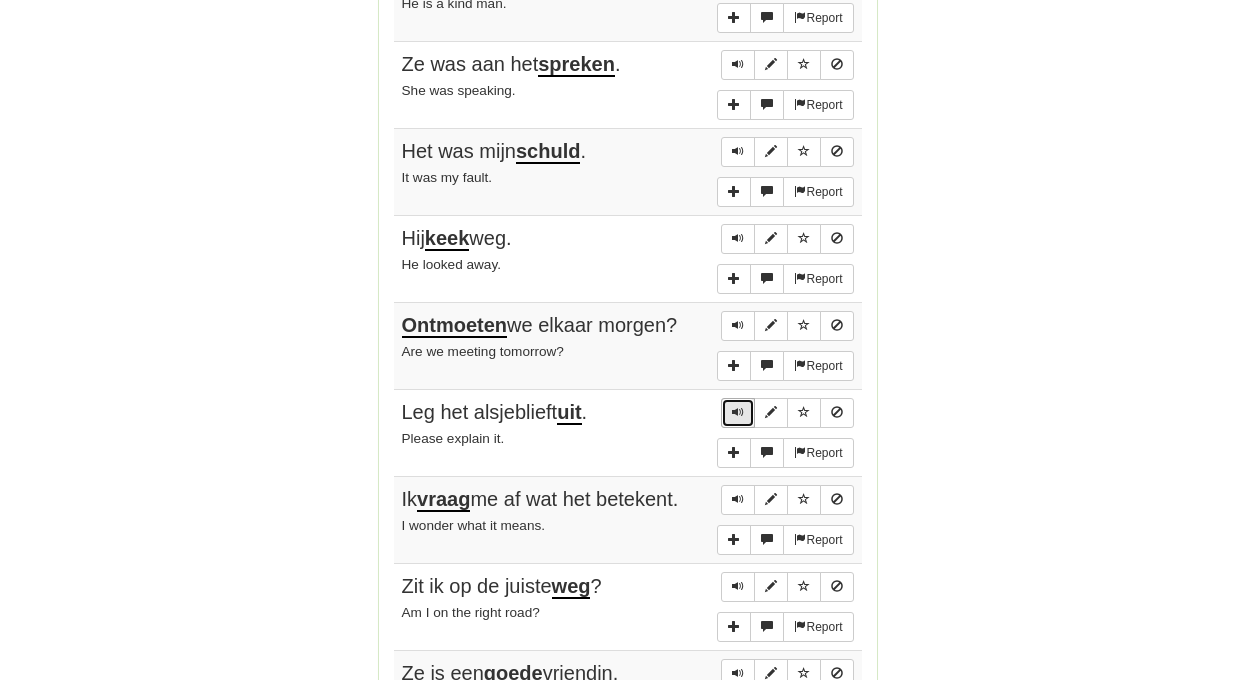 click at bounding box center (738, 412) 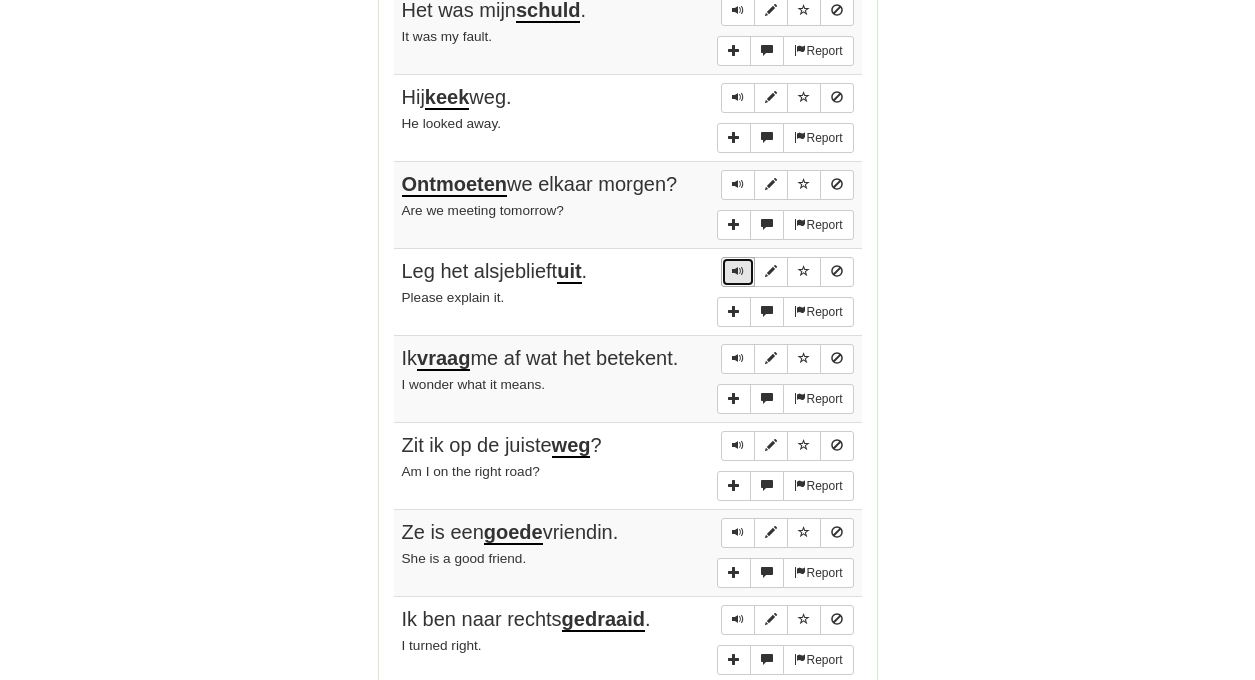 scroll, scrollTop: 2071, scrollLeft: 0, axis: vertical 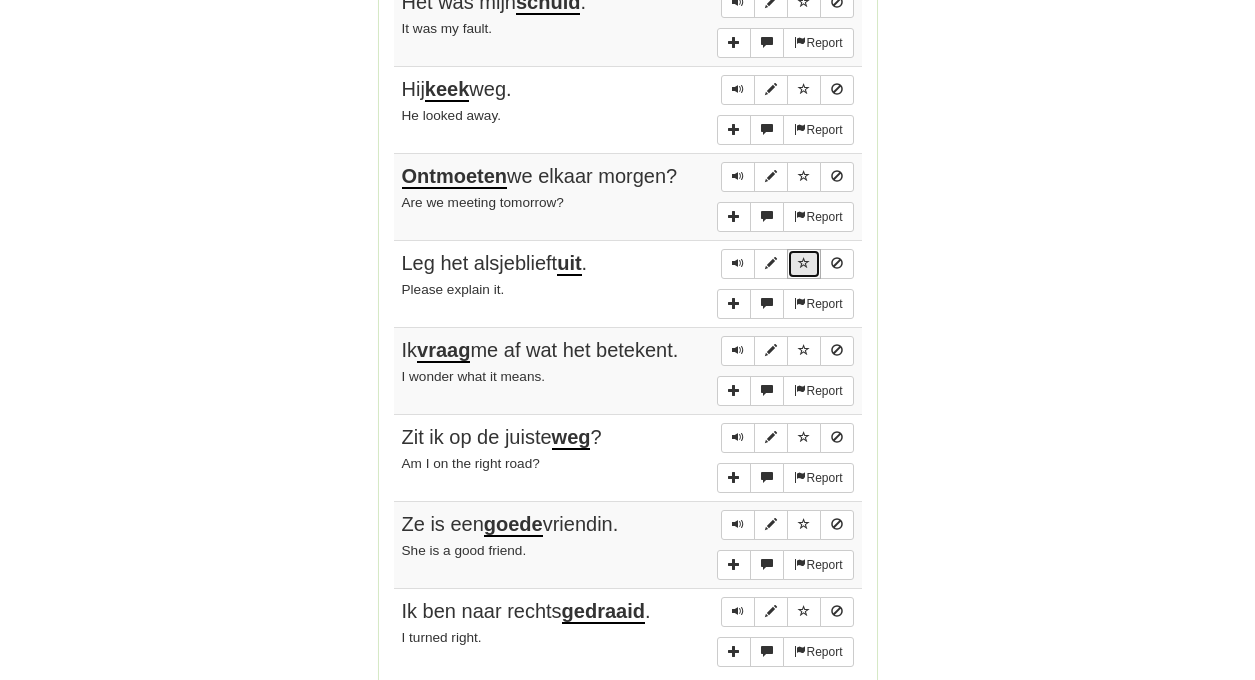 click at bounding box center (804, 263) 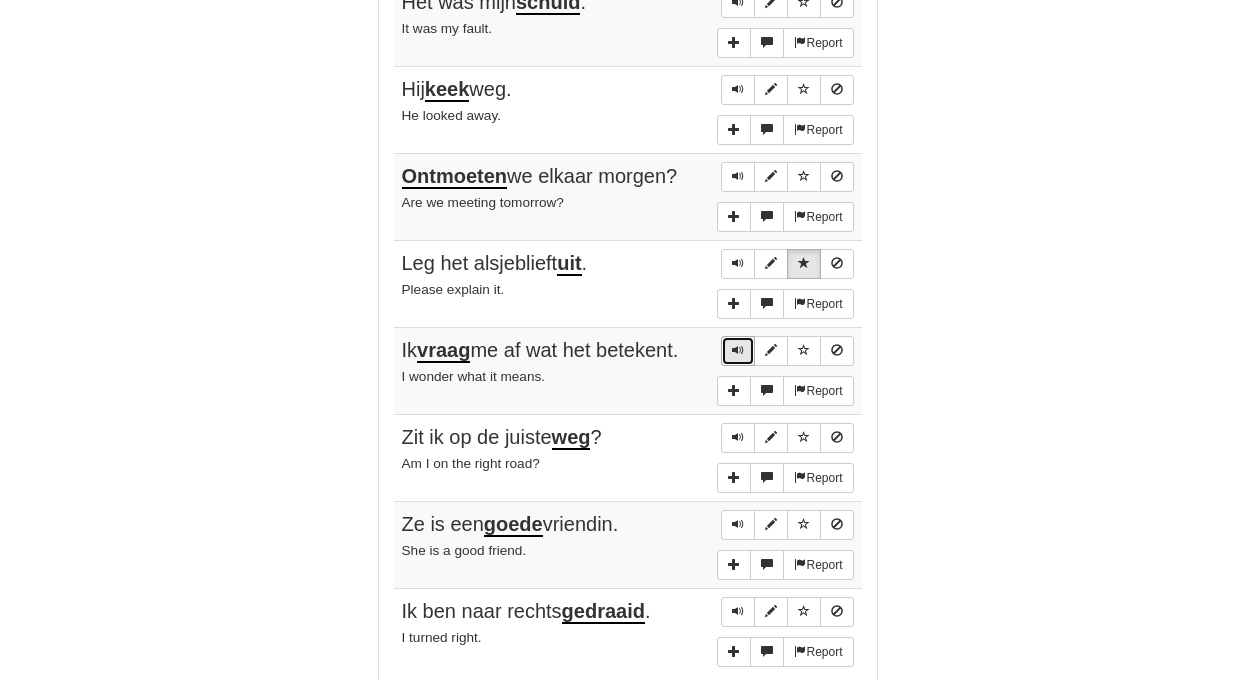 click at bounding box center (738, 350) 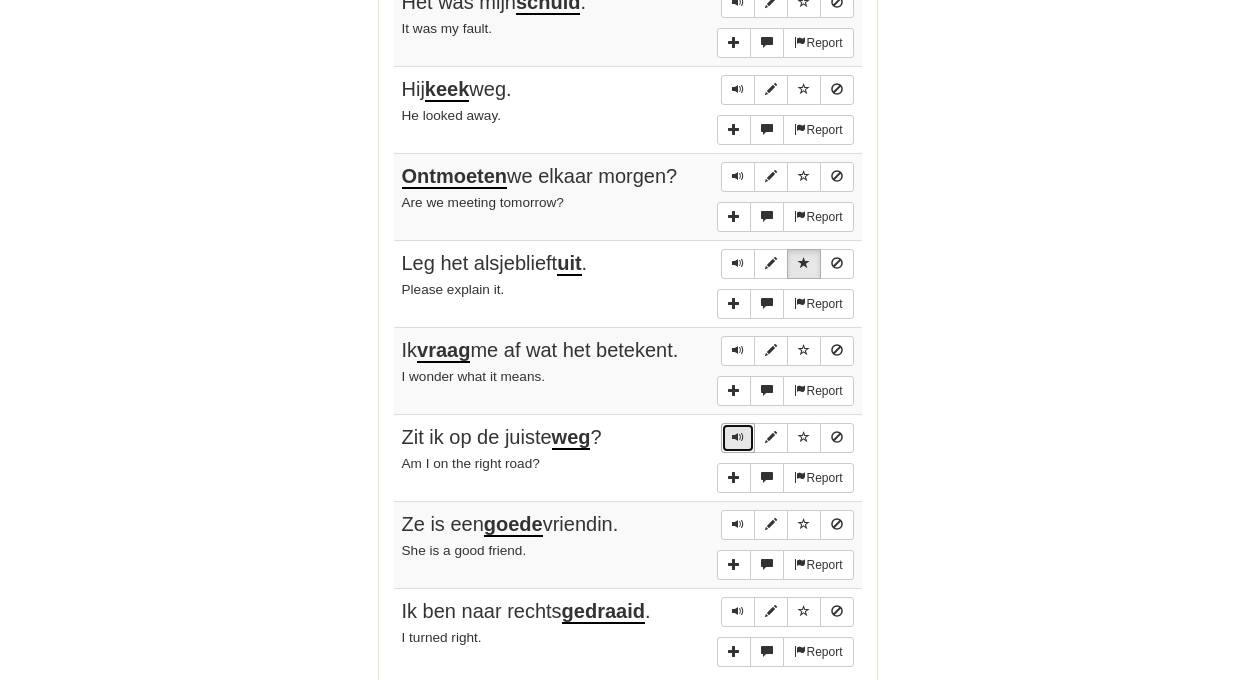 click at bounding box center [738, 437] 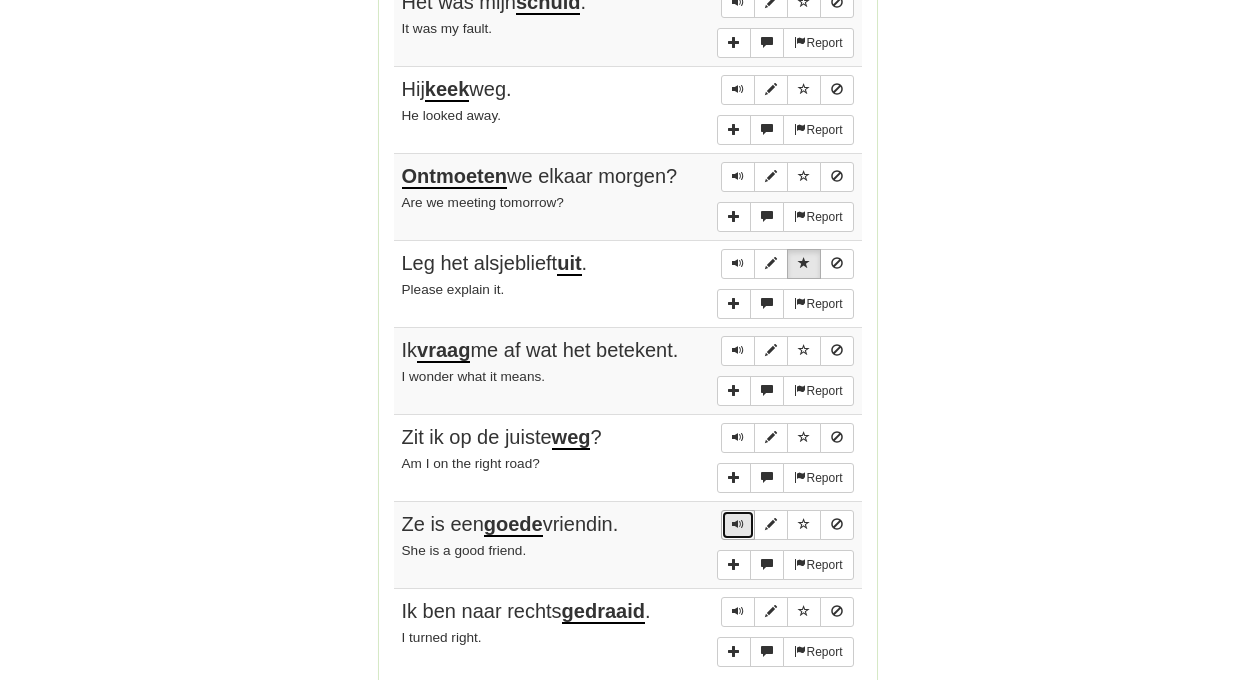 click at bounding box center (738, 524) 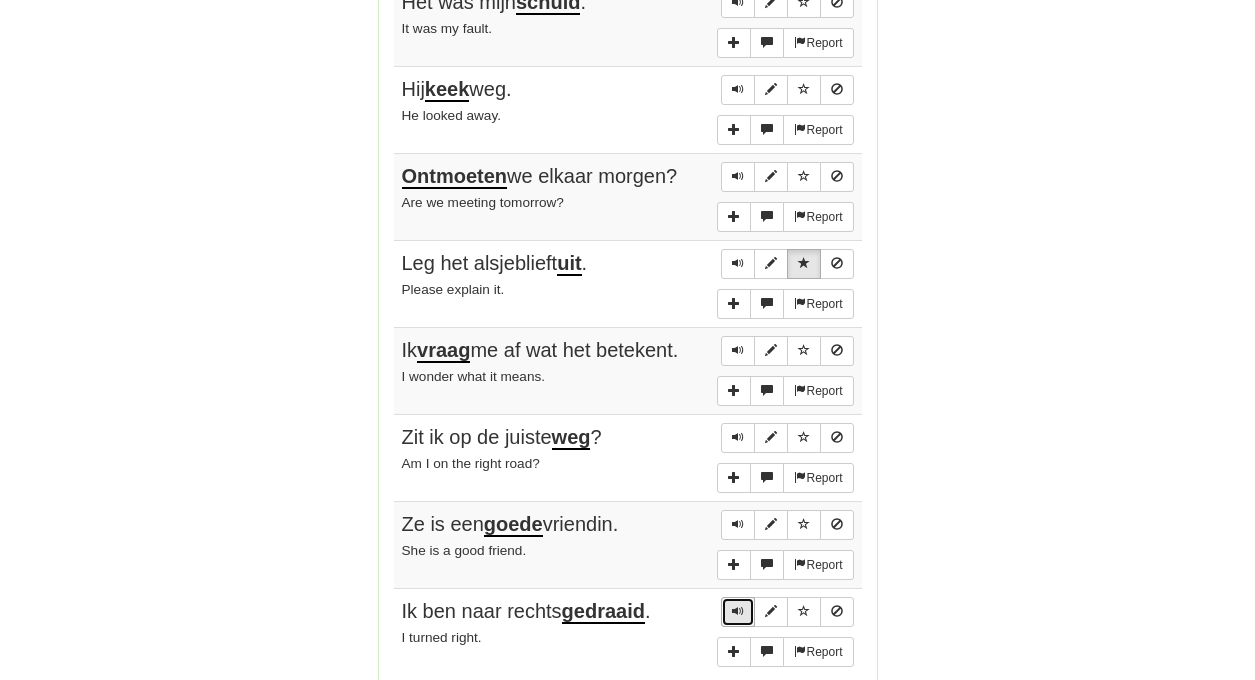 click at bounding box center (738, 611) 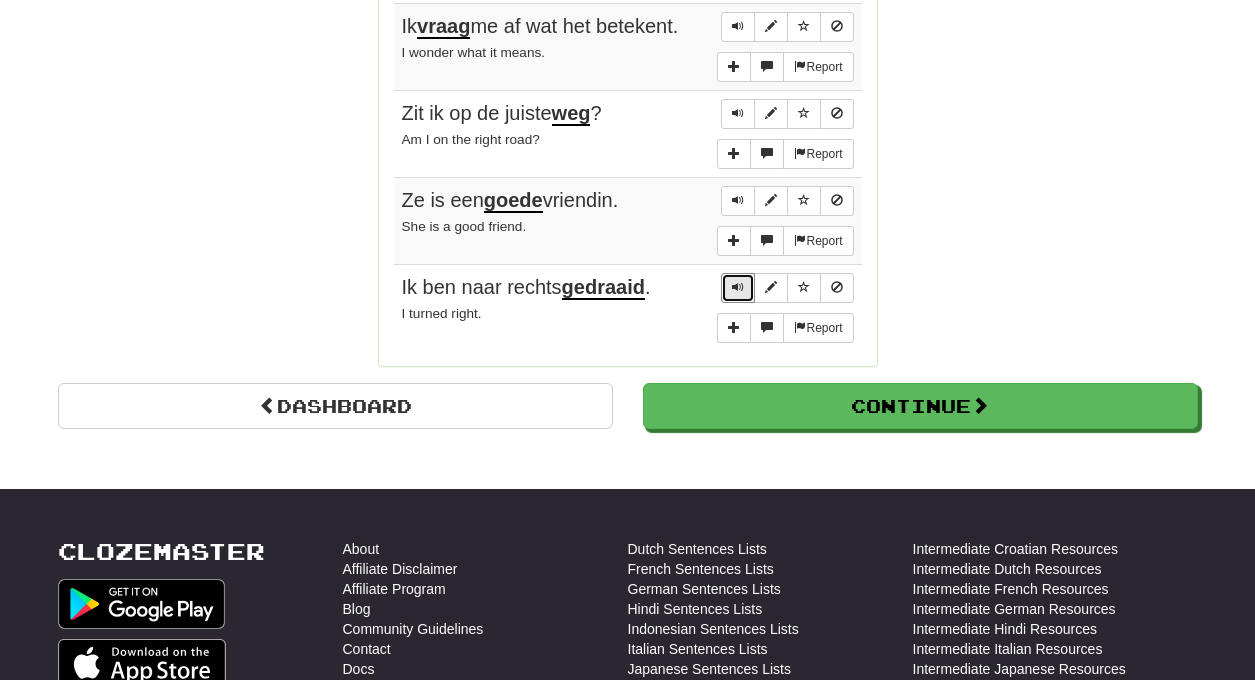 scroll, scrollTop: 2399, scrollLeft: 0, axis: vertical 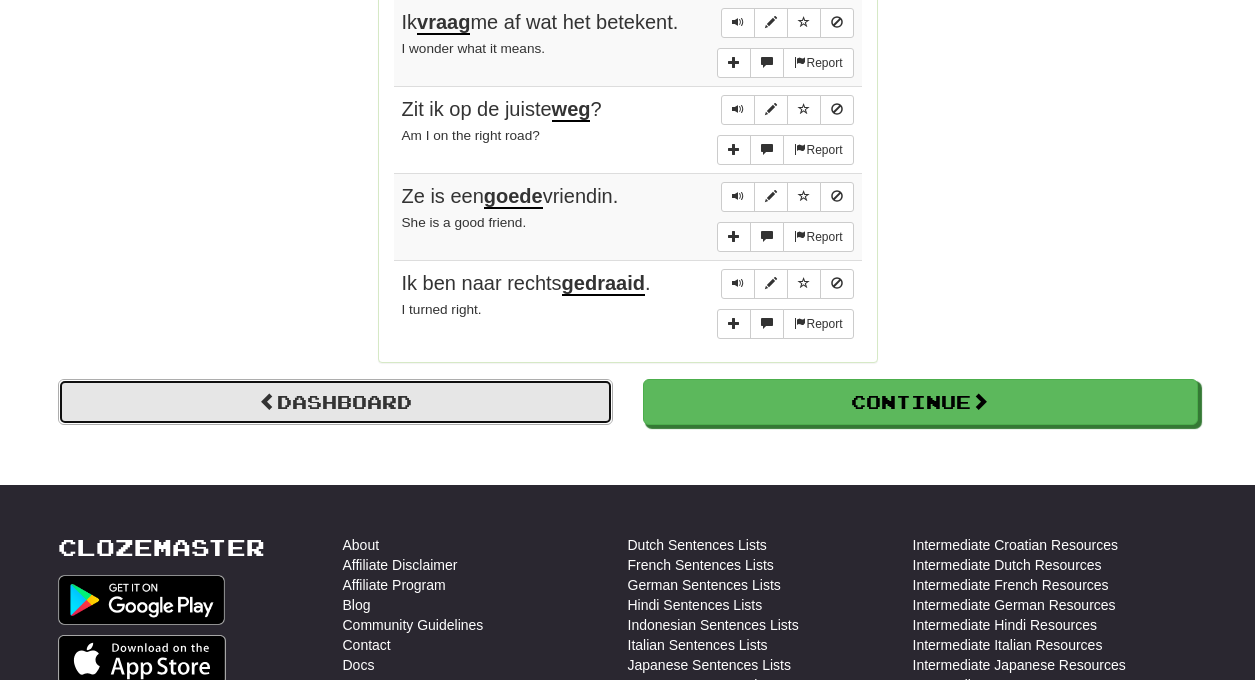click on "Dashboard" at bounding box center (335, 402) 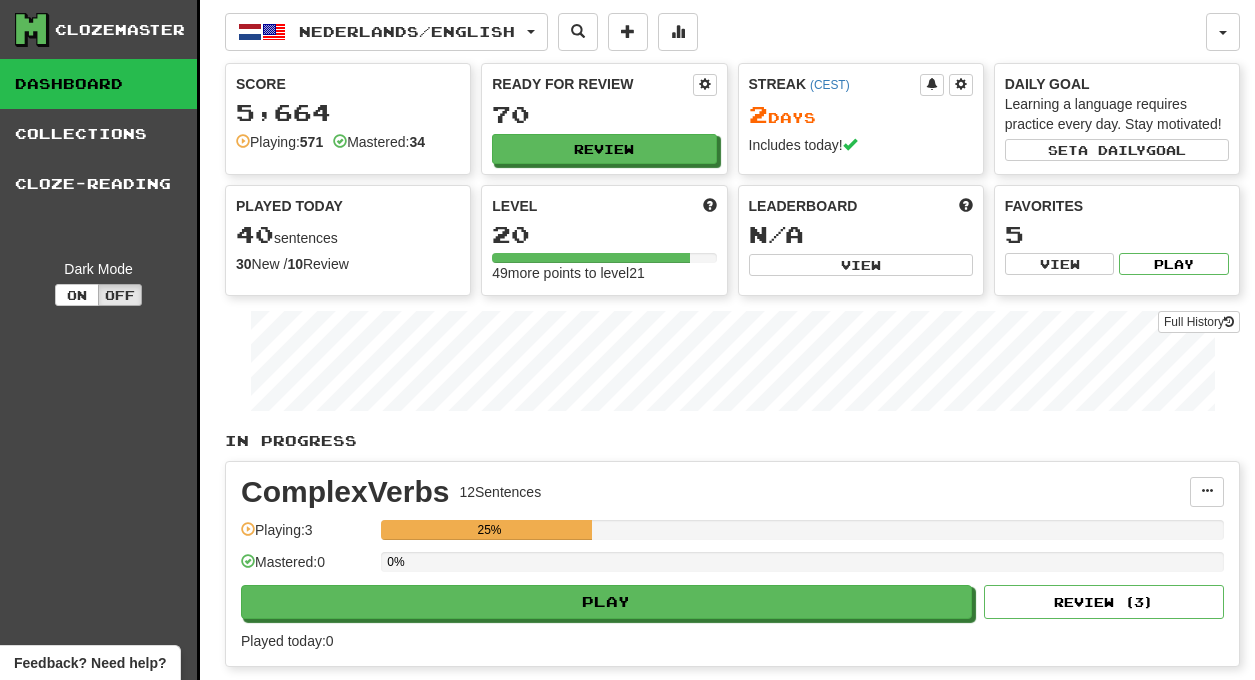 scroll, scrollTop: 0, scrollLeft: 0, axis: both 